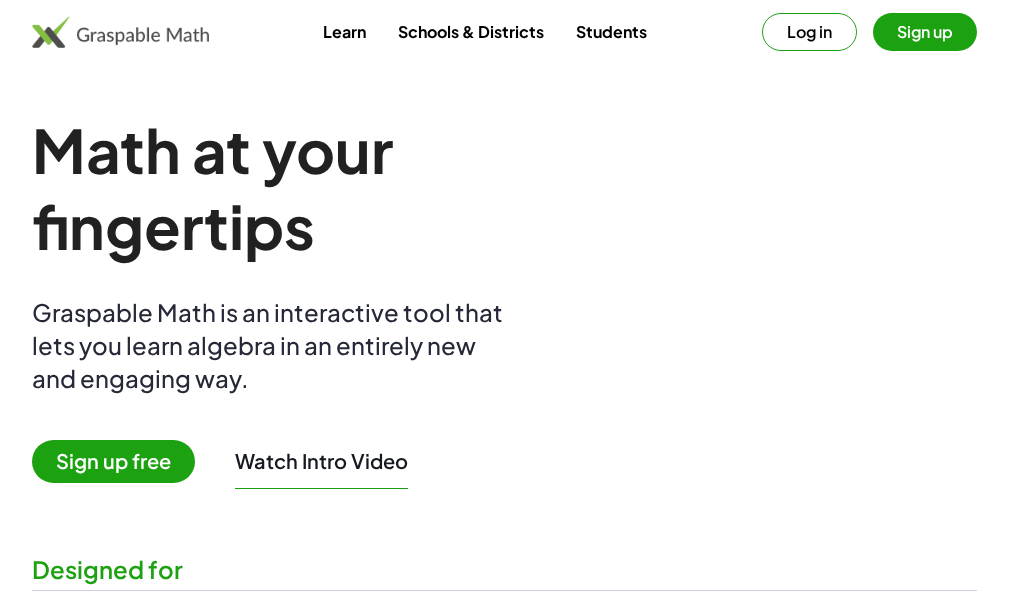 scroll, scrollTop: 0, scrollLeft: 0, axis: both 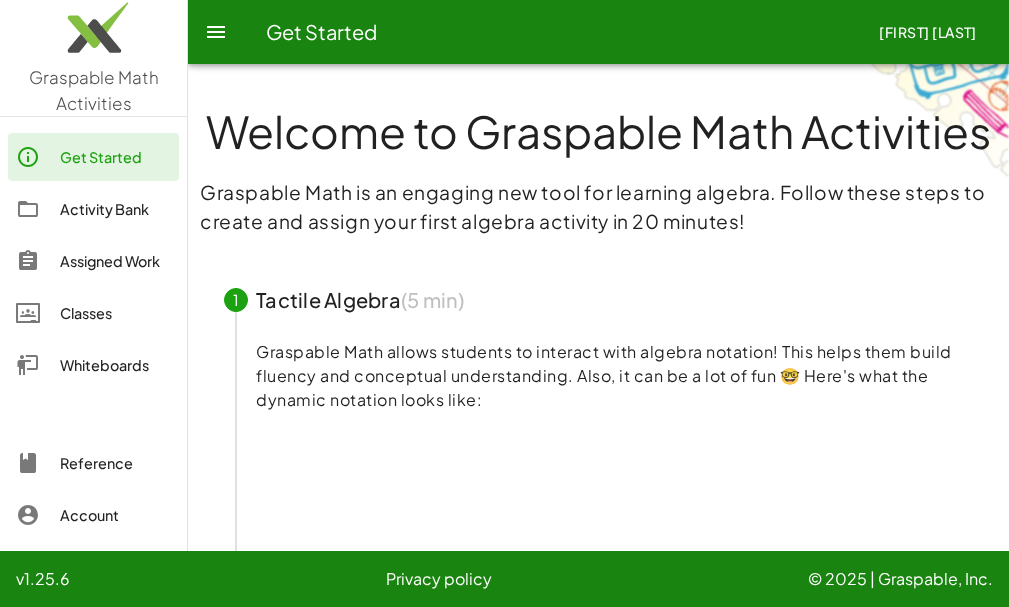 click on "Classes" 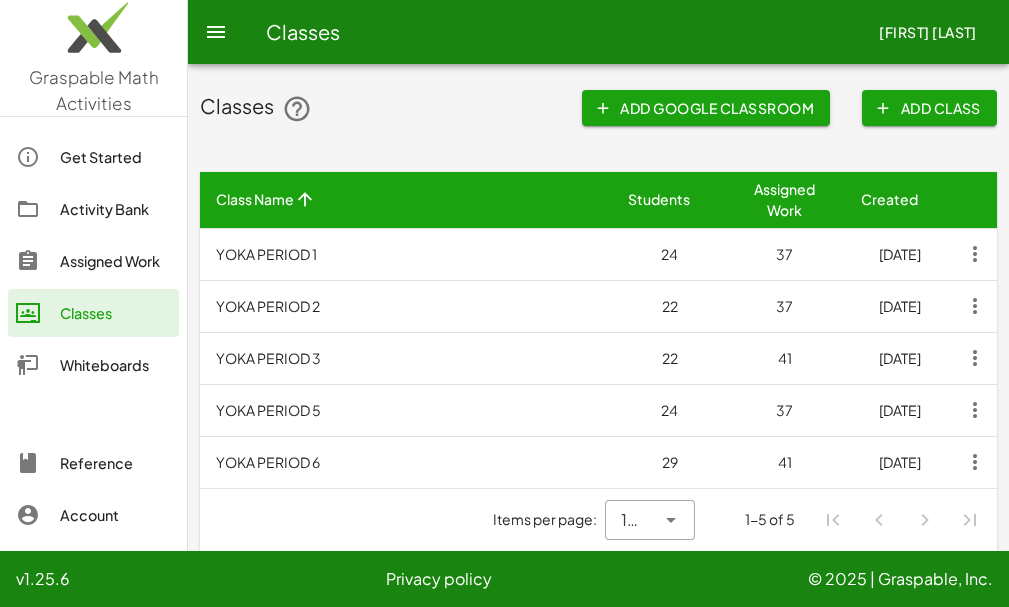 click on "Add Class" 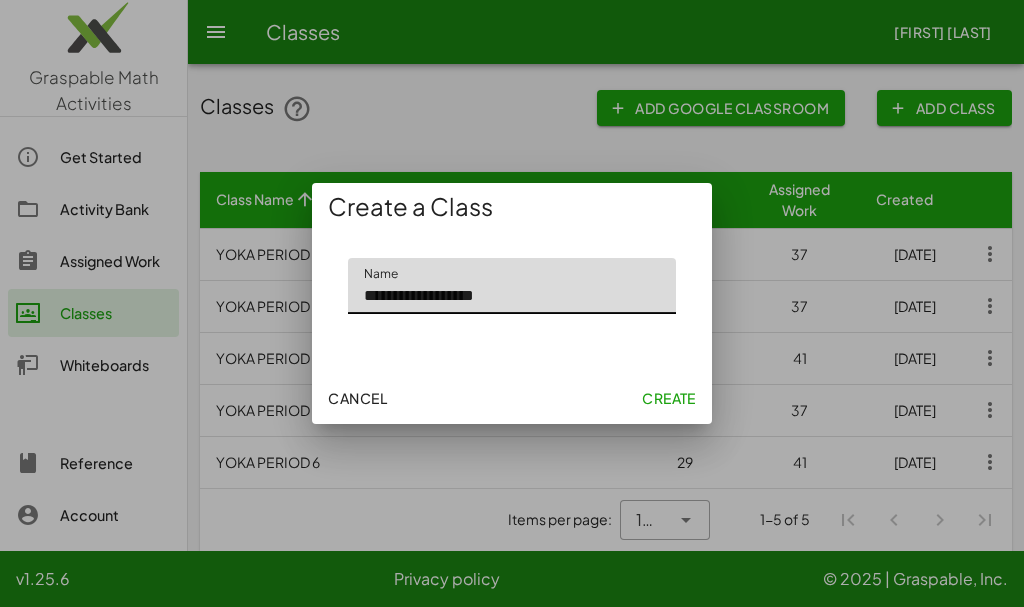 type on "**********" 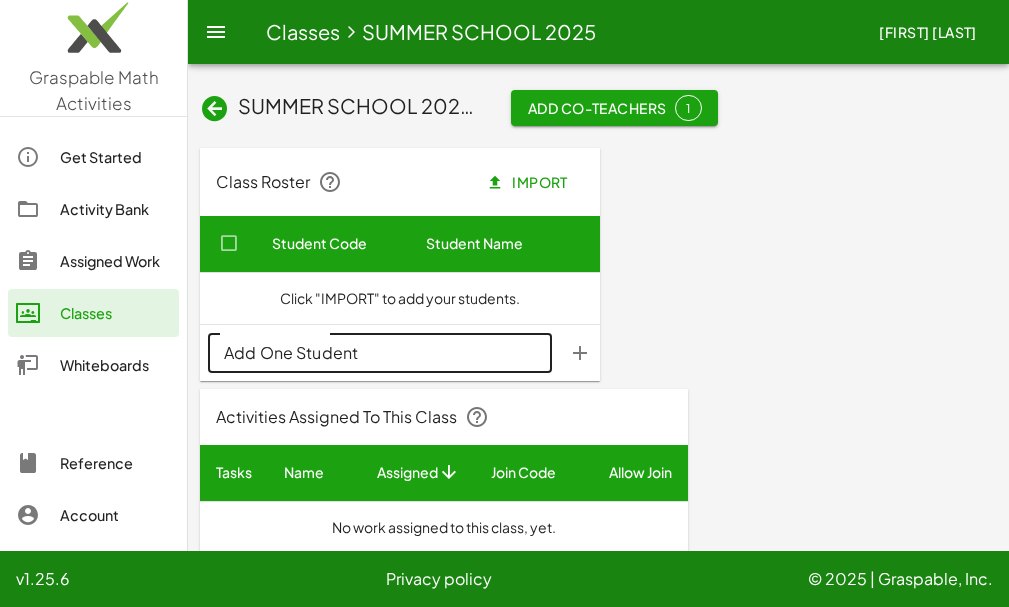 click on "Add One Student" 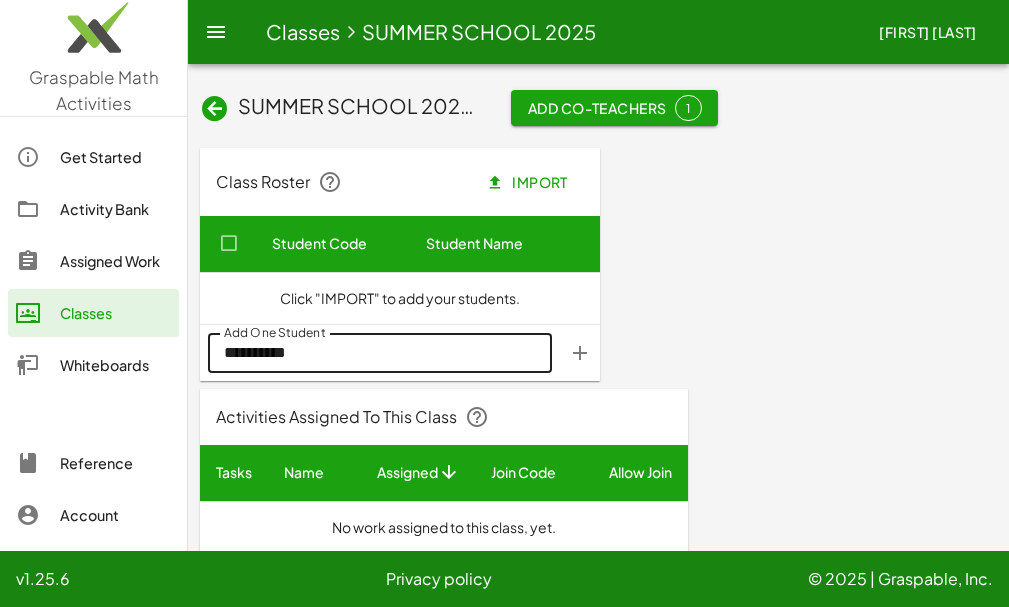 type on "**********" 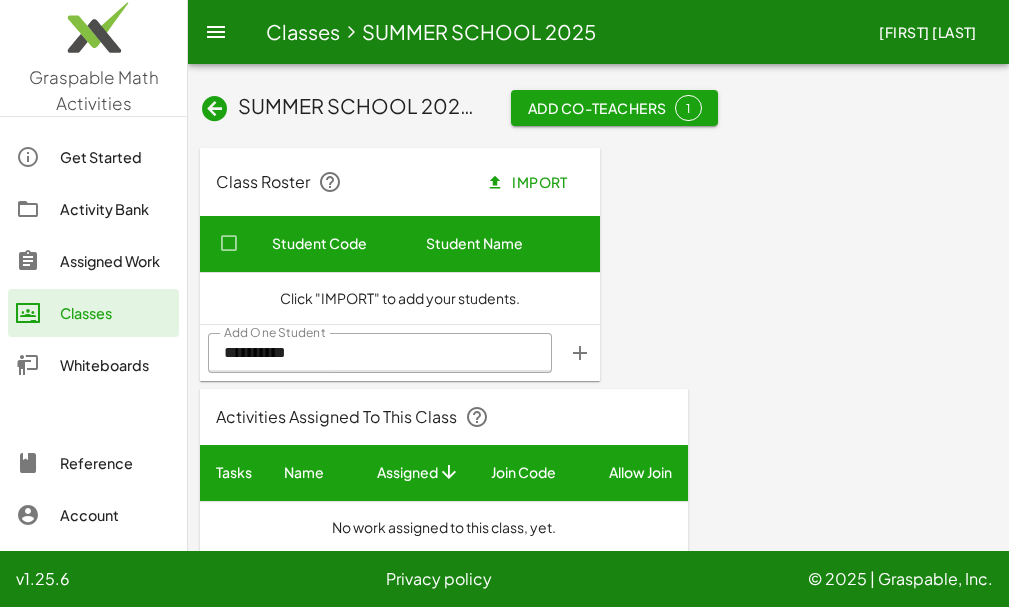 type 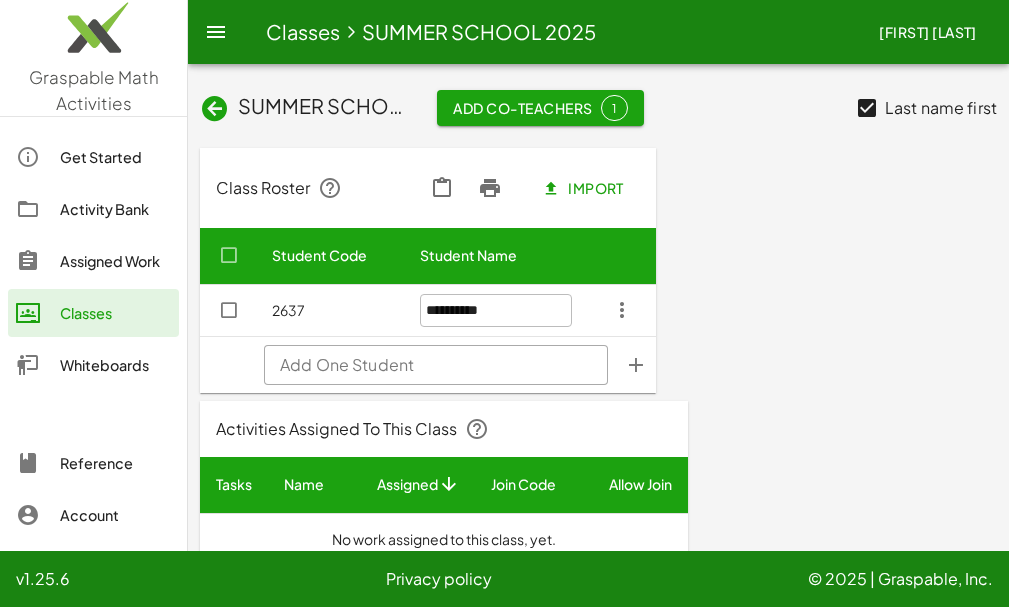 click on "**********" 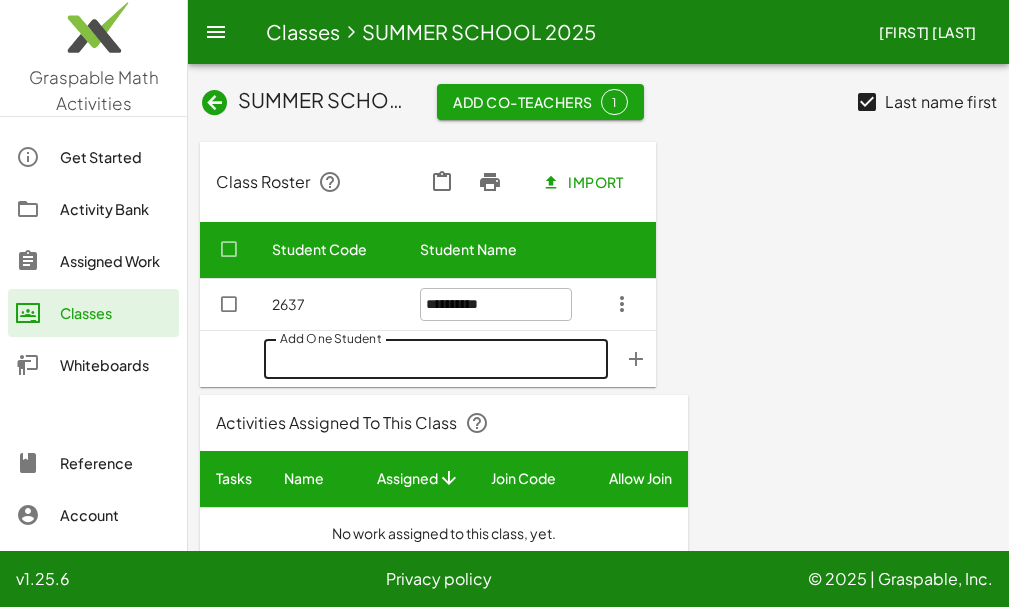 scroll, scrollTop: 0, scrollLeft: 0, axis: both 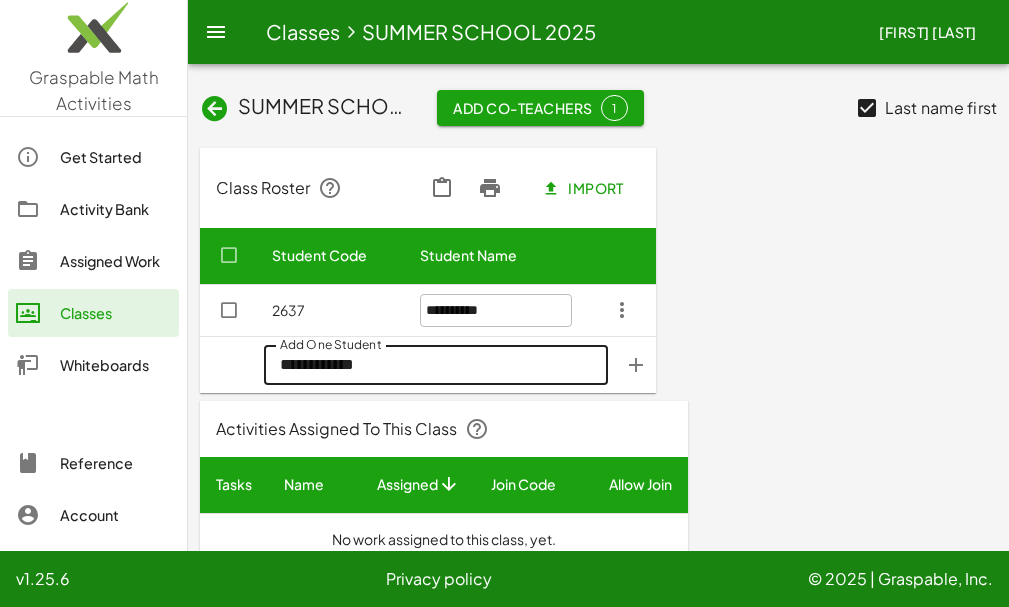 type on "**********" 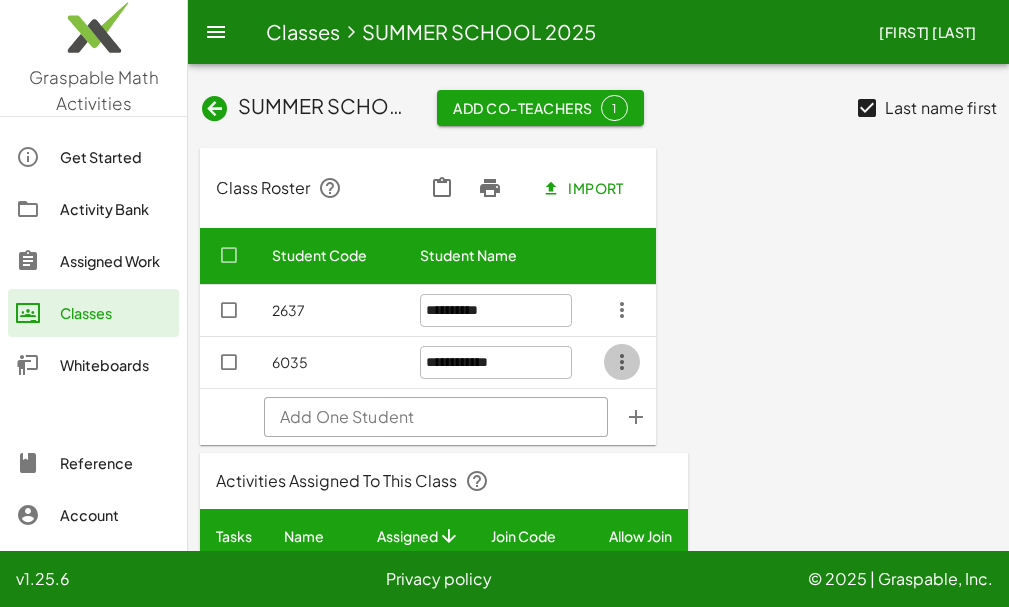 click 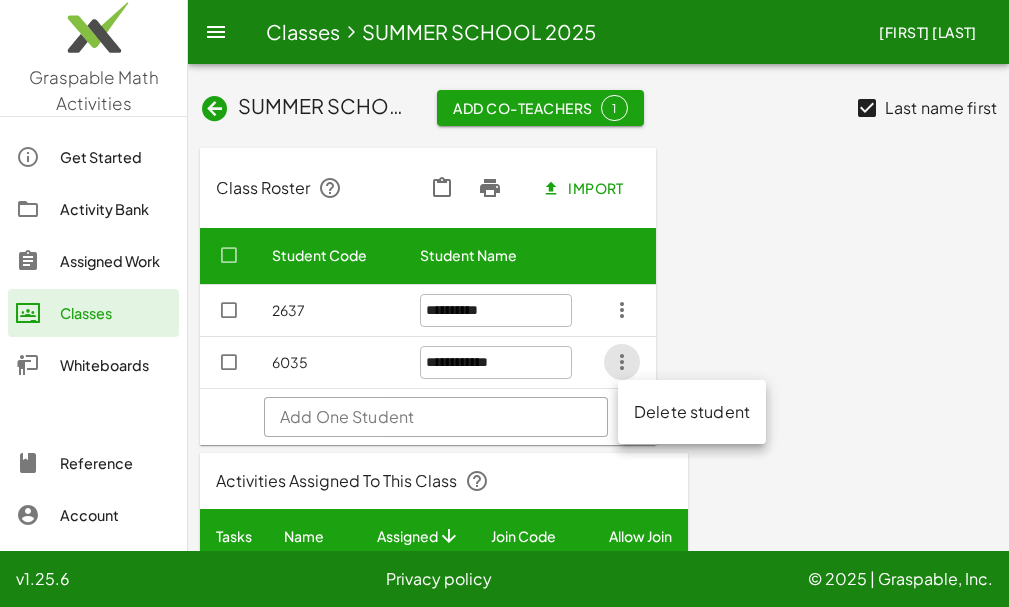 click on "Add One Student" 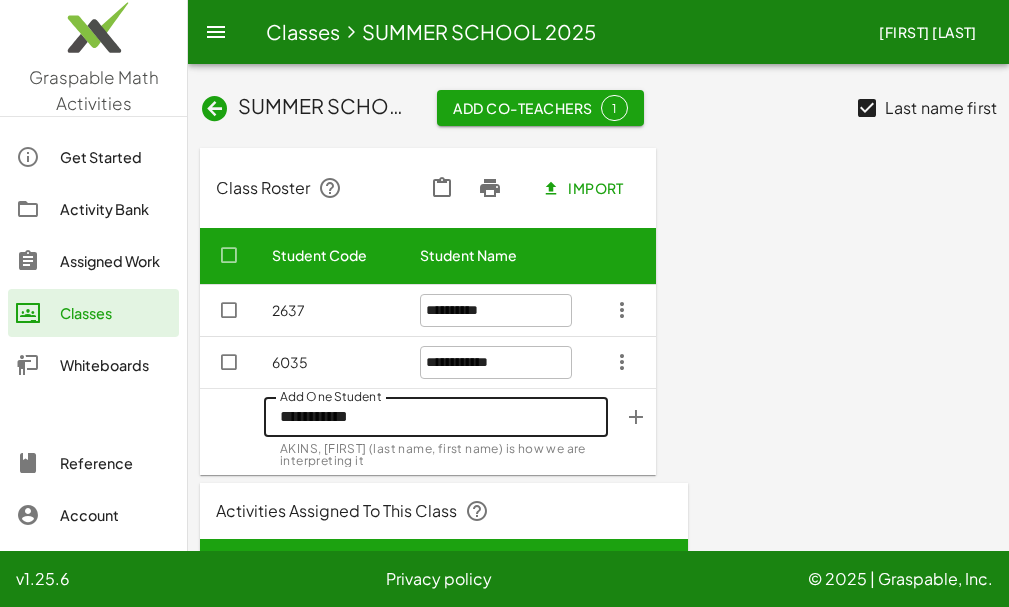 type on "**********" 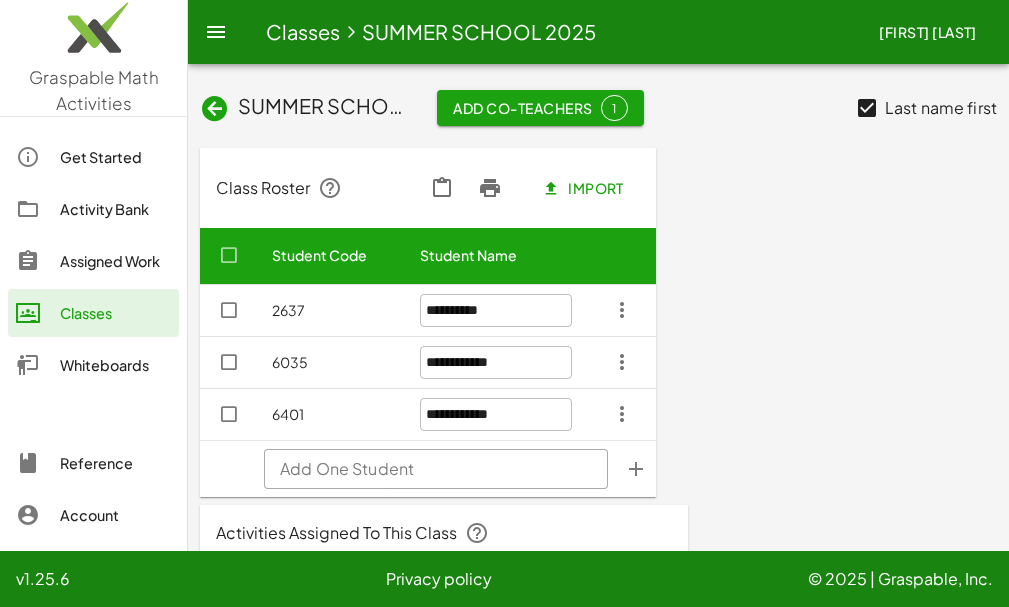 click 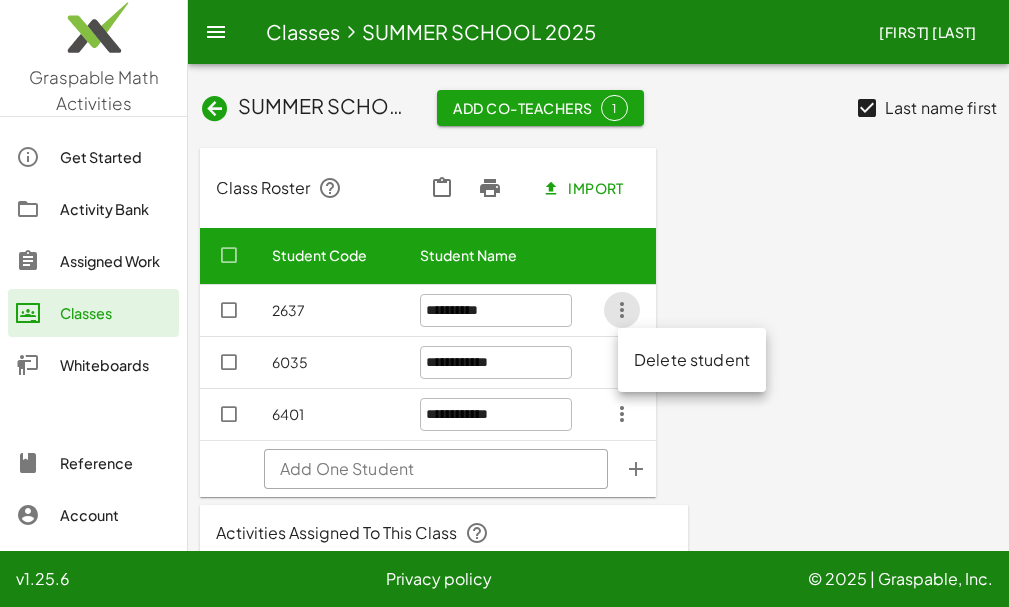 click on "Delete student" 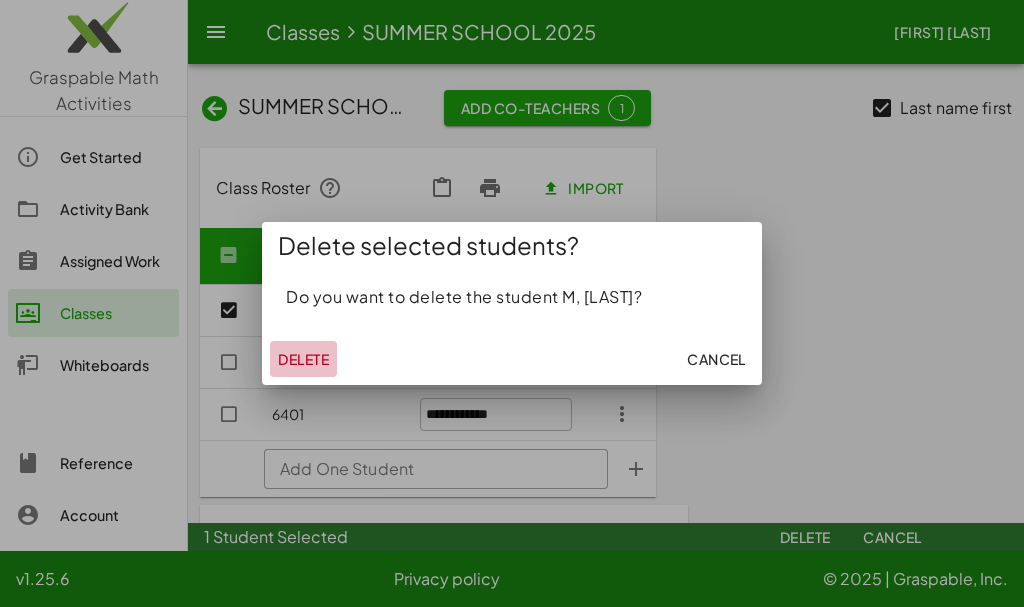 click on "Delete" 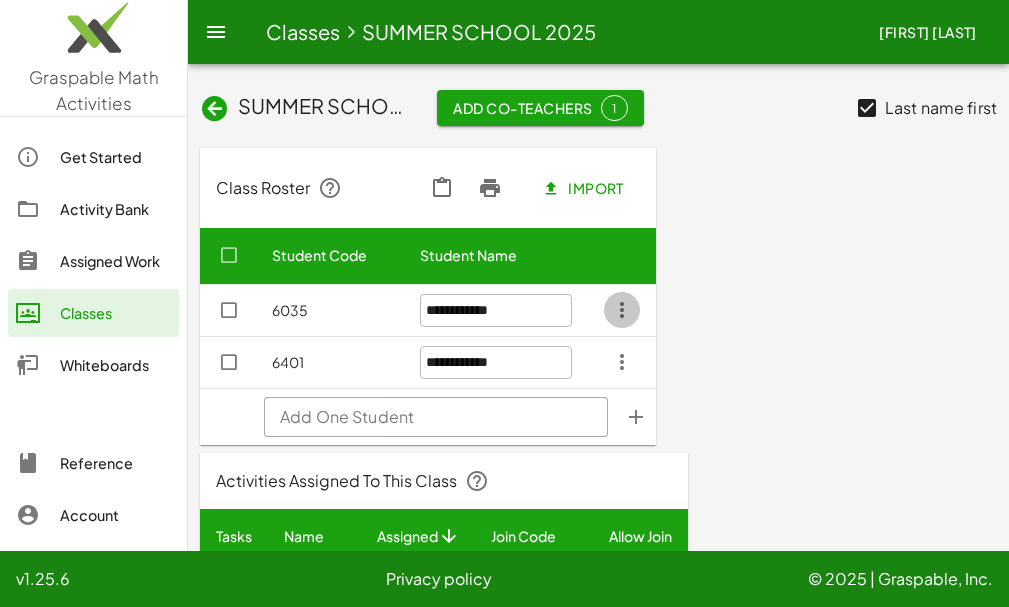 click 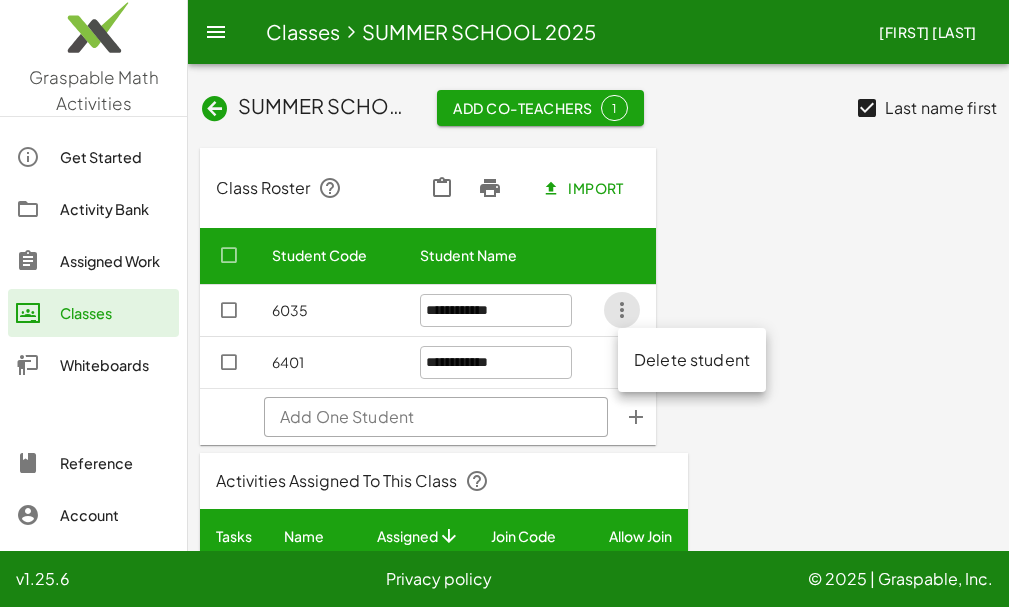 click on "Delete student" 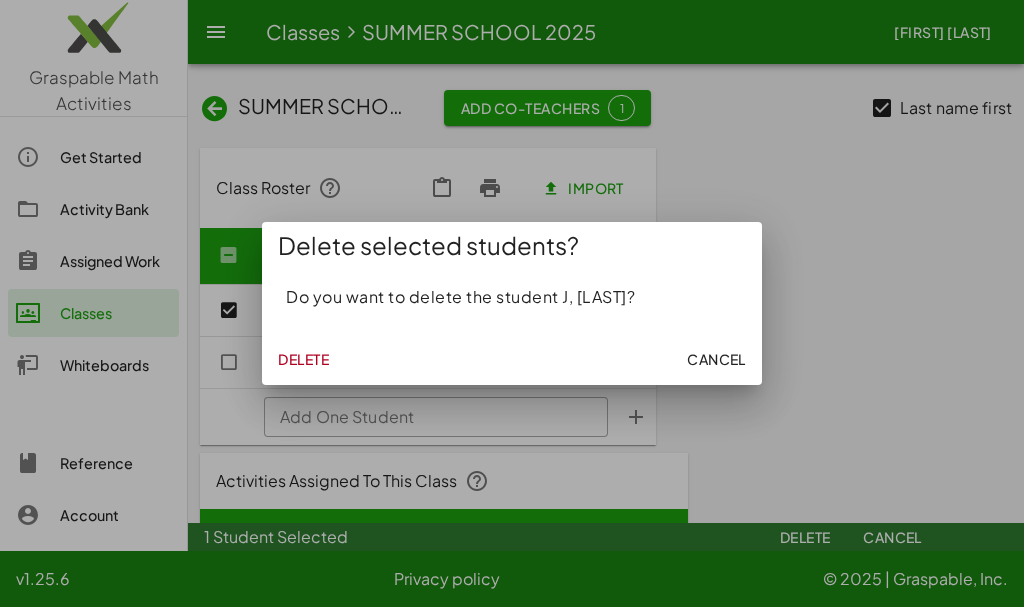 click on "Delete" 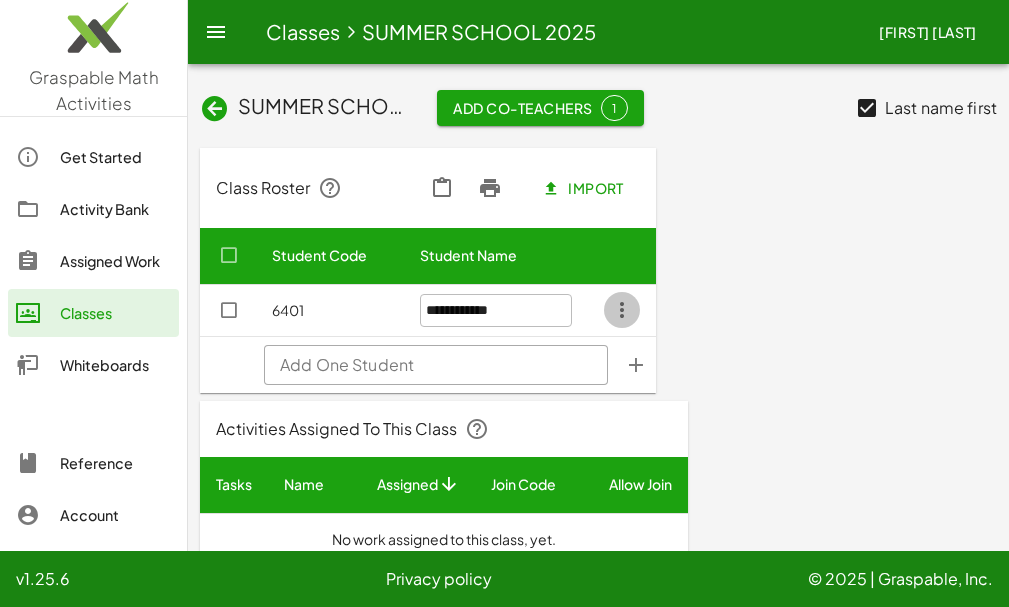 click 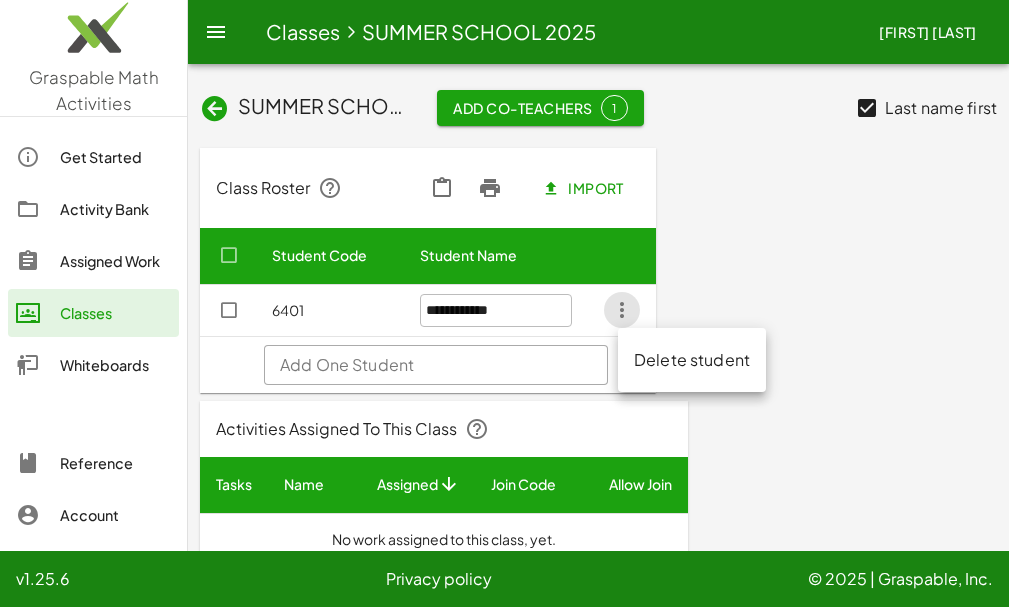 click on "Delete student" 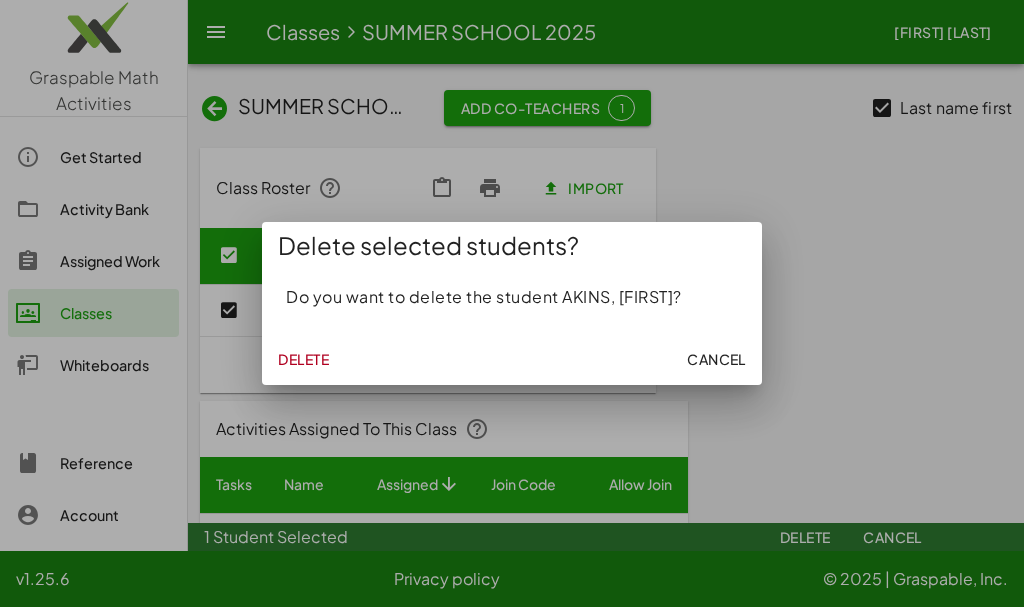 click on "Delete" 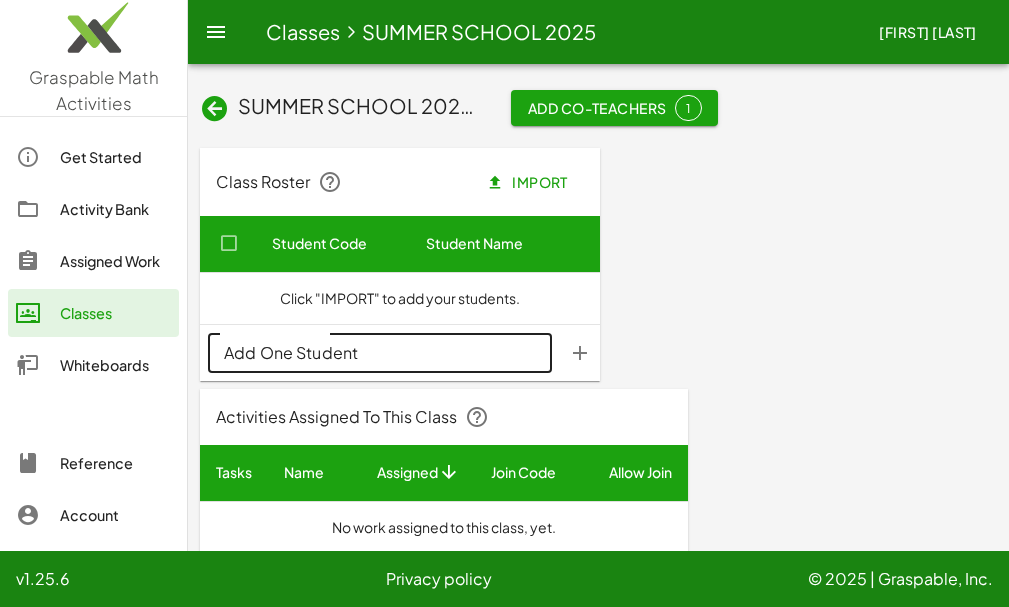 click on "Add One Student" 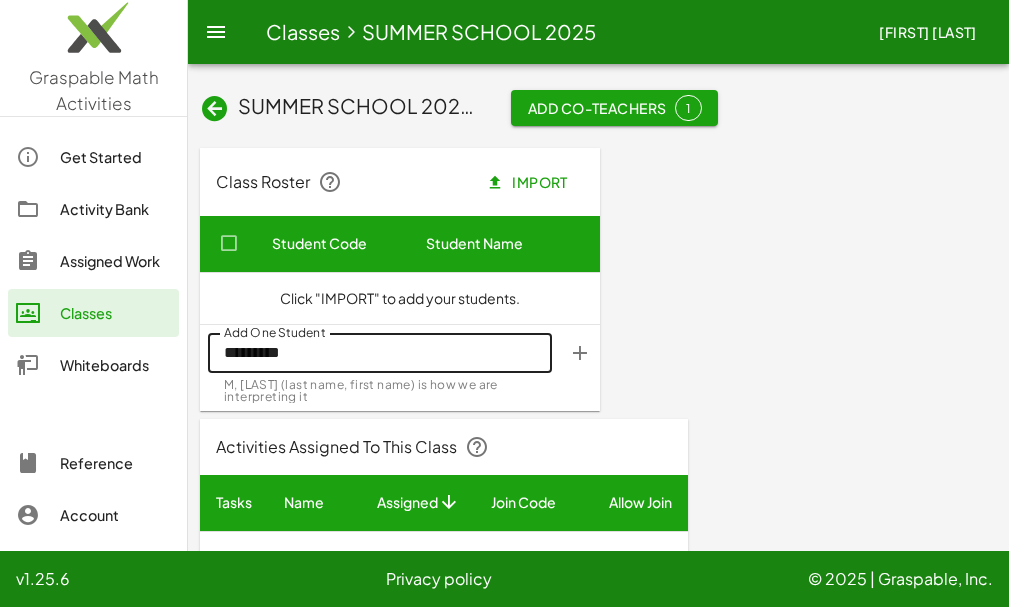 type on "*********" 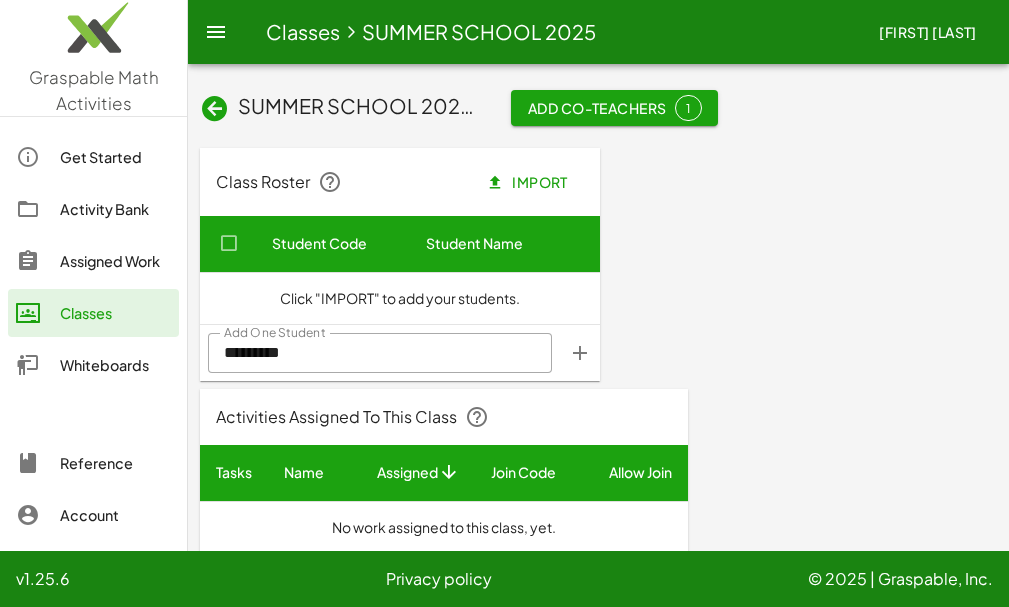 click at bounding box center (580, 353) 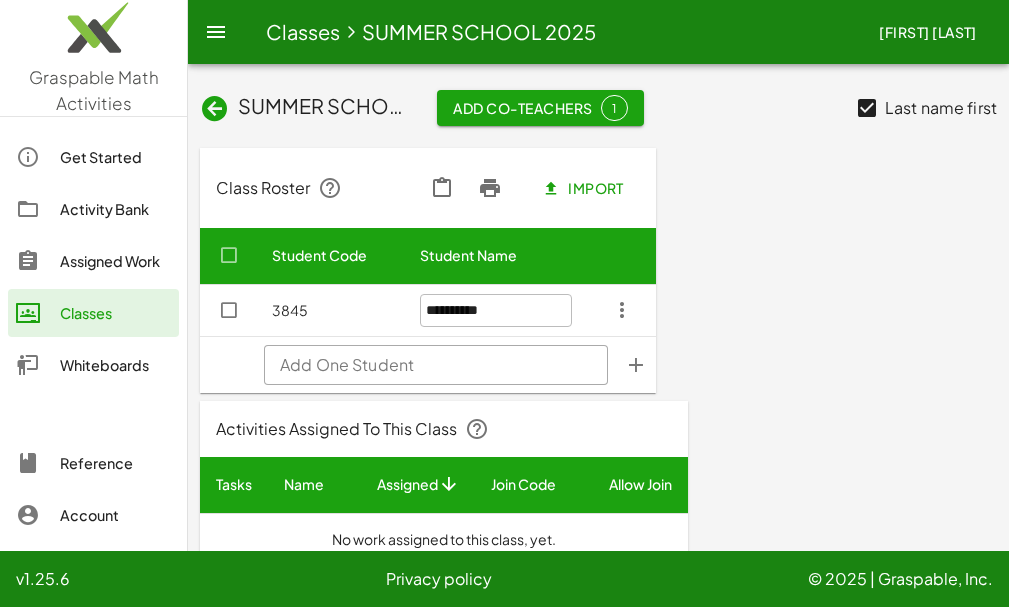 click on "Add One Student" 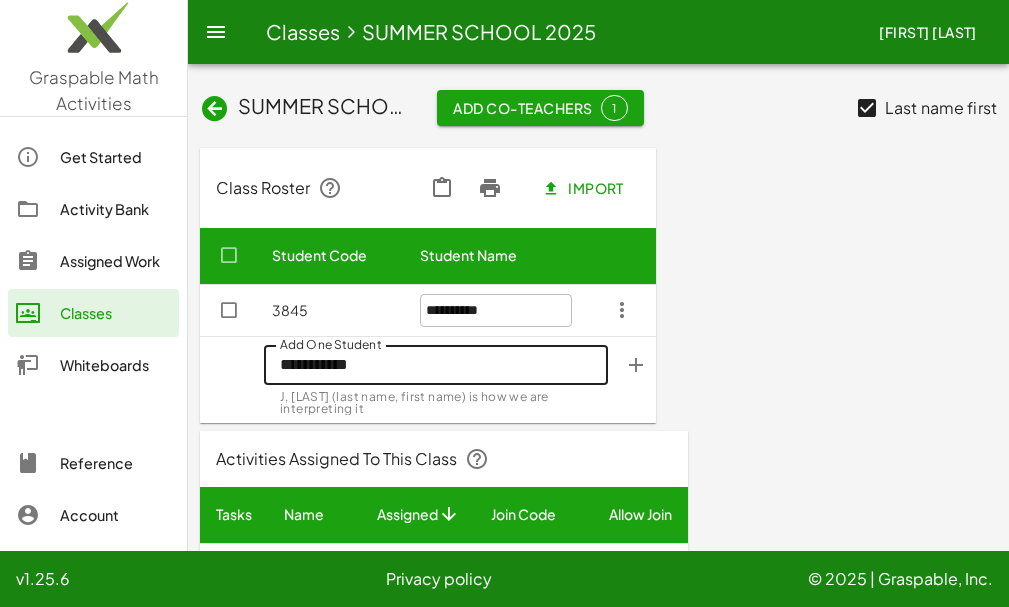 type on "**********" 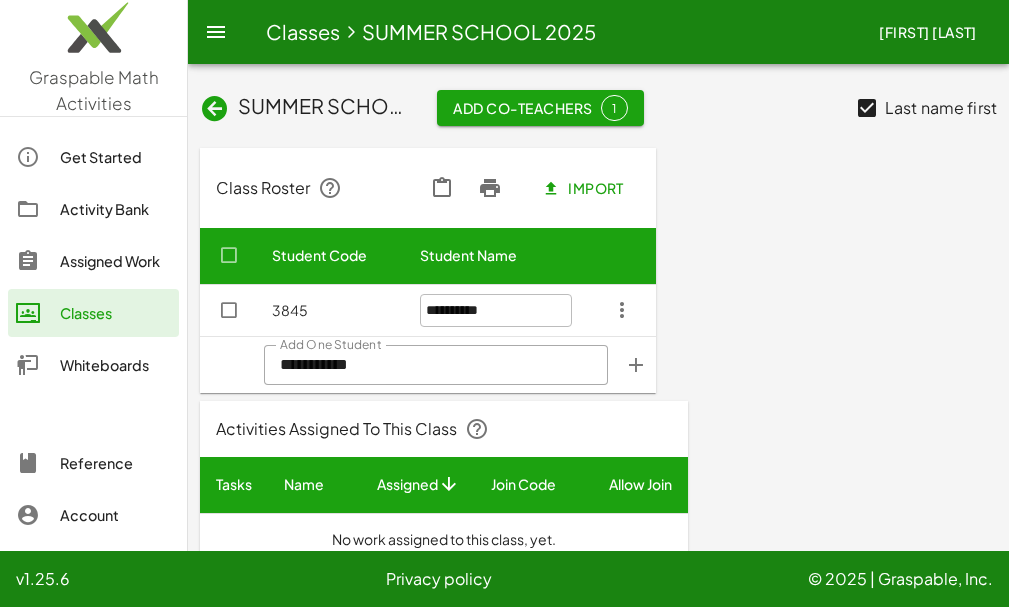 click at bounding box center (636, 365) 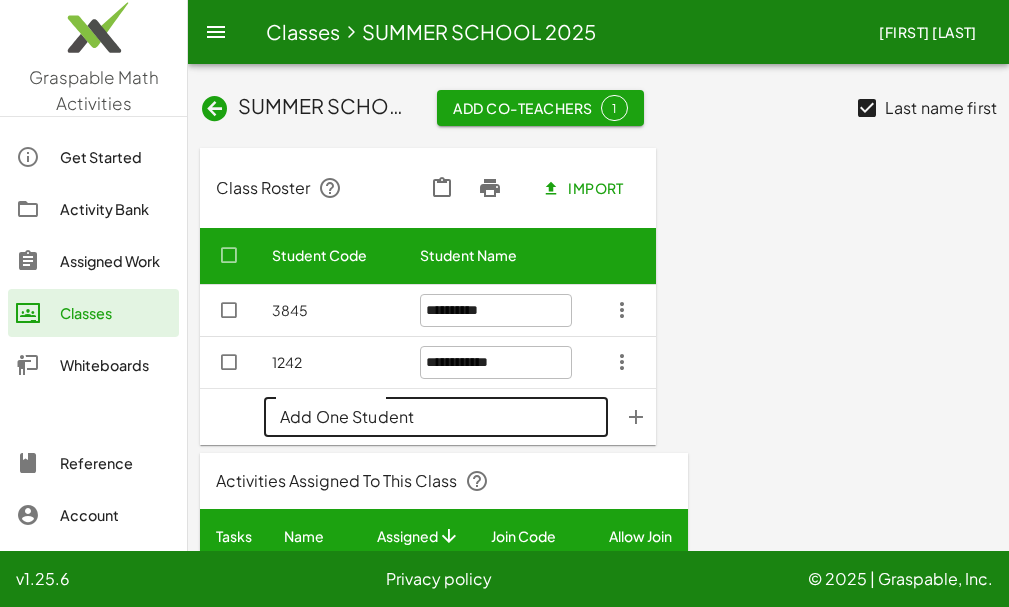 click on "Add One Student" 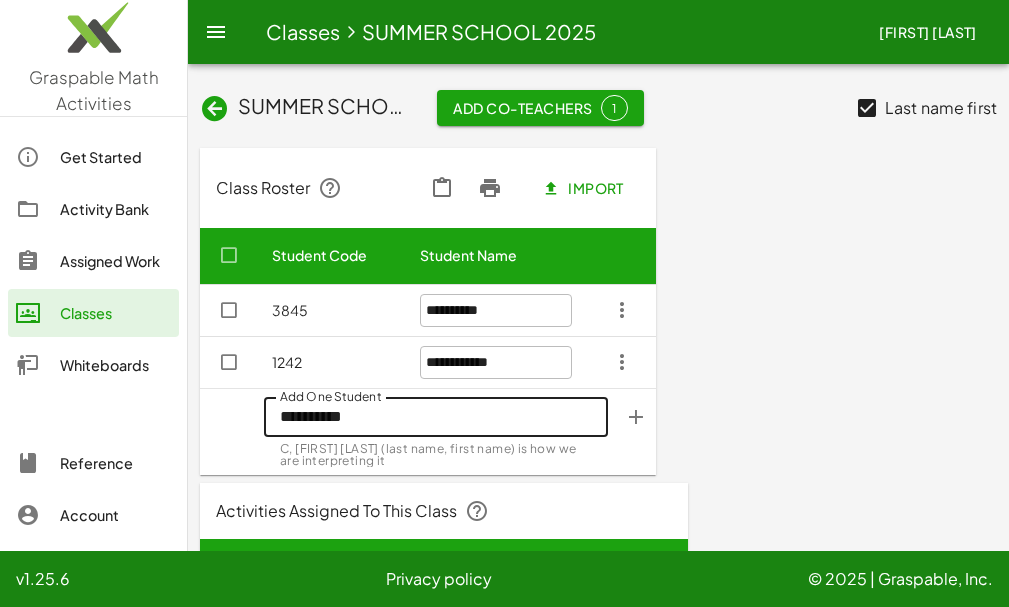 type on "**********" 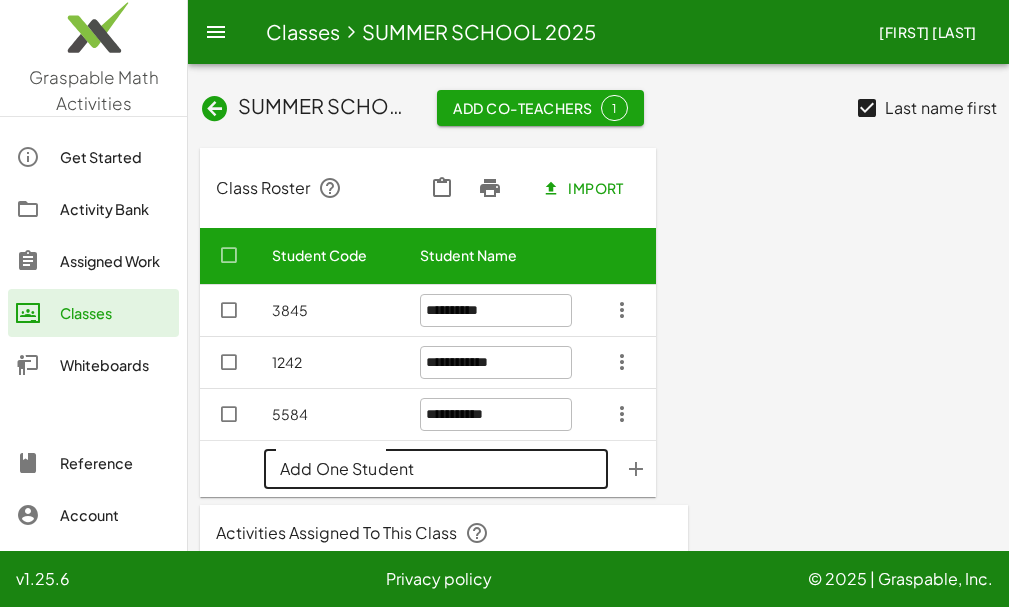 click on "Add One Student" 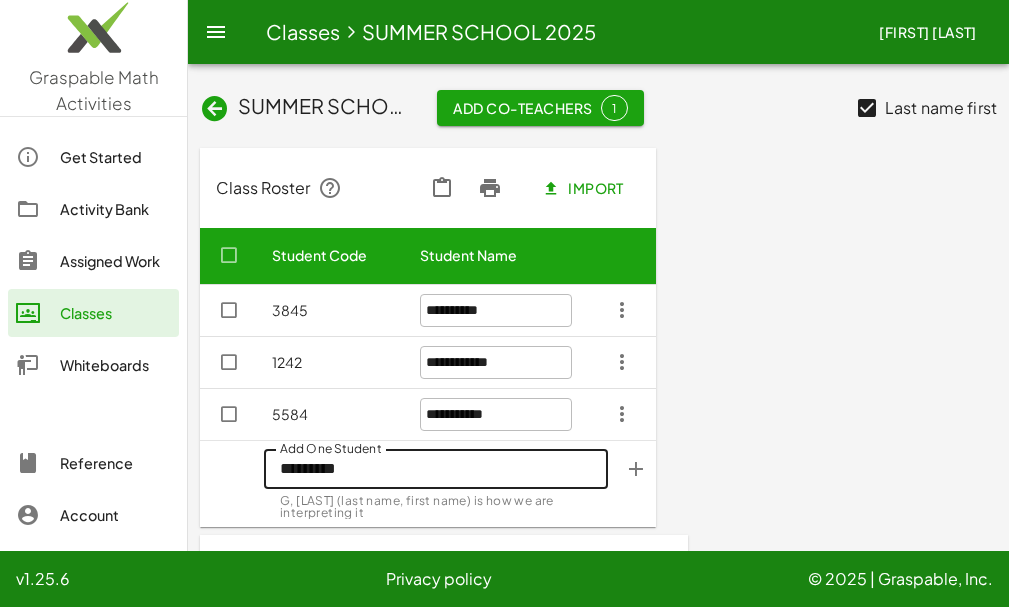 type on "*********" 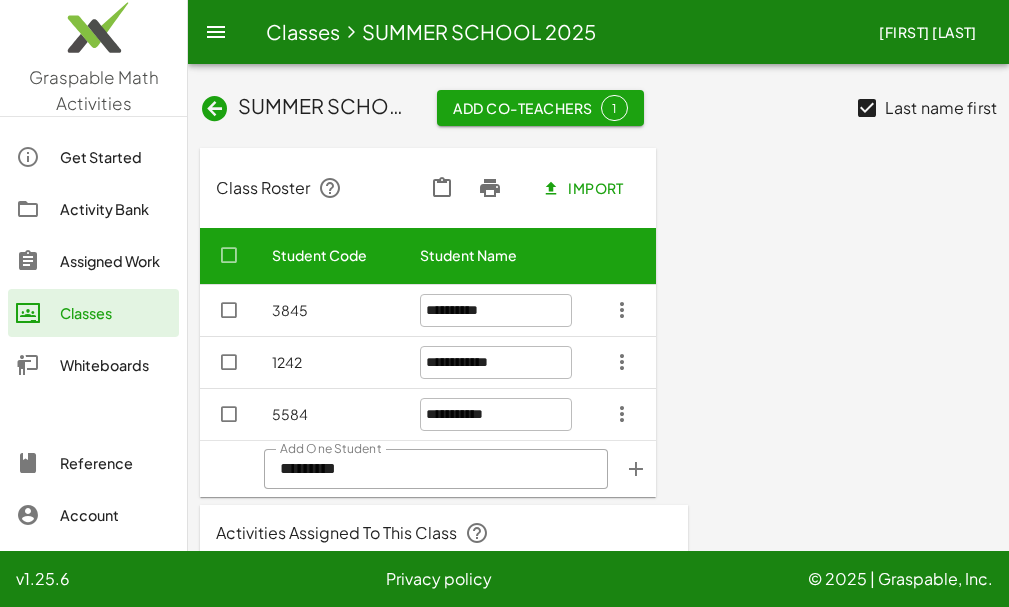click at bounding box center [636, 469] 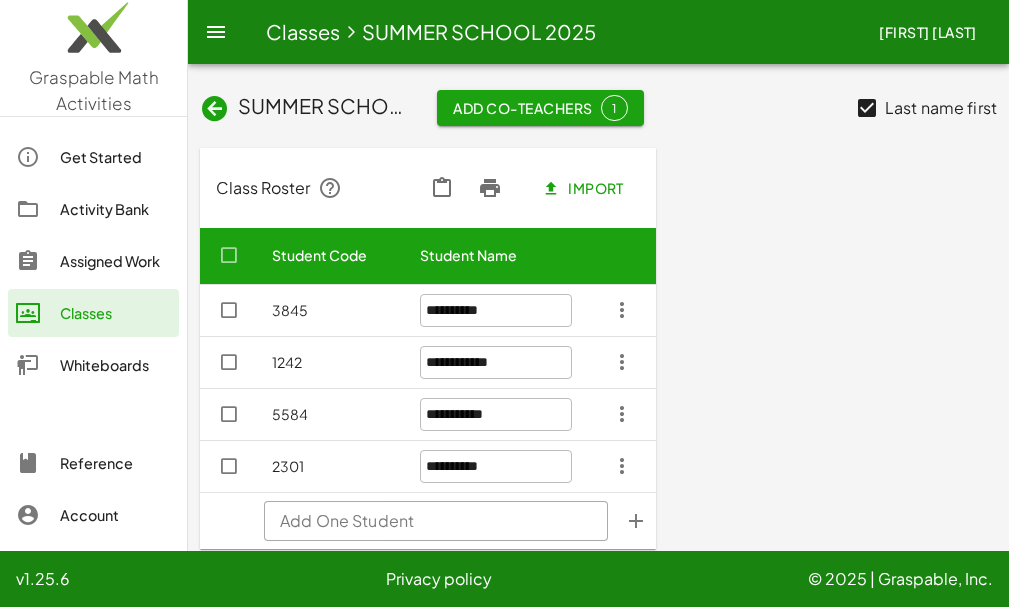 click on "Add One Student" 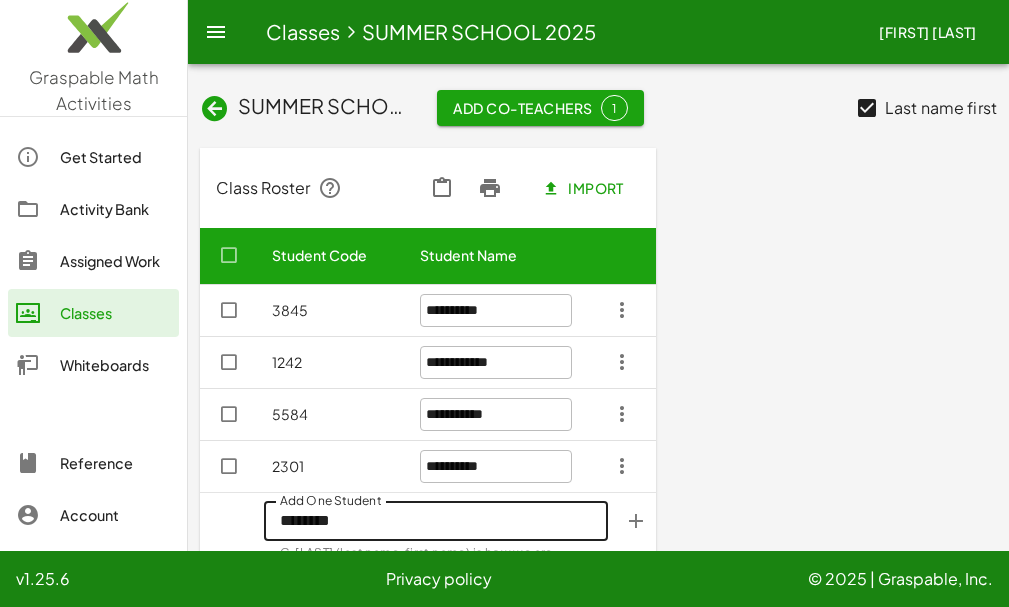 type on "********" 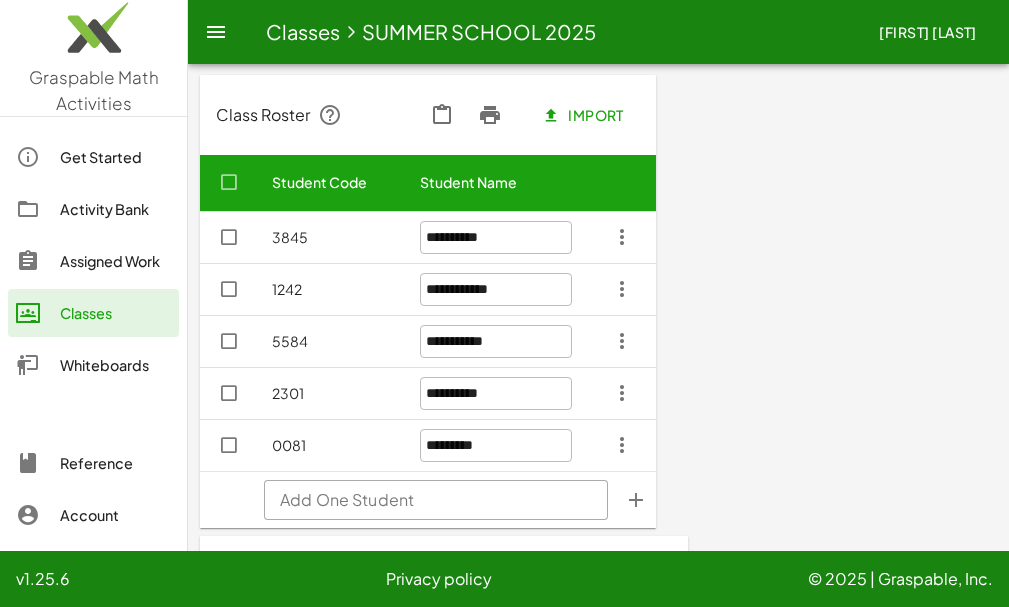 scroll, scrollTop: 100, scrollLeft: 0, axis: vertical 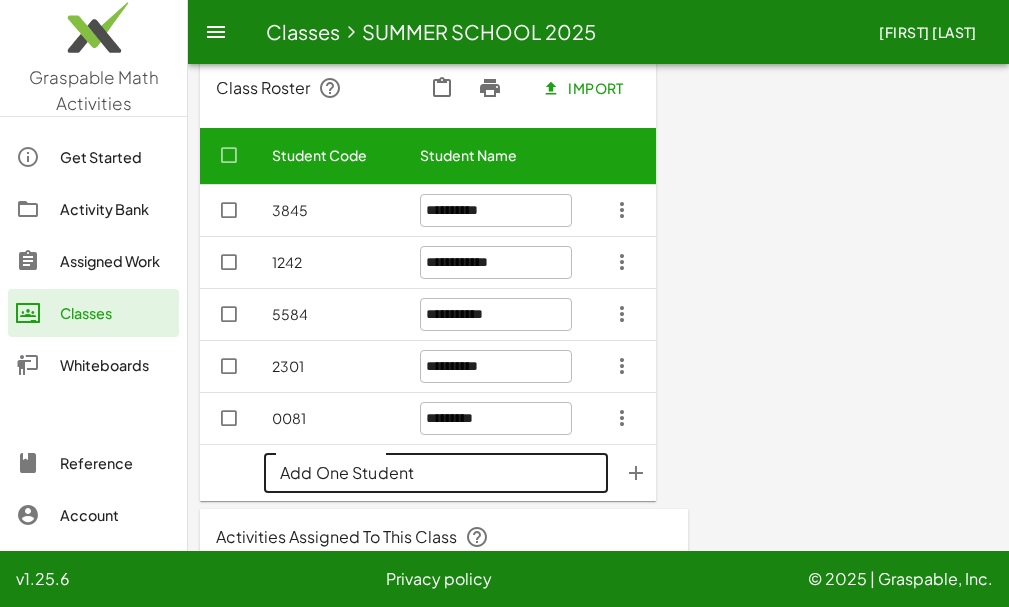 click on "Add One Student" 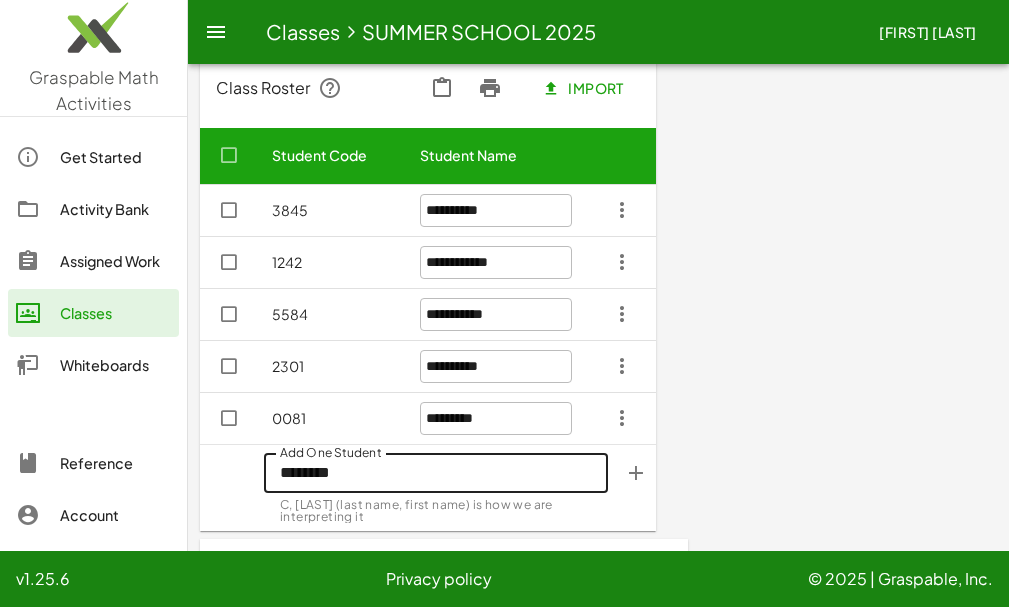 type on "********" 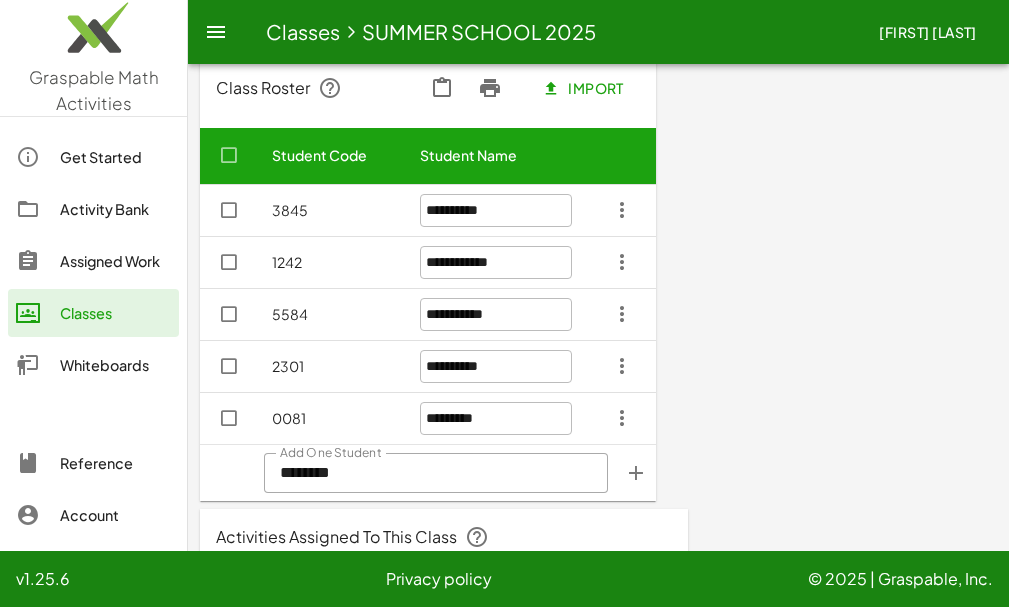 click at bounding box center [636, 473] 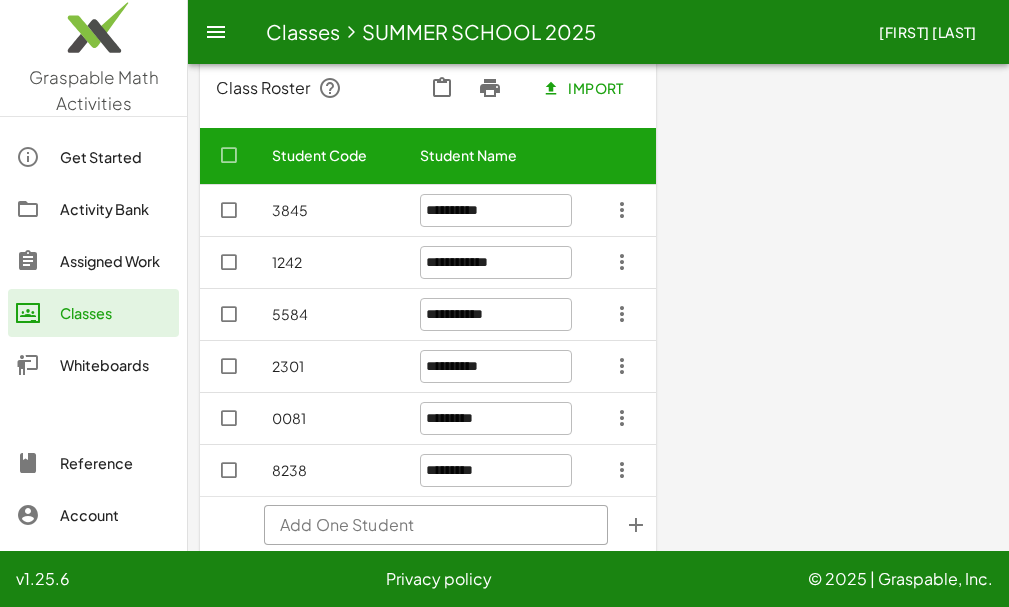 click on "Add One Student" 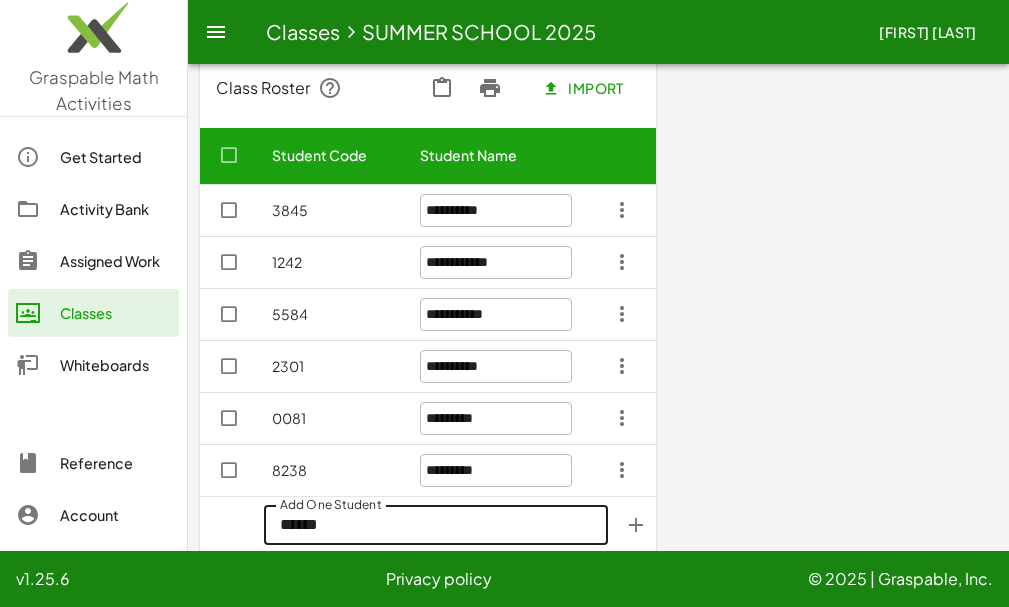 type on "******" 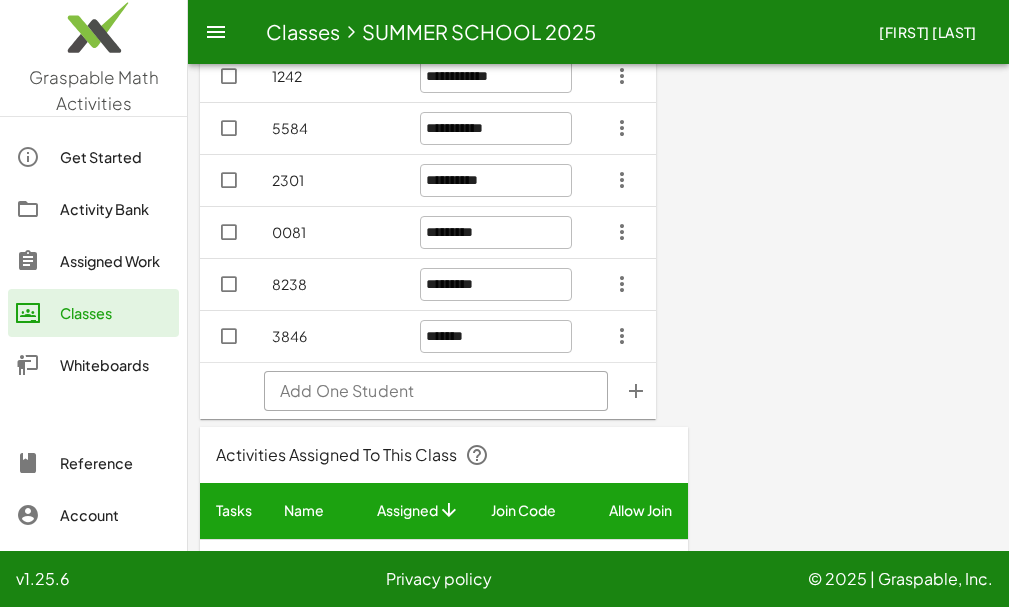 scroll, scrollTop: 300, scrollLeft: 0, axis: vertical 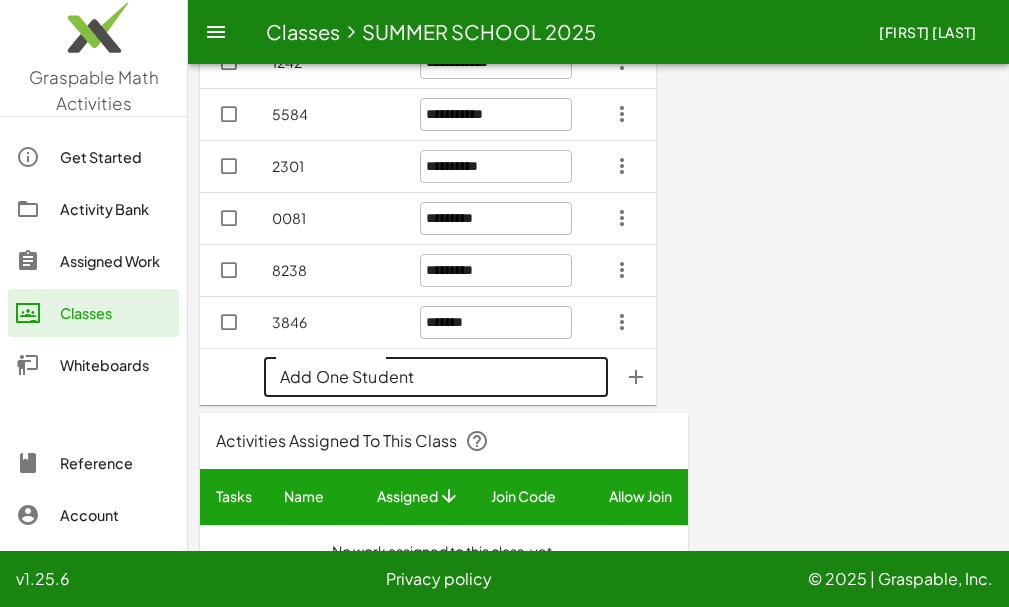 click on "Add One Student" 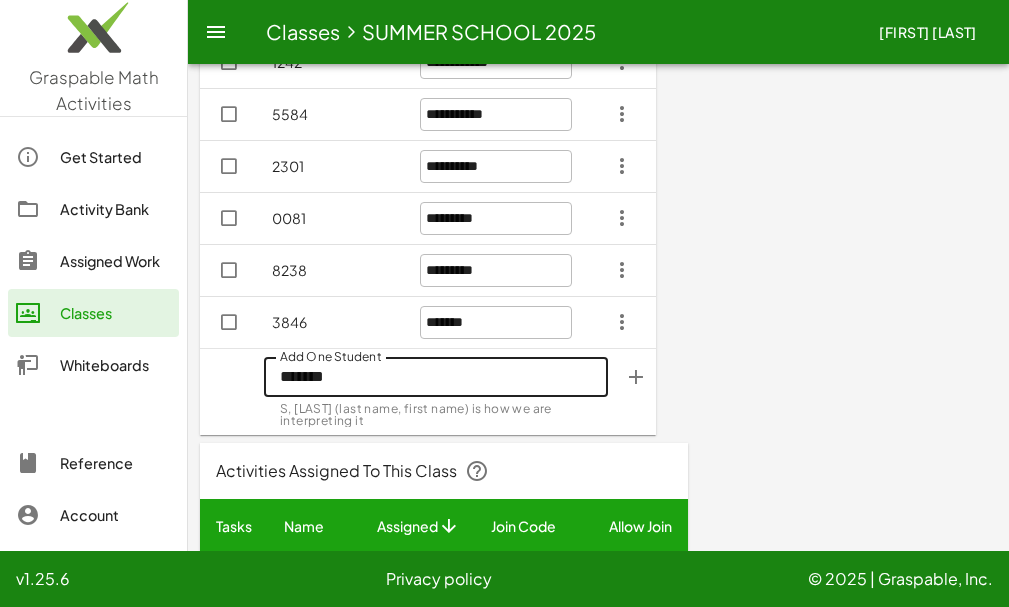 type on "*******" 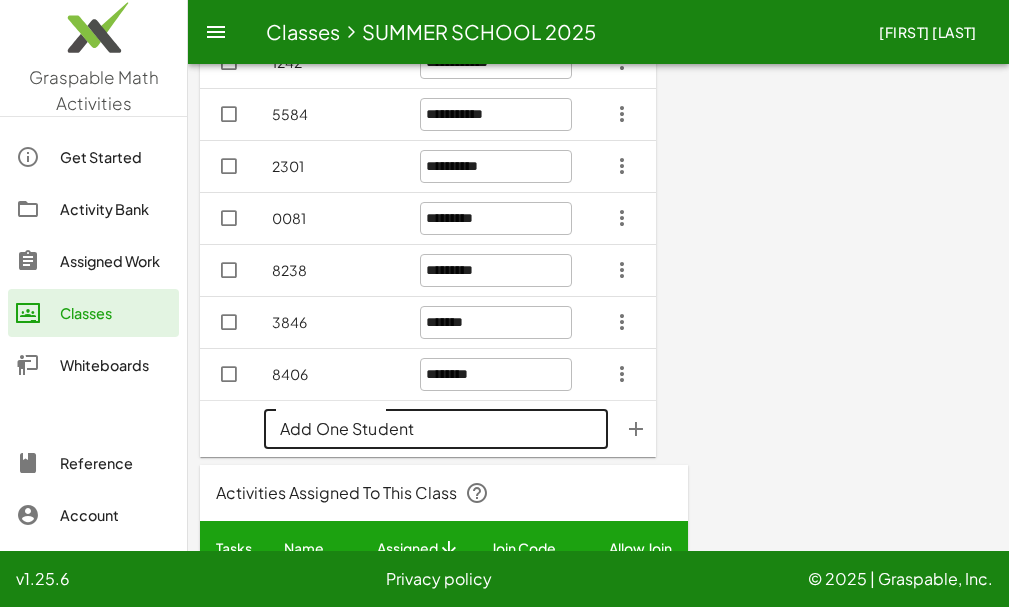 click on "Add One Student" 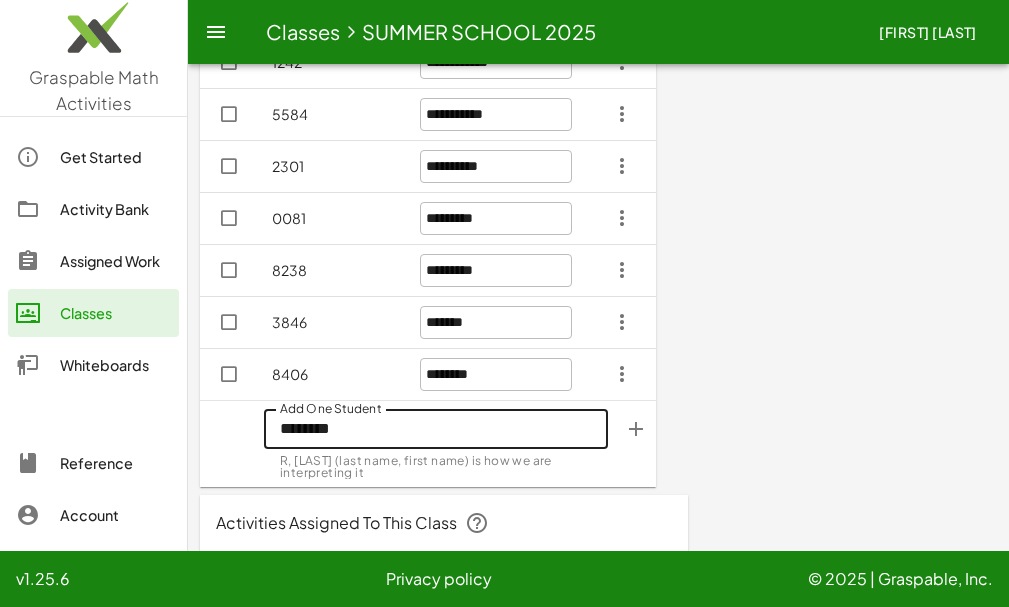 type on "********" 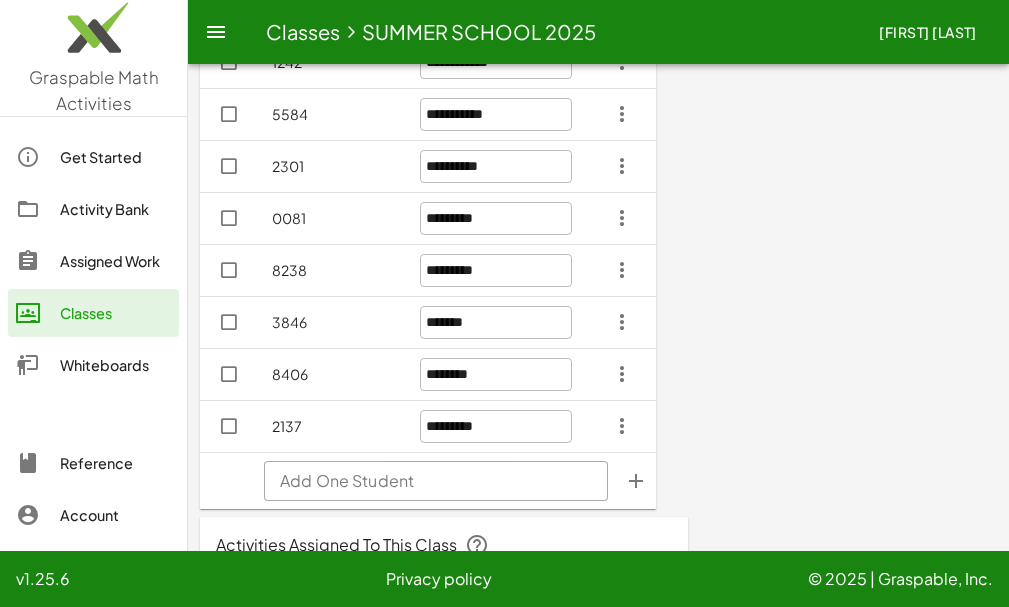 click on "Add One Student" 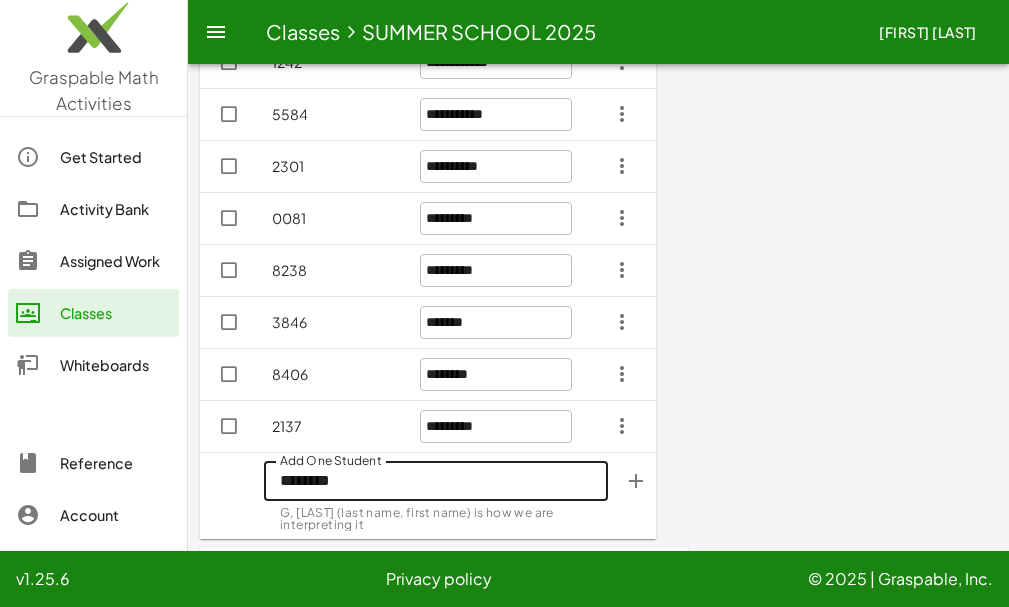 type on "********" 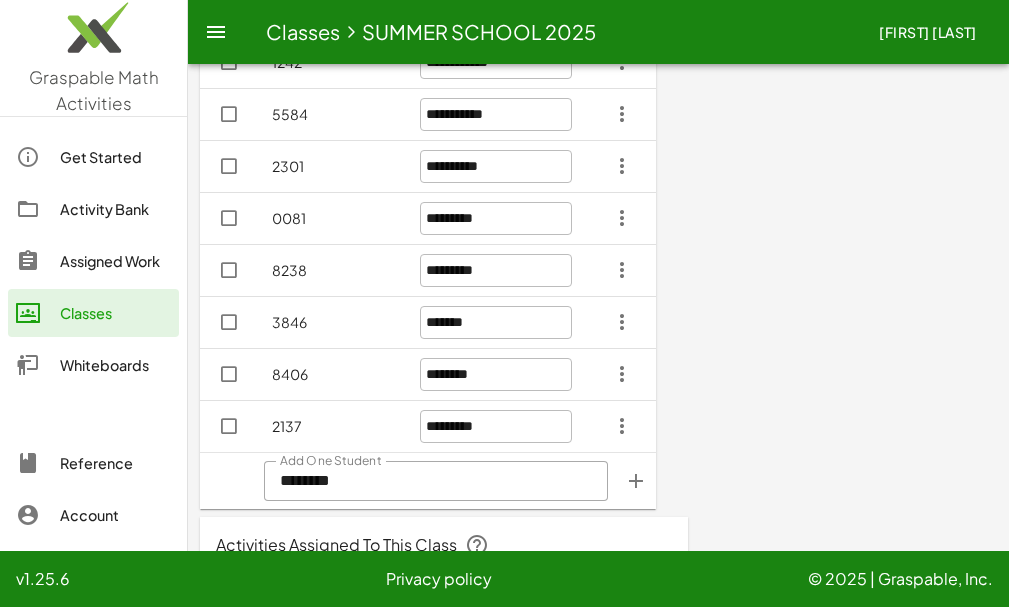 click at bounding box center (636, 481) 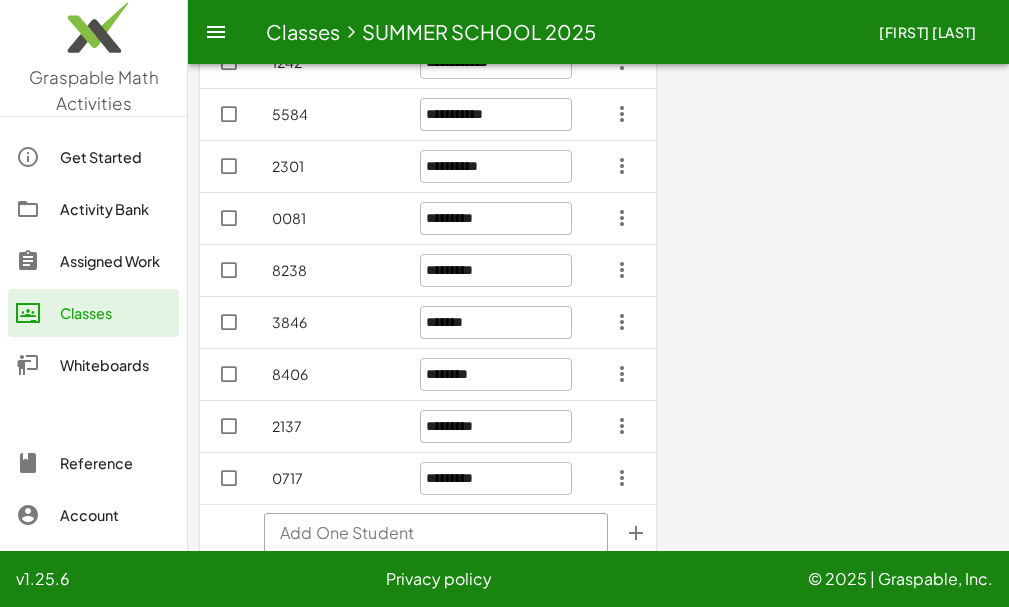 click on "Add One Student" 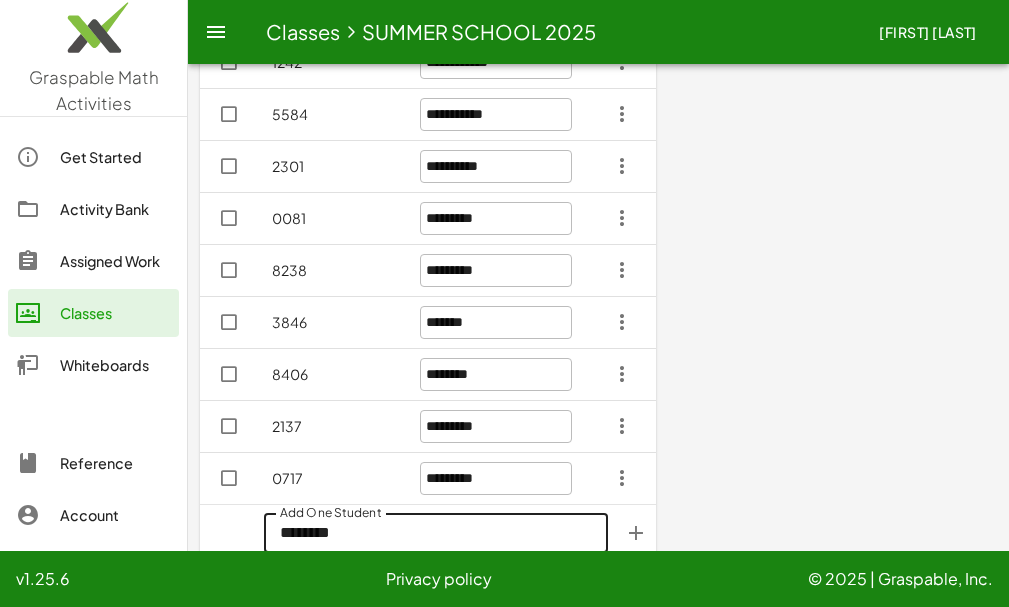 type on "********" 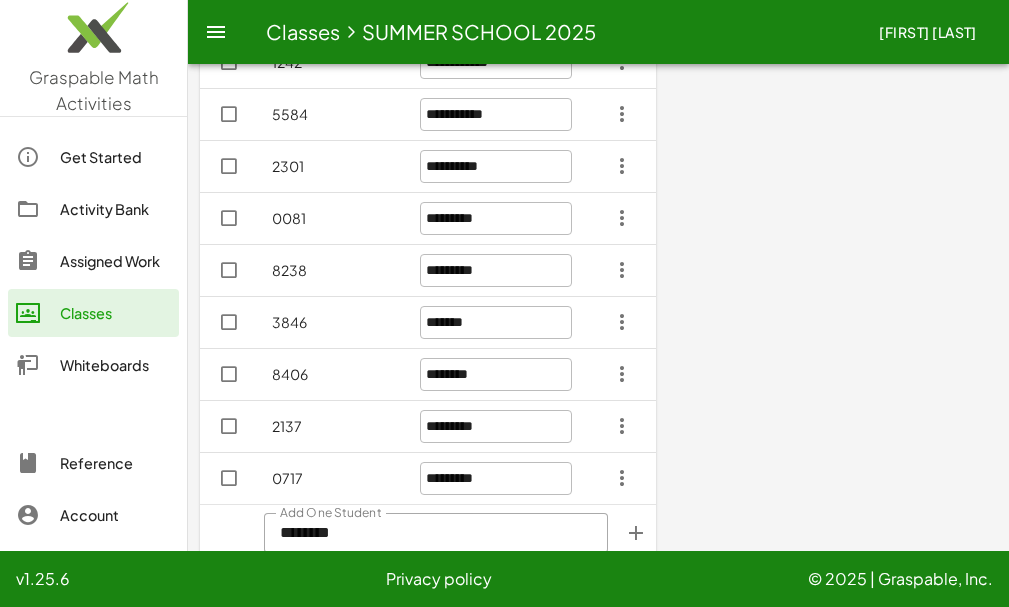 click at bounding box center (636, 533) 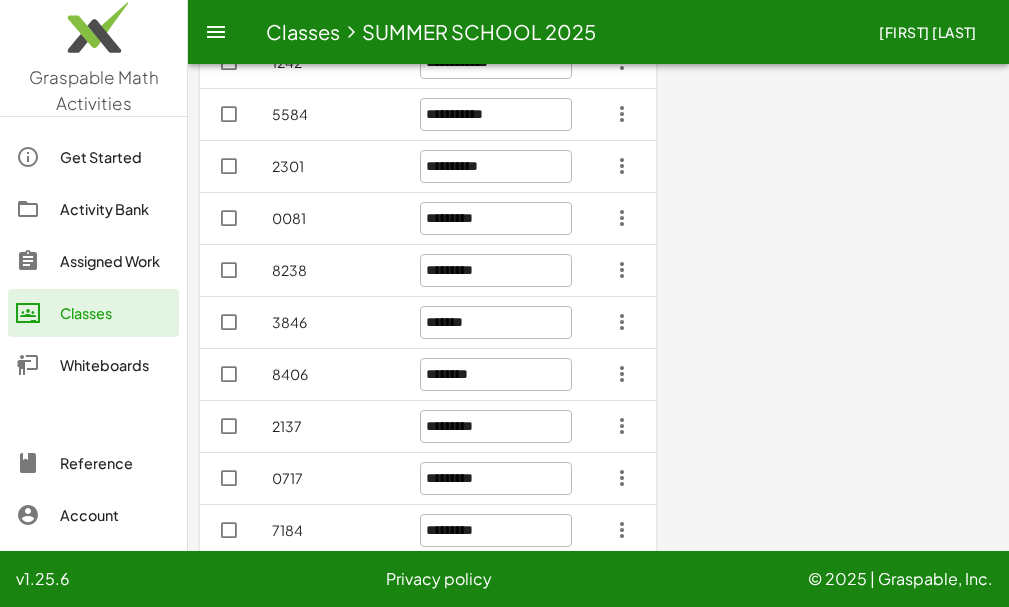 scroll, scrollTop: 400, scrollLeft: 0, axis: vertical 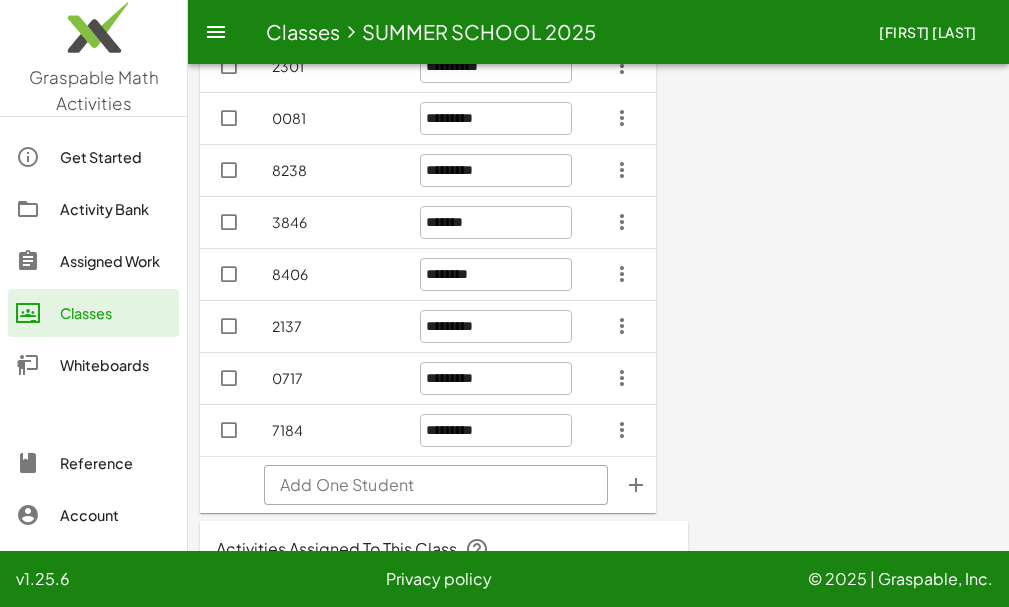 click on "Add One Student" 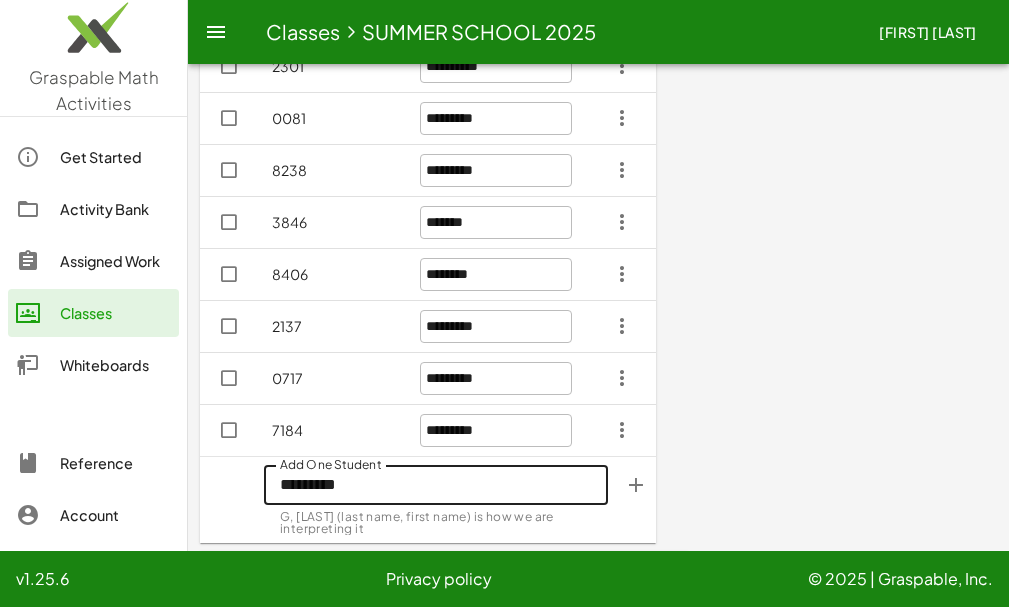type on "*********" 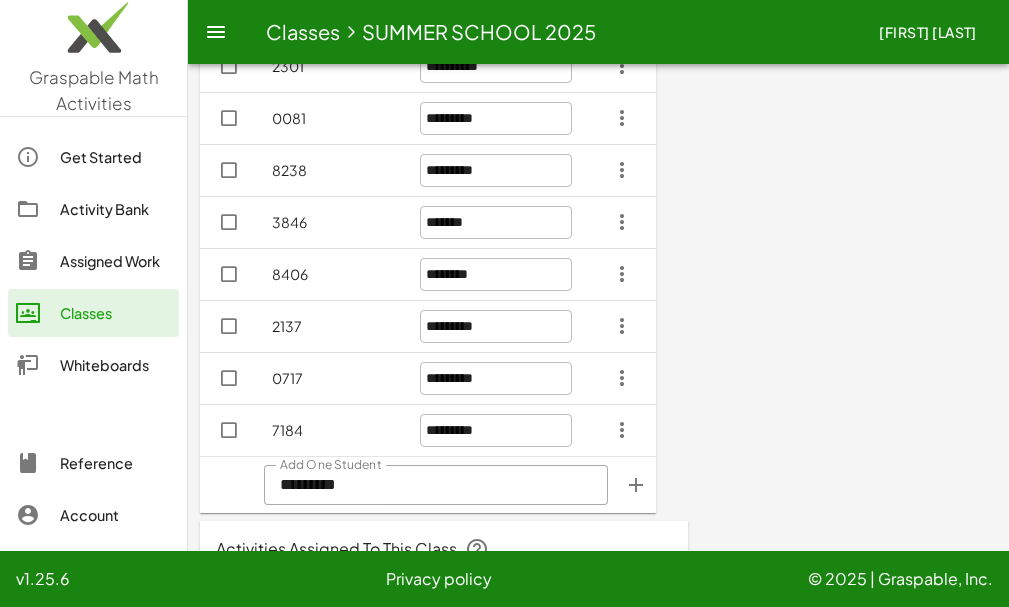 click at bounding box center (636, 485) 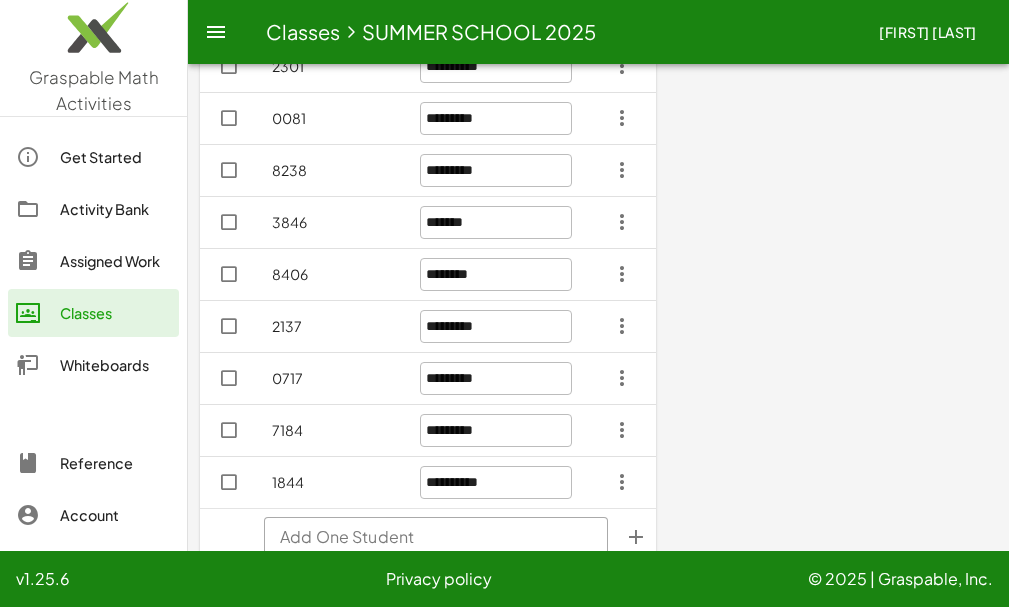 scroll, scrollTop: 500, scrollLeft: 0, axis: vertical 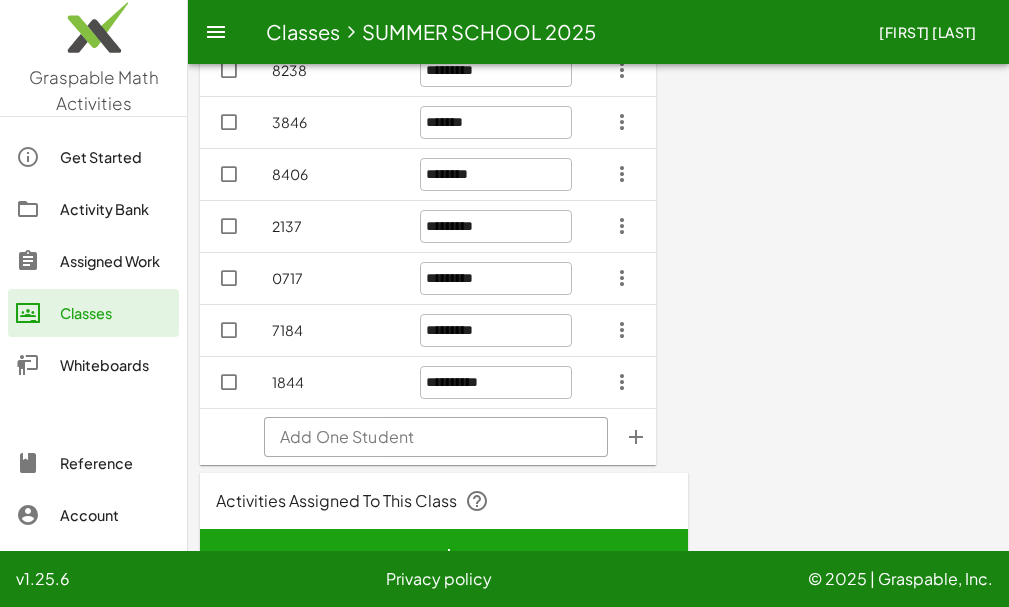 click on "Add One Student" 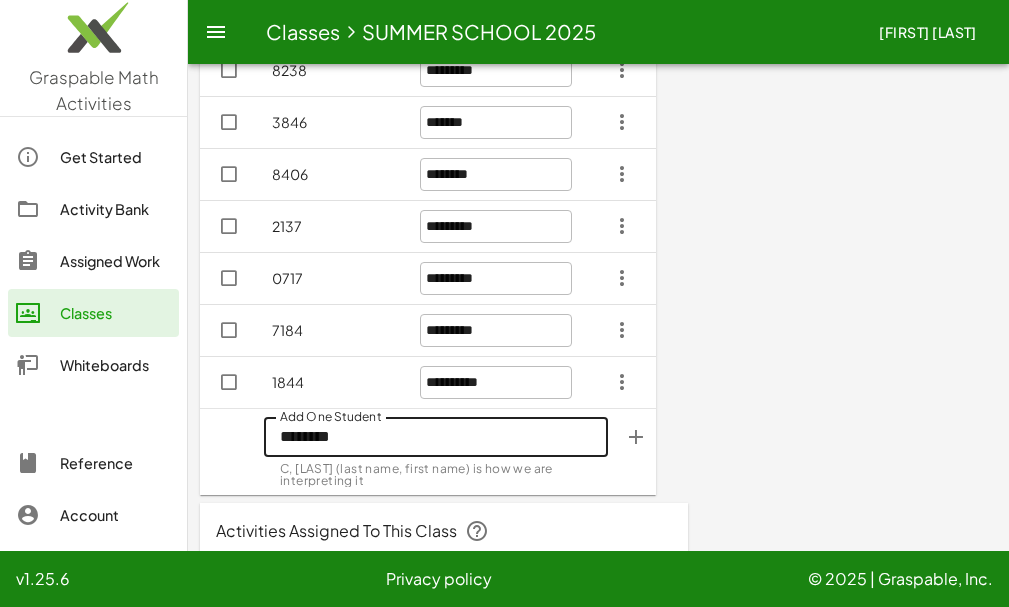 type on "********" 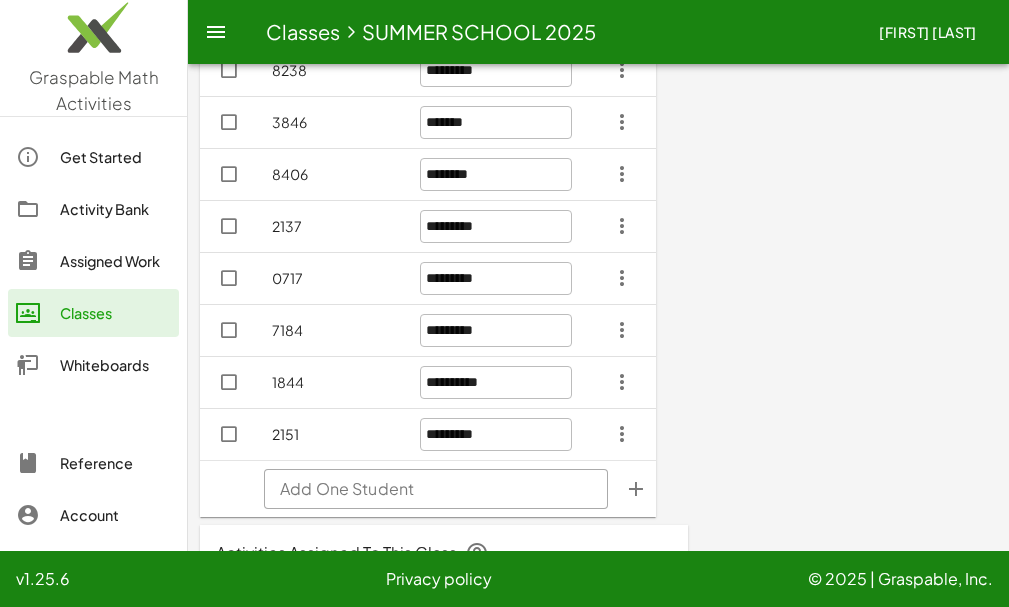 click on "Add One Student" 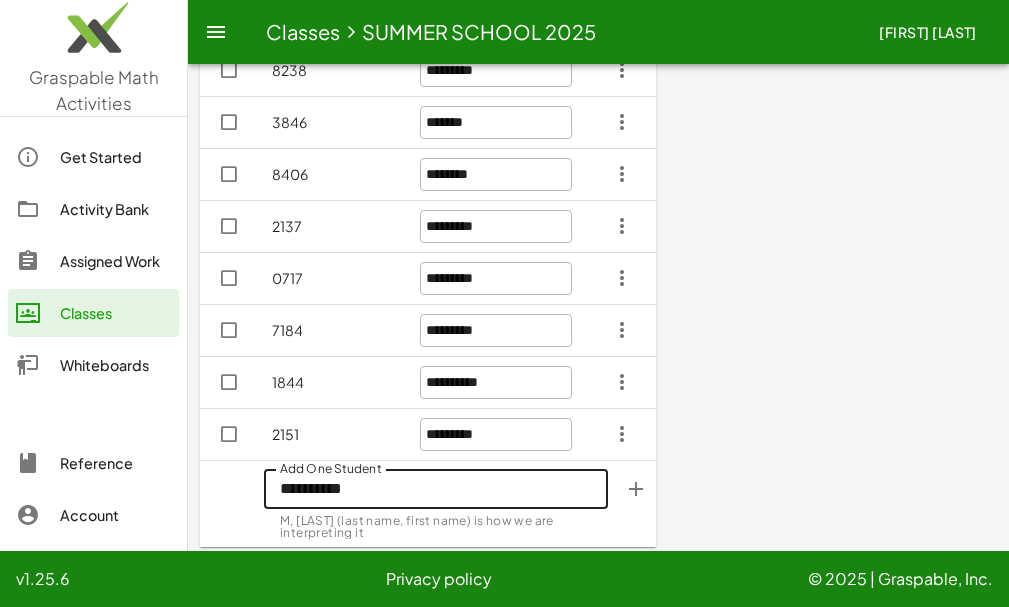 type on "**********" 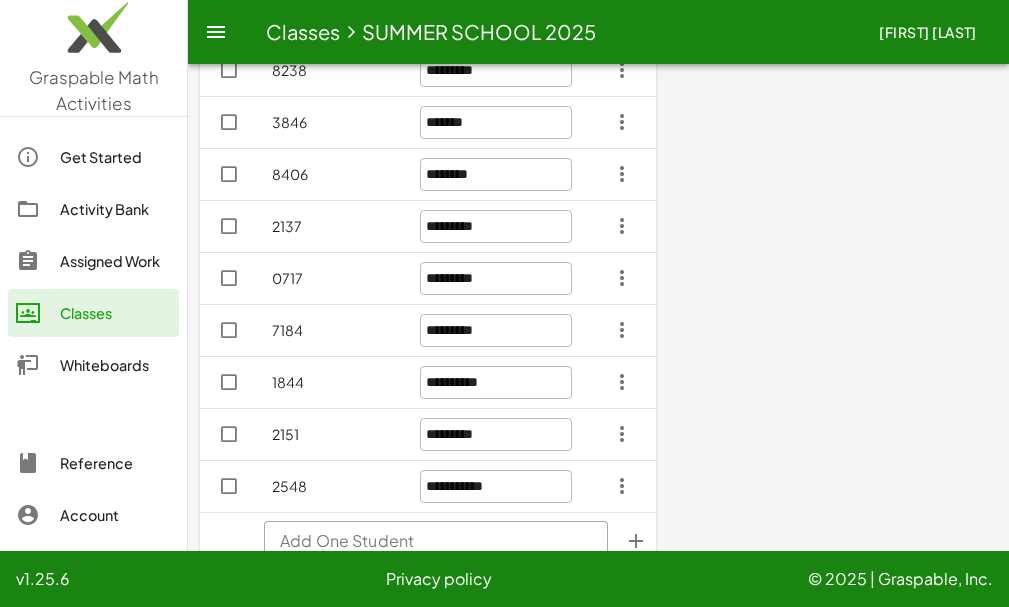 click on "Add One Student" 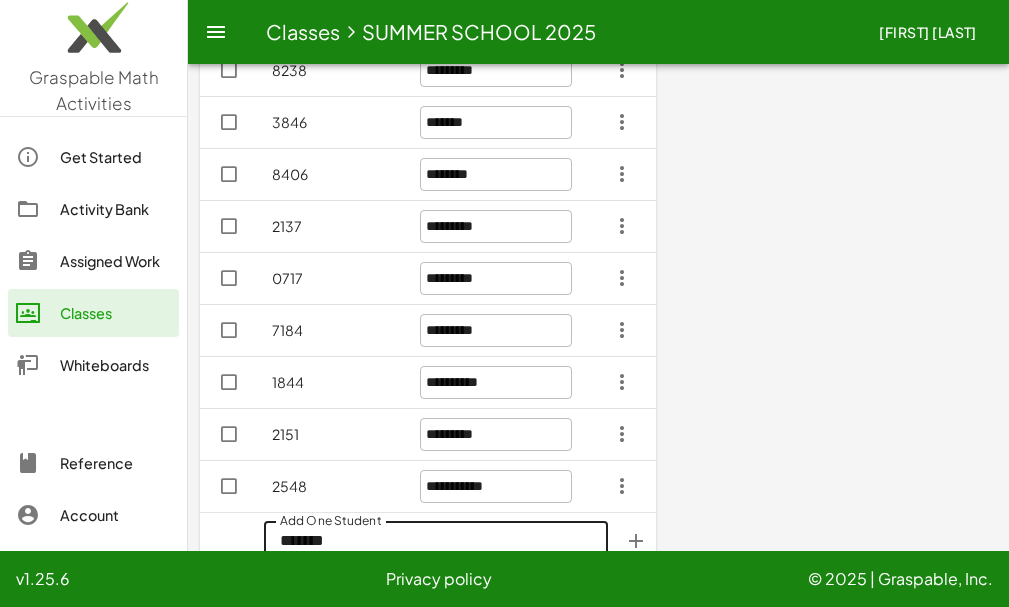 type on "*******" 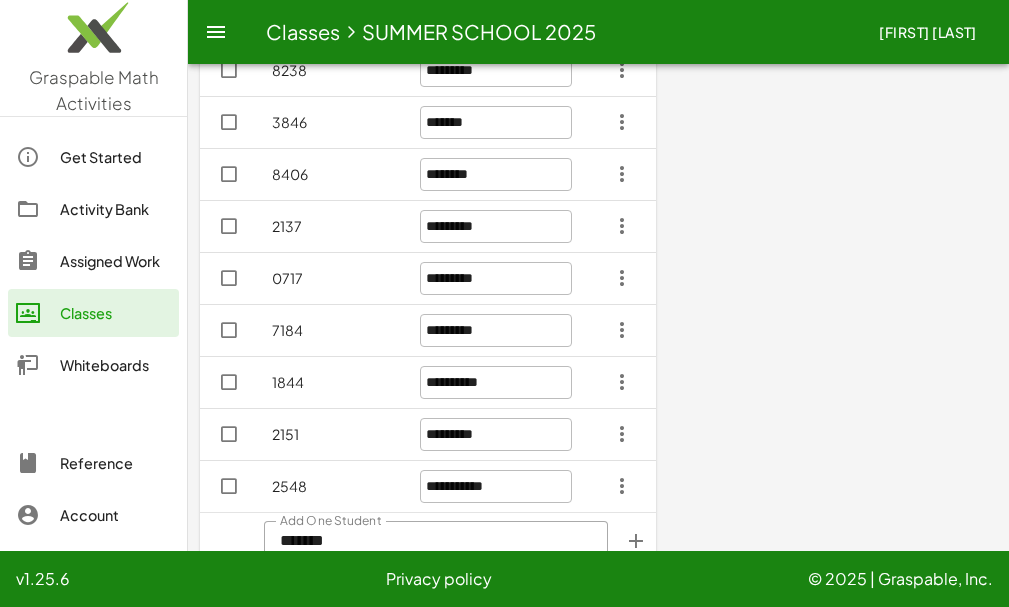 click at bounding box center (636, 541) 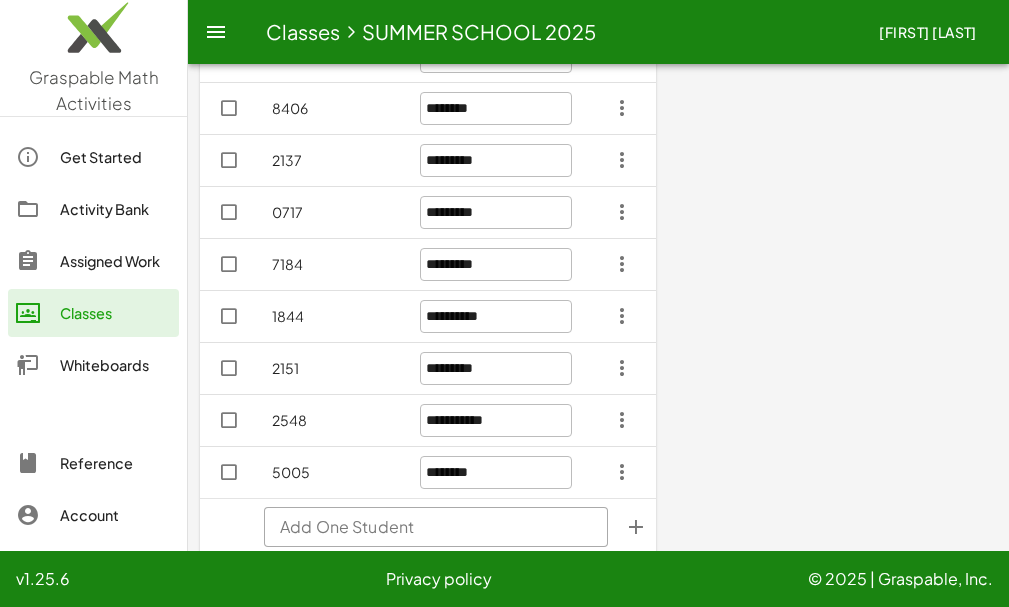 scroll, scrollTop: 600, scrollLeft: 0, axis: vertical 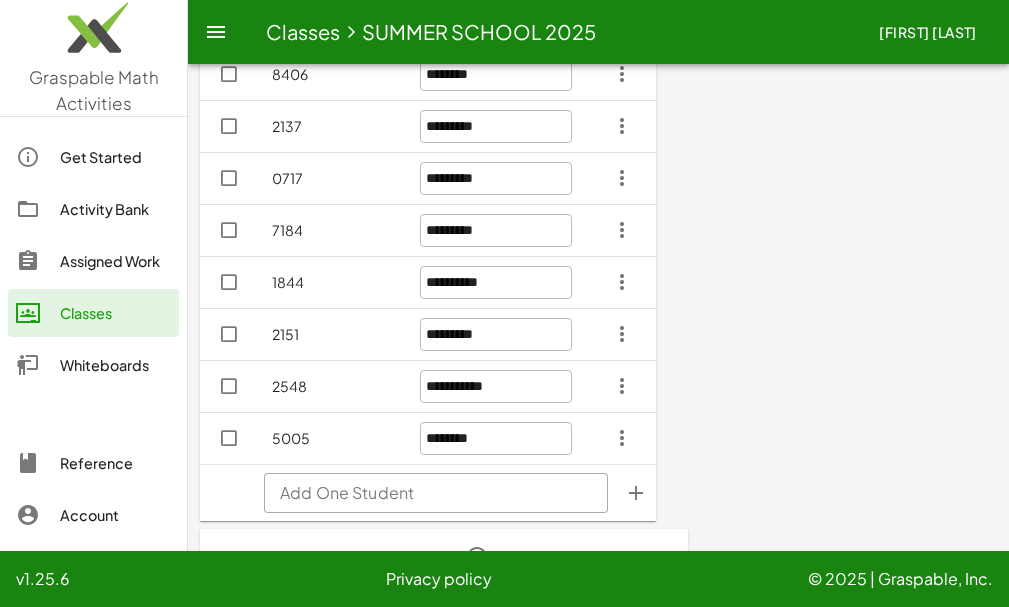 click on "Add One Student" 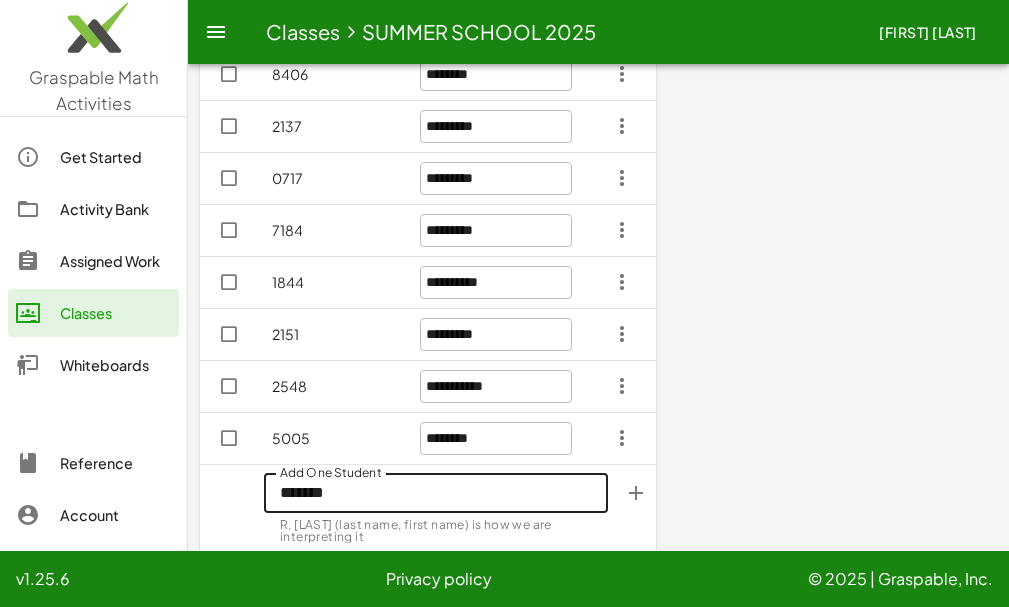 type on "*******" 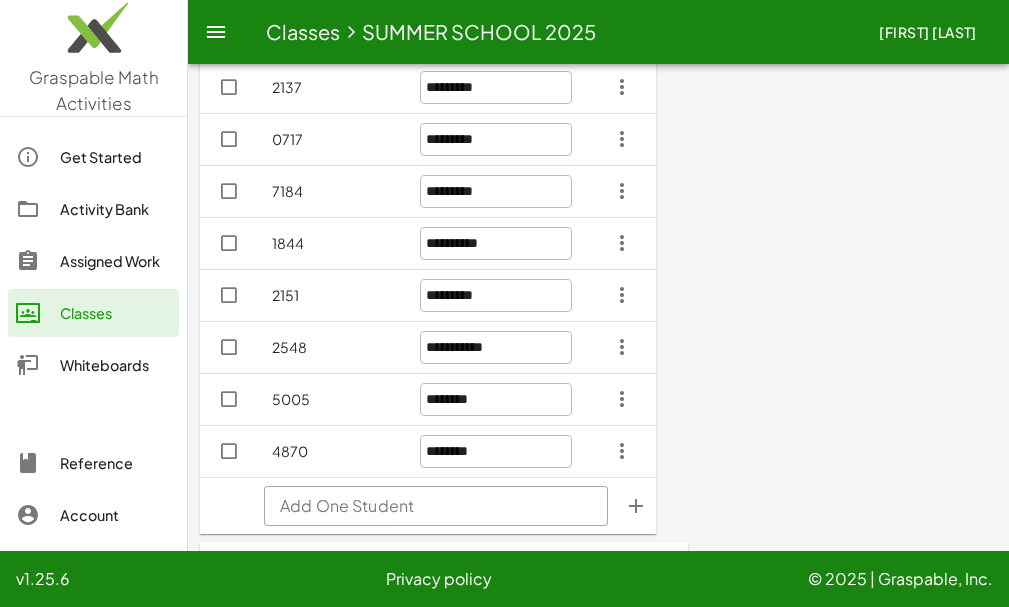 scroll, scrollTop: 700, scrollLeft: 0, axis: vertical 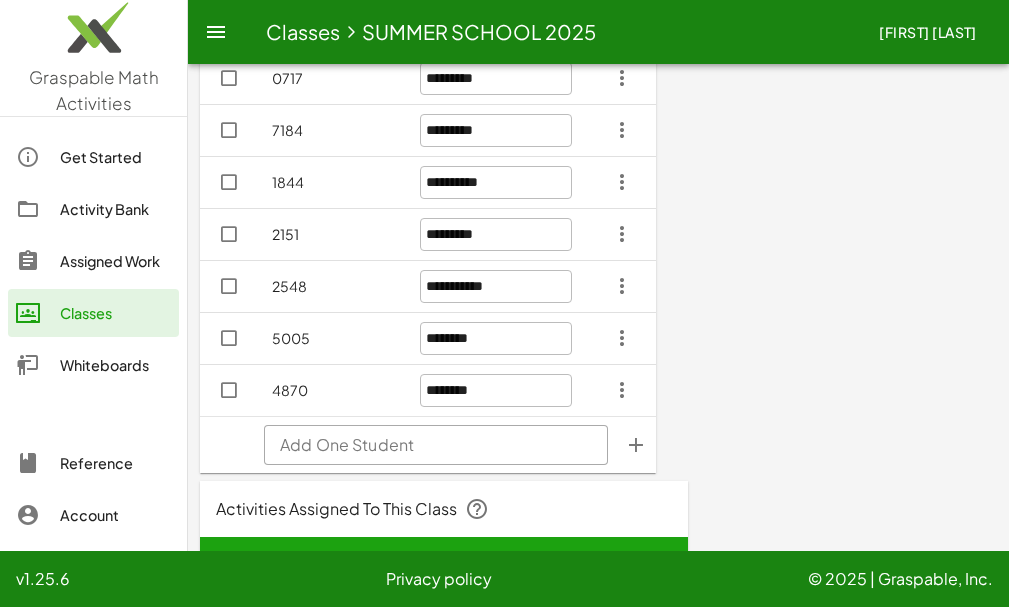 click on "Add One Student" 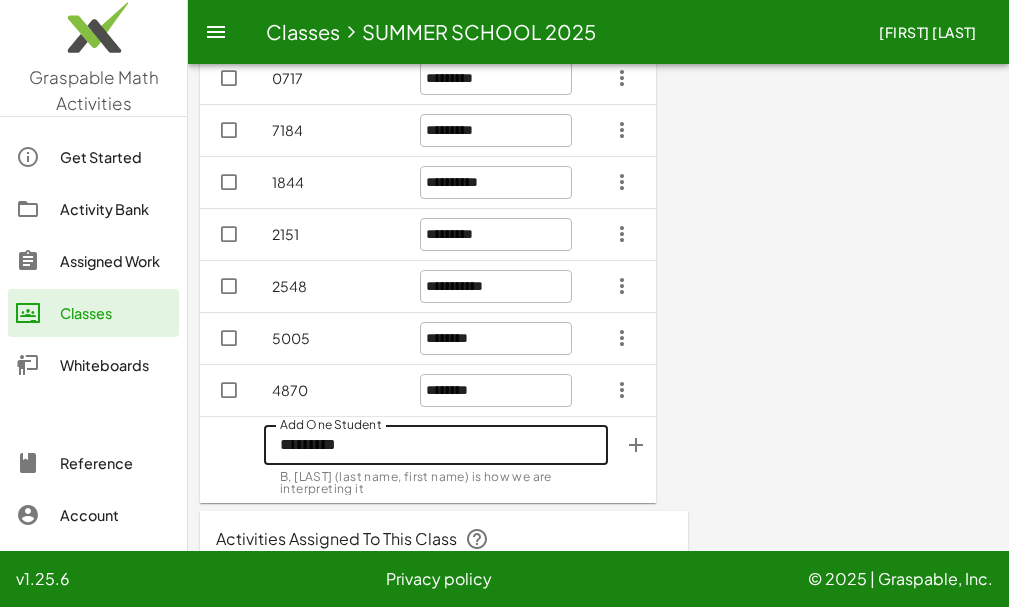 type on "*********" 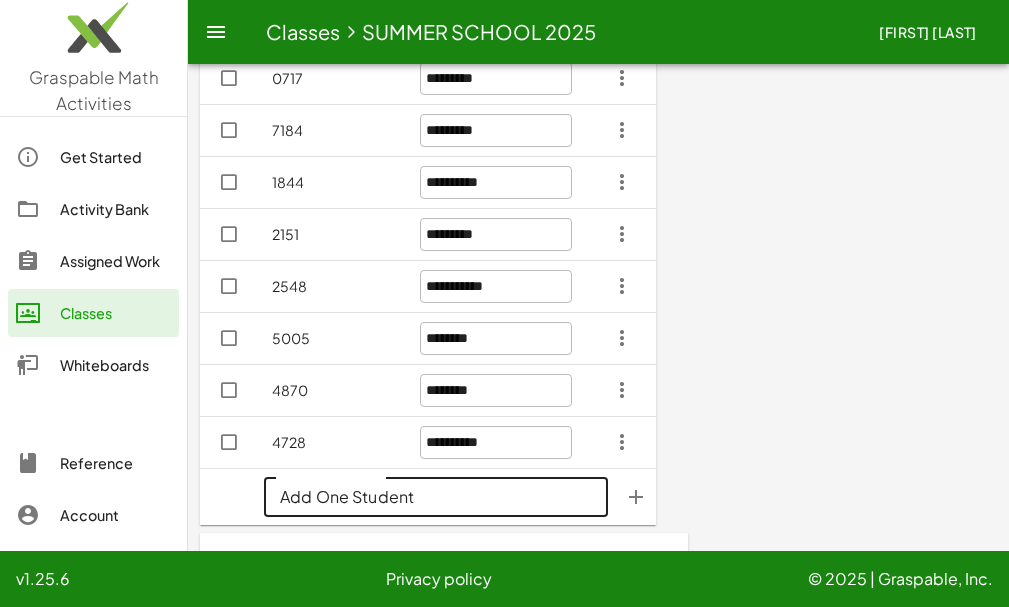 click on "Add One Student" 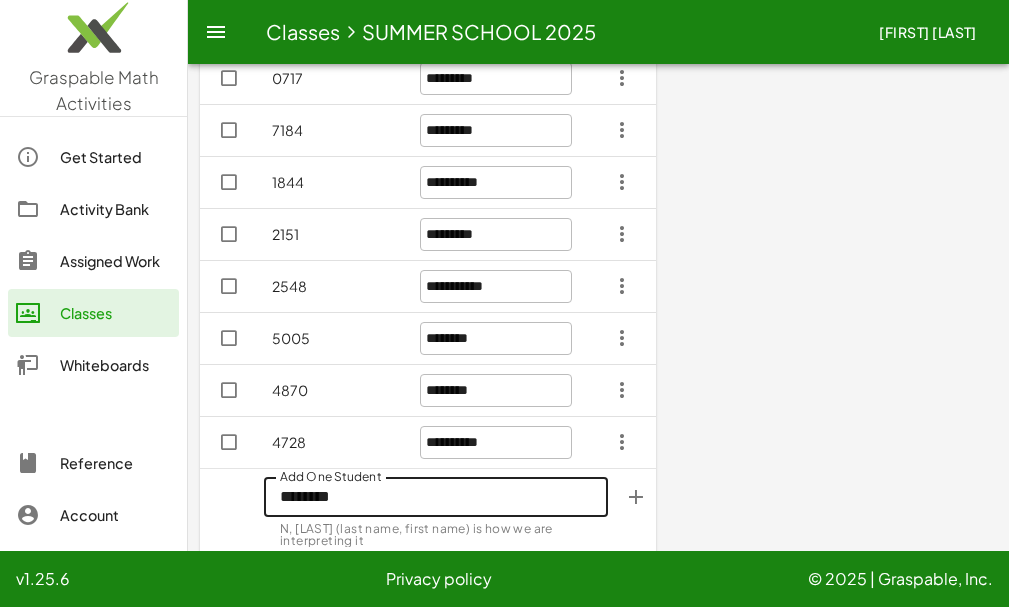 type on "********" 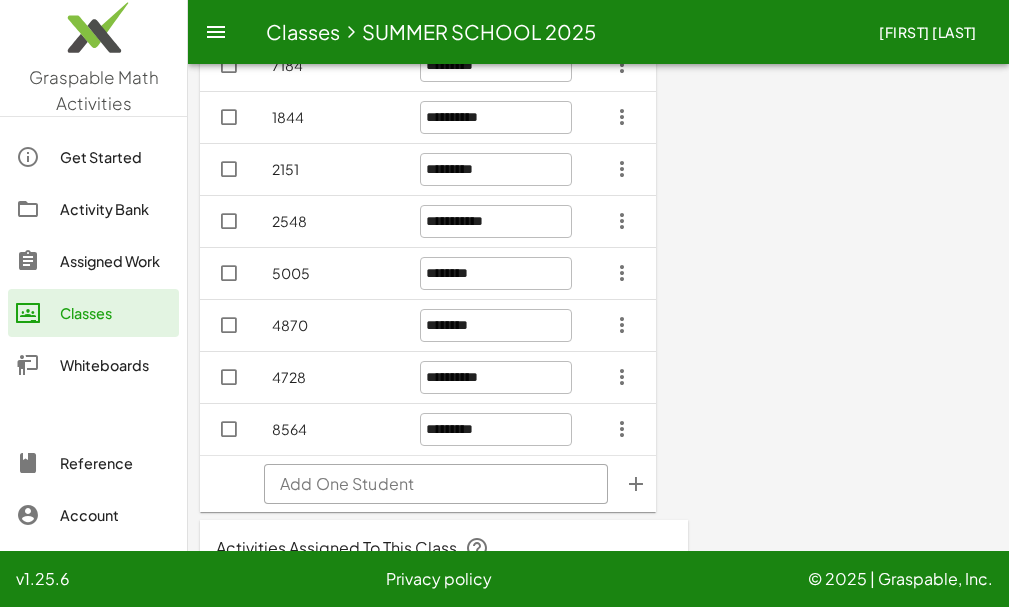 scroll, scrollTop: 800, scrollLeft: 0, axis: vertical 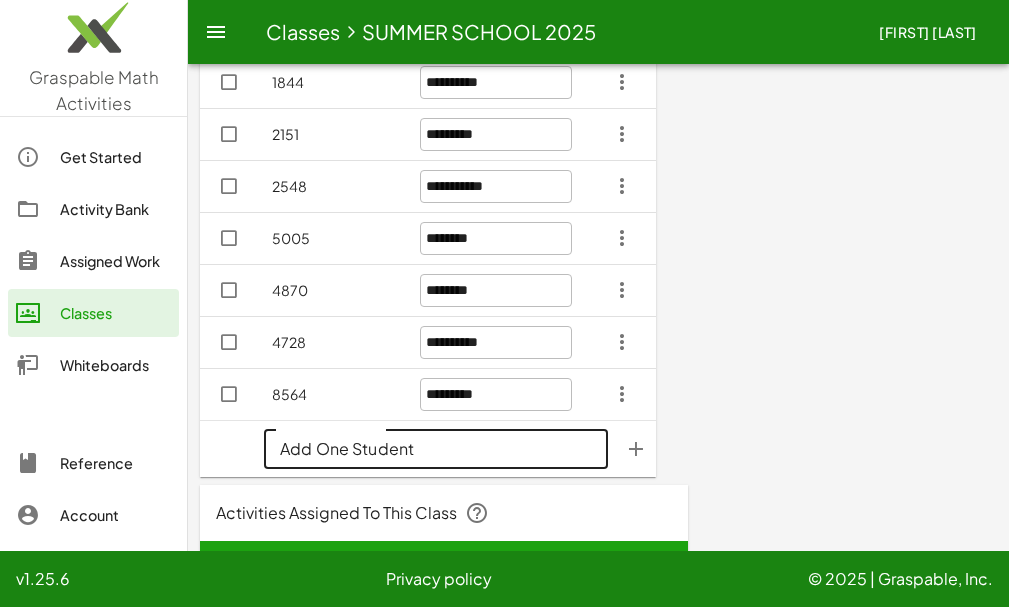 click on "Add One Student" 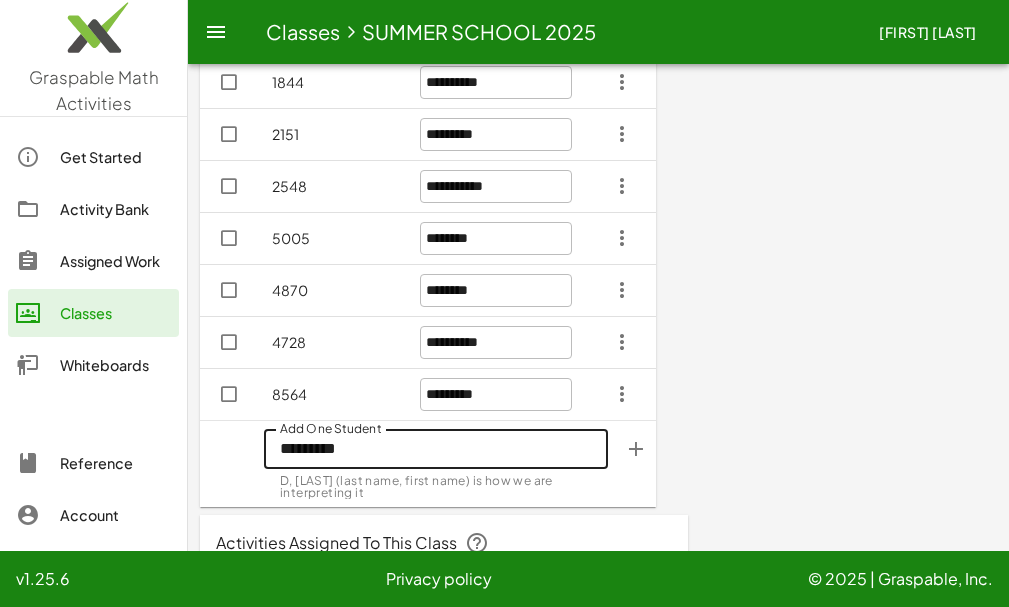 type on "*********" 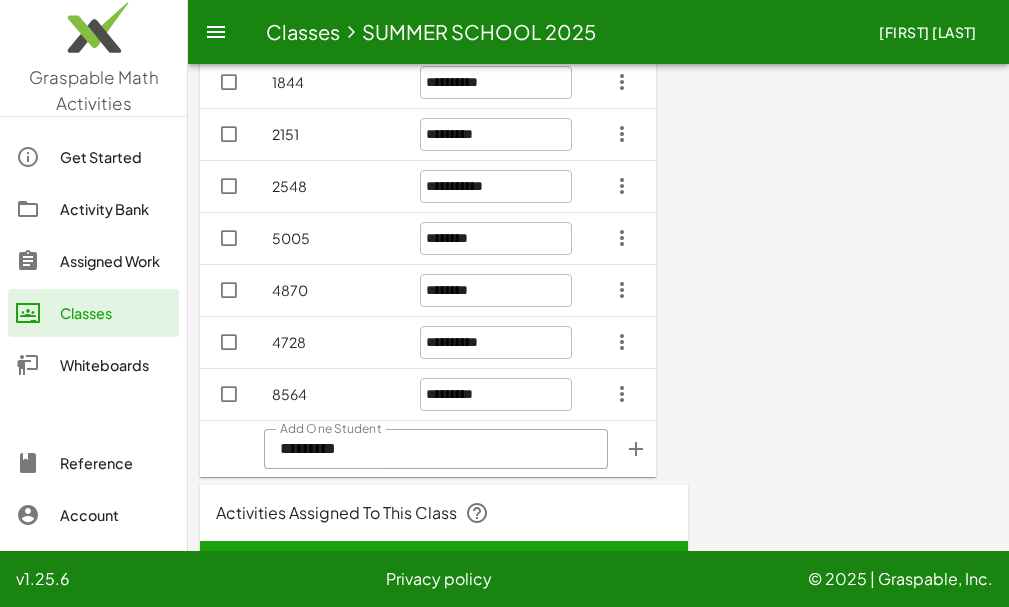 click at bounding box center [636, 449] 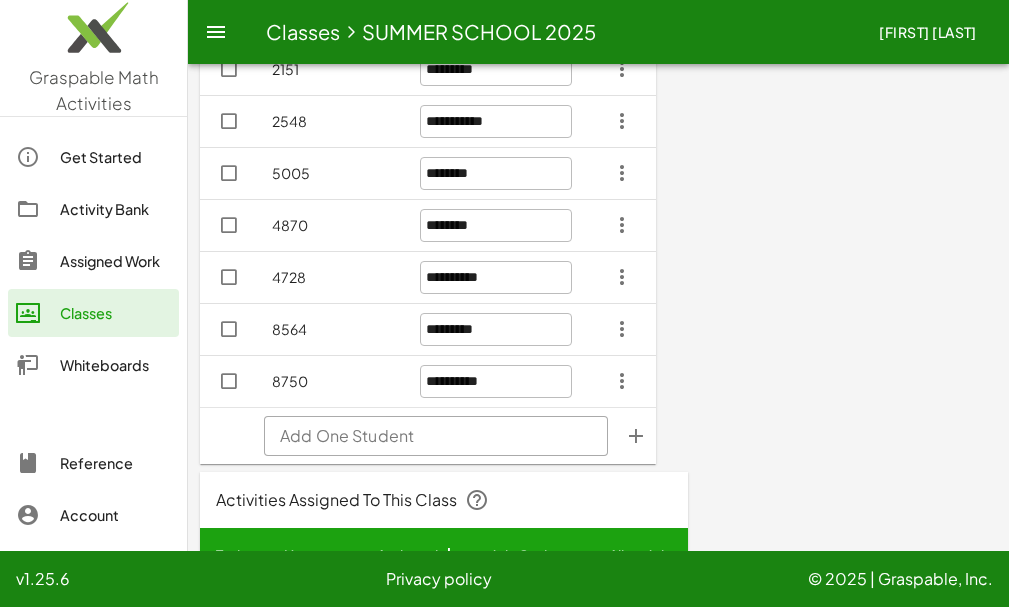 scroll, scrollTop: 900, scrollLeft: 0, axis: vertical 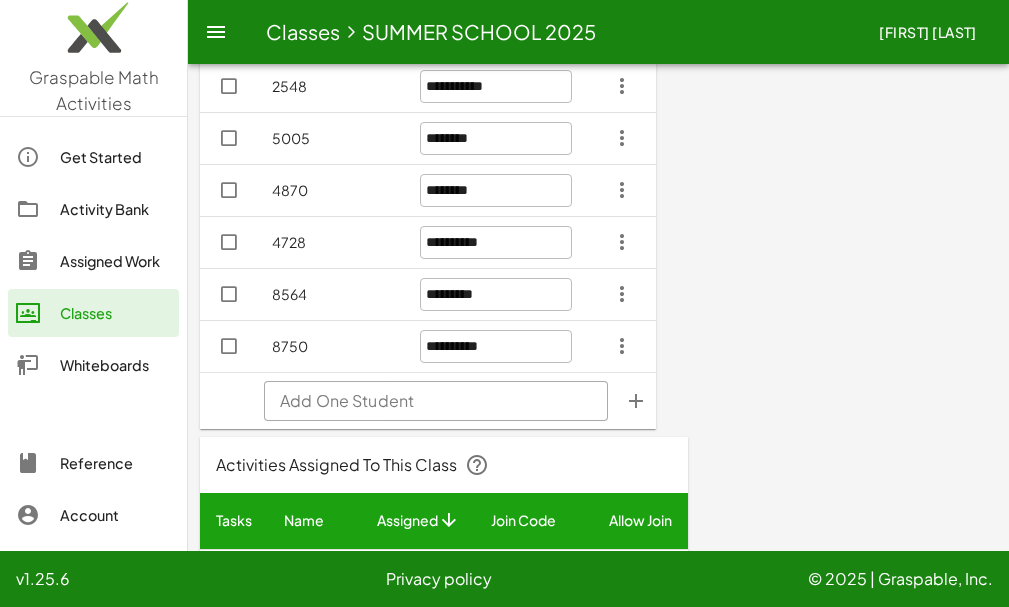 click on "Add One Student" 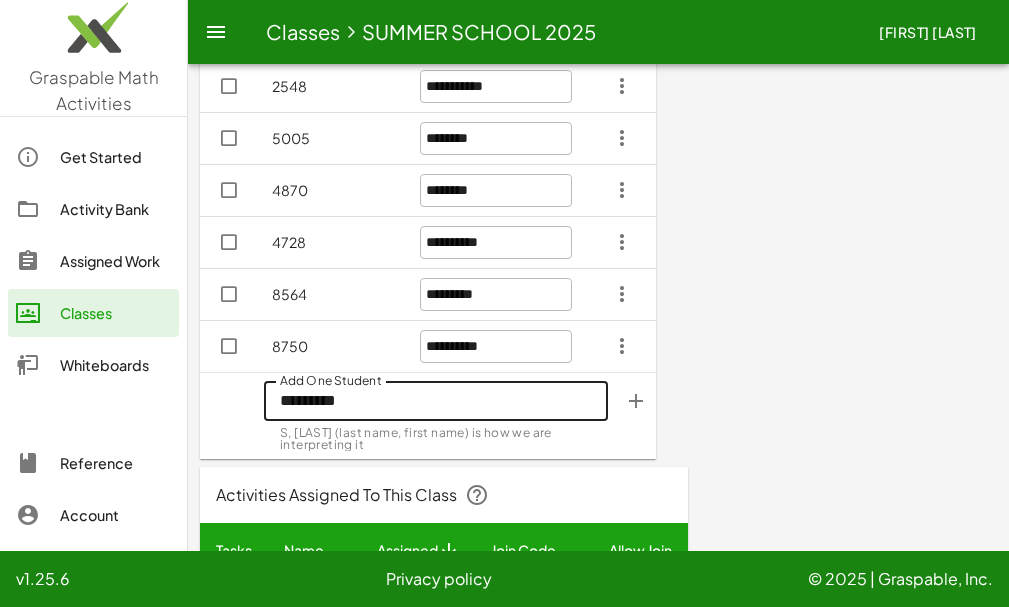 type on "*********" 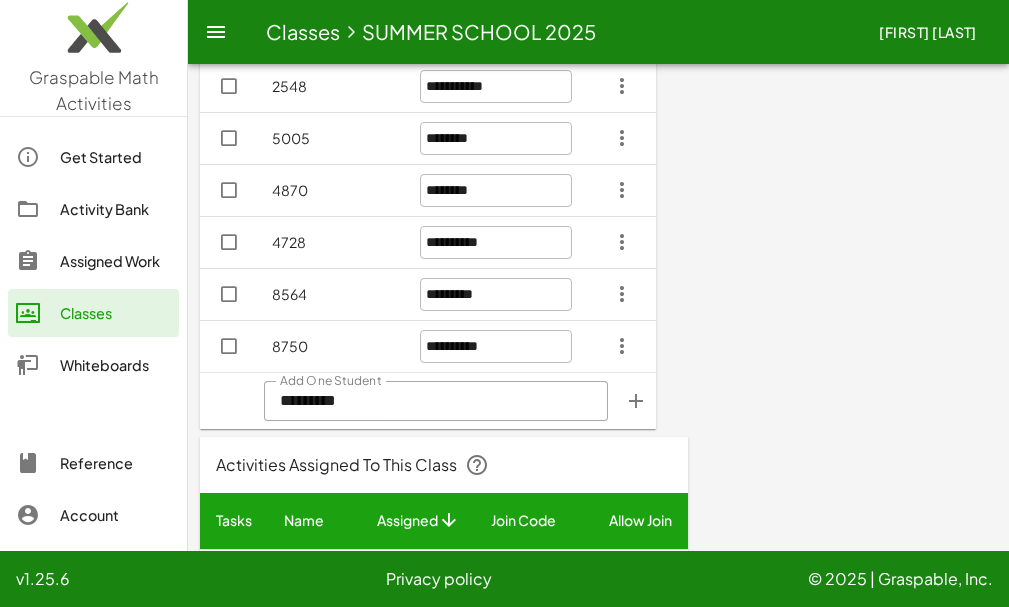 click at bounding box center [636, 401] 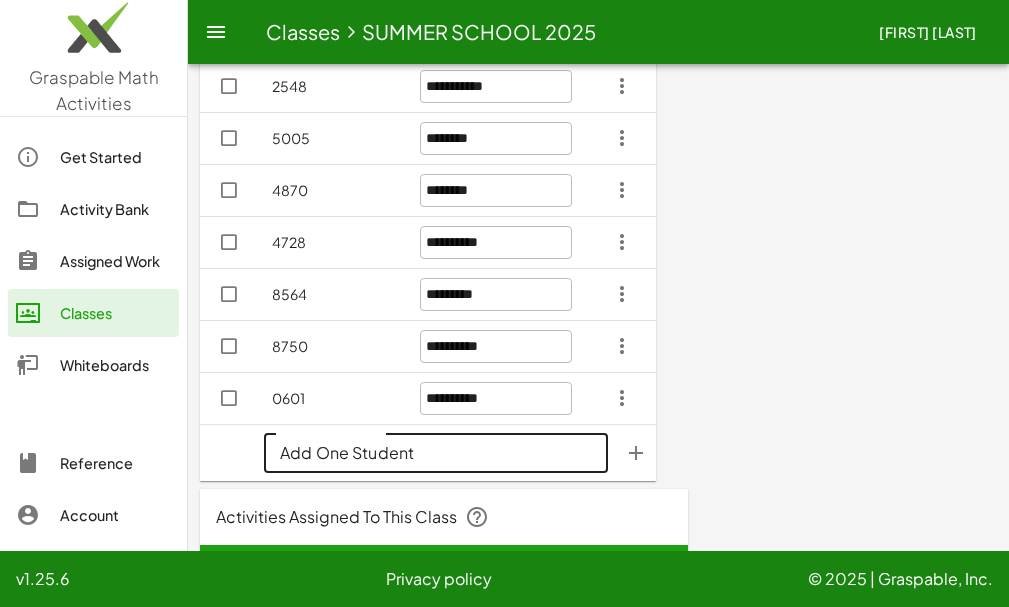 click on "Add One Student" 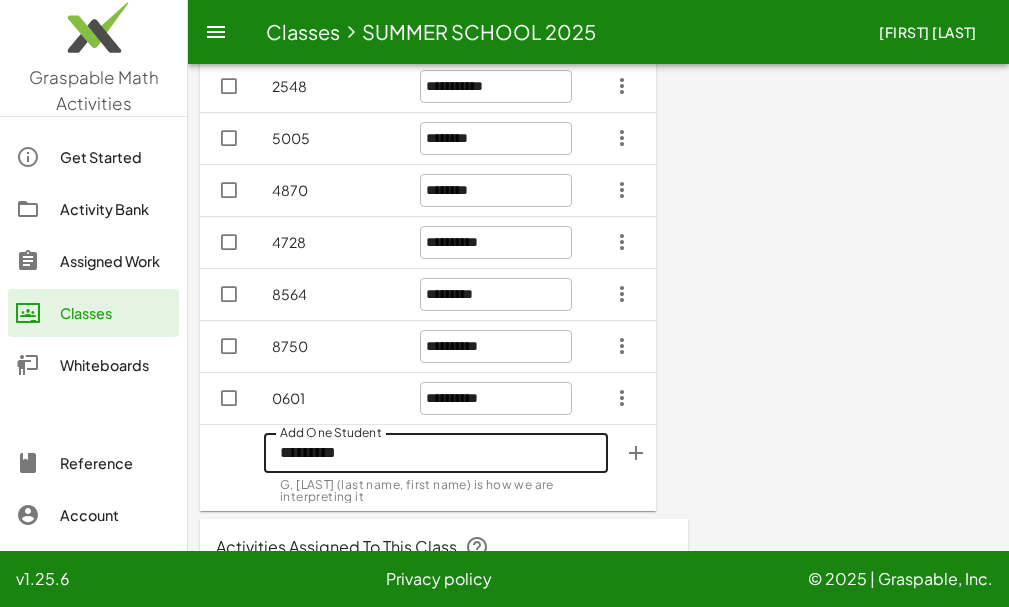 type on "*********" 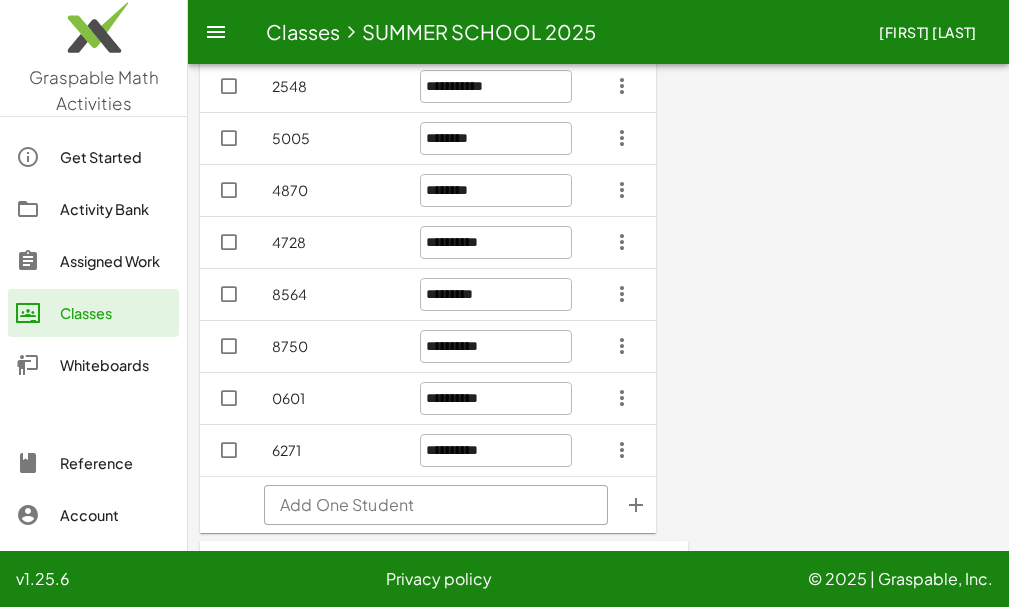 click on "Add One Student" 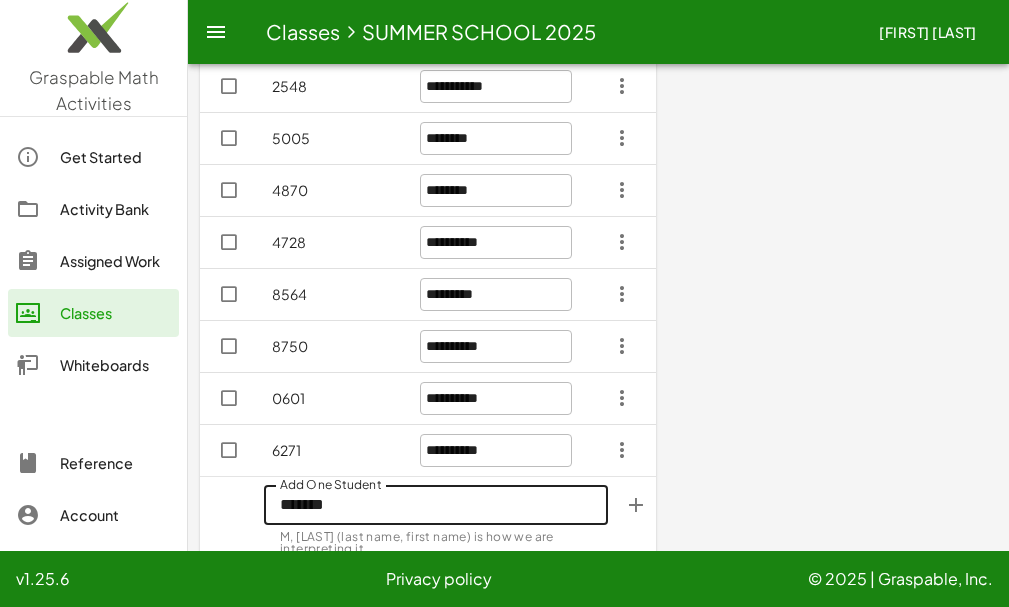 type on "*******" 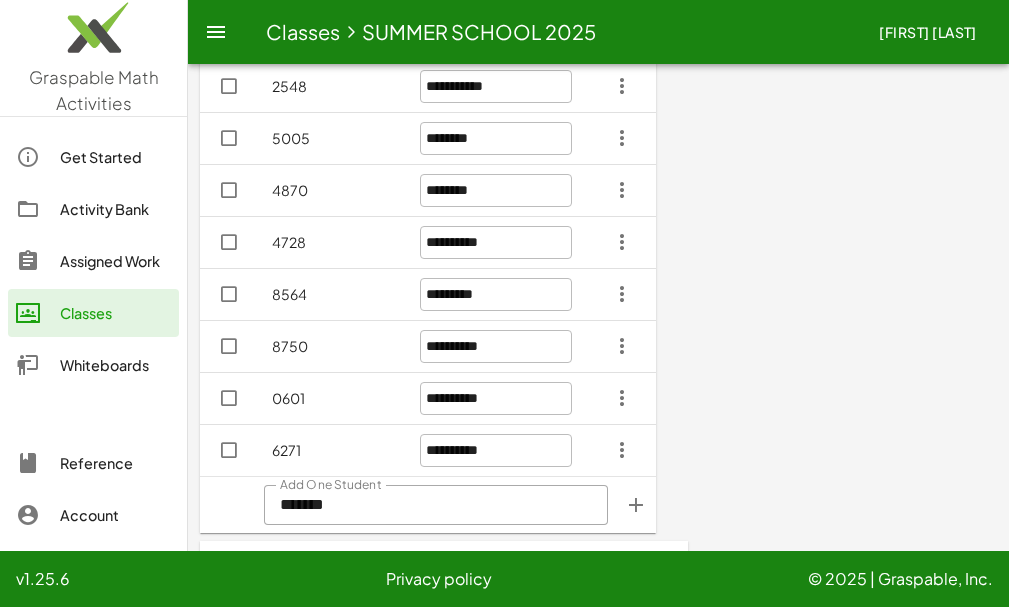 click at bounding box center (636, 505) 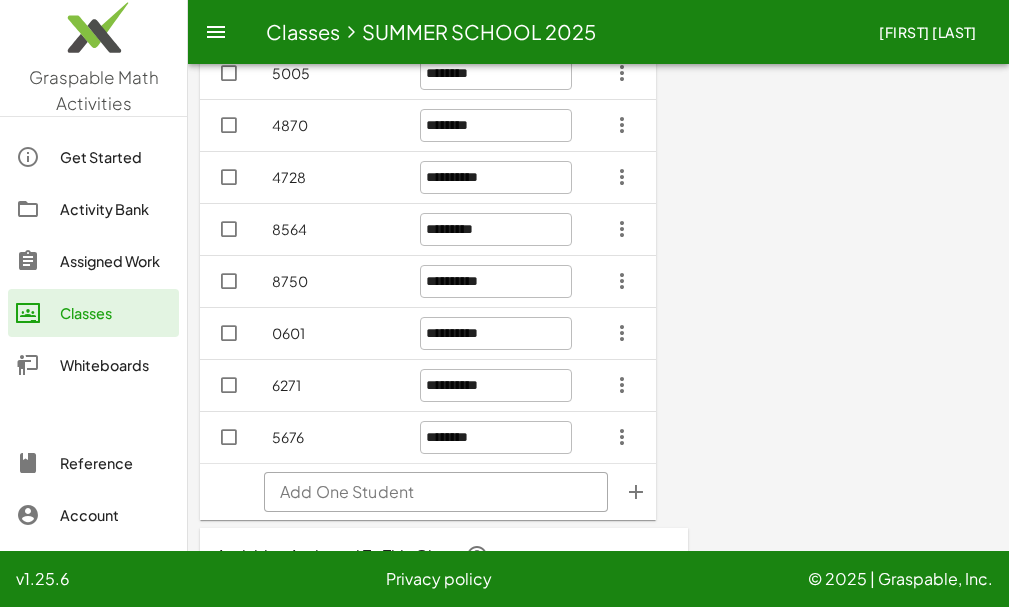 scroll, scrollTop: 1000, scrollLeft: 0, axis: vertical 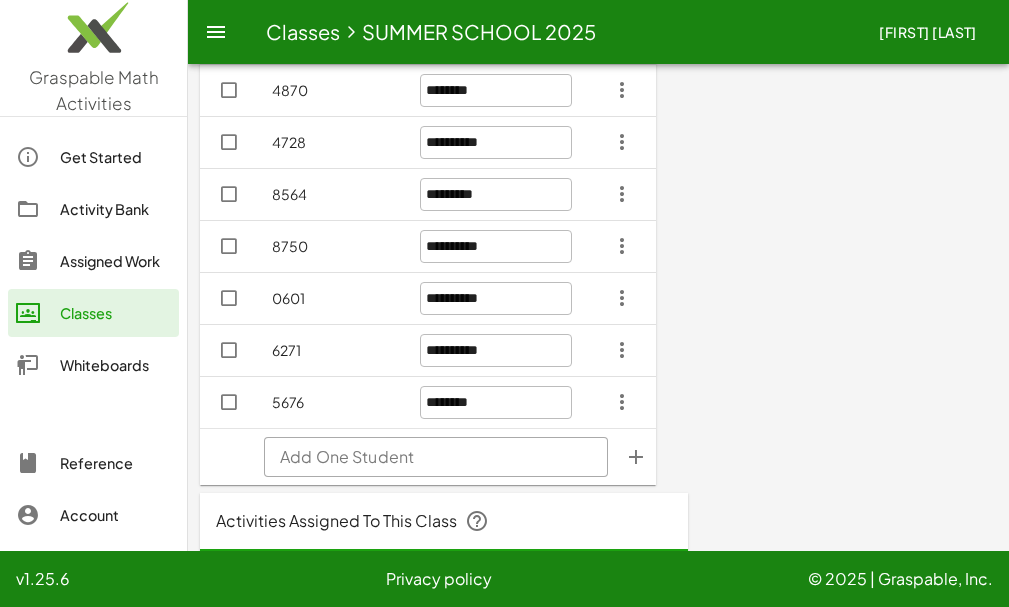 click on "Add One Student" 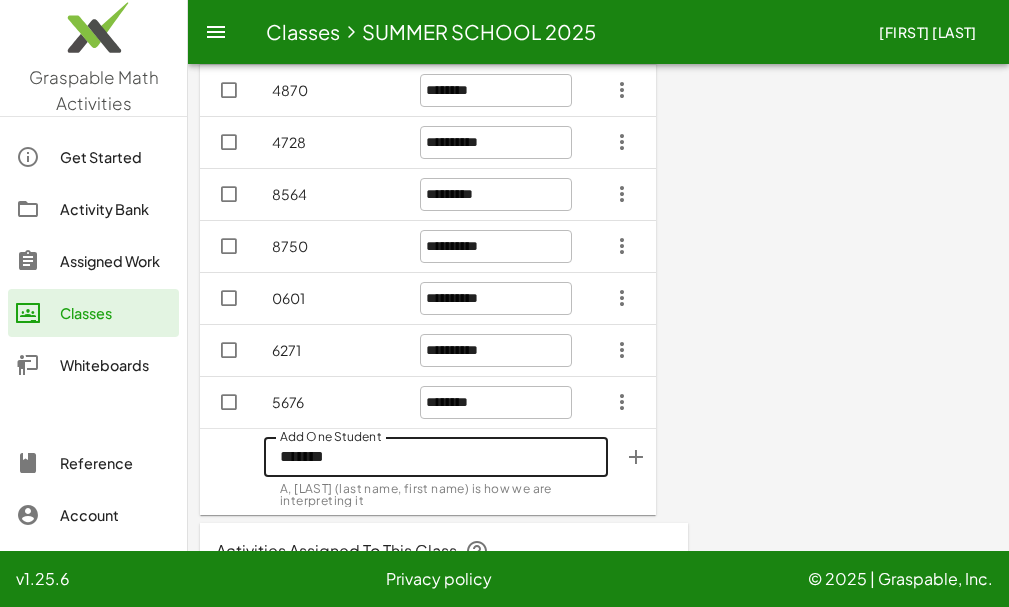 type on "*******" 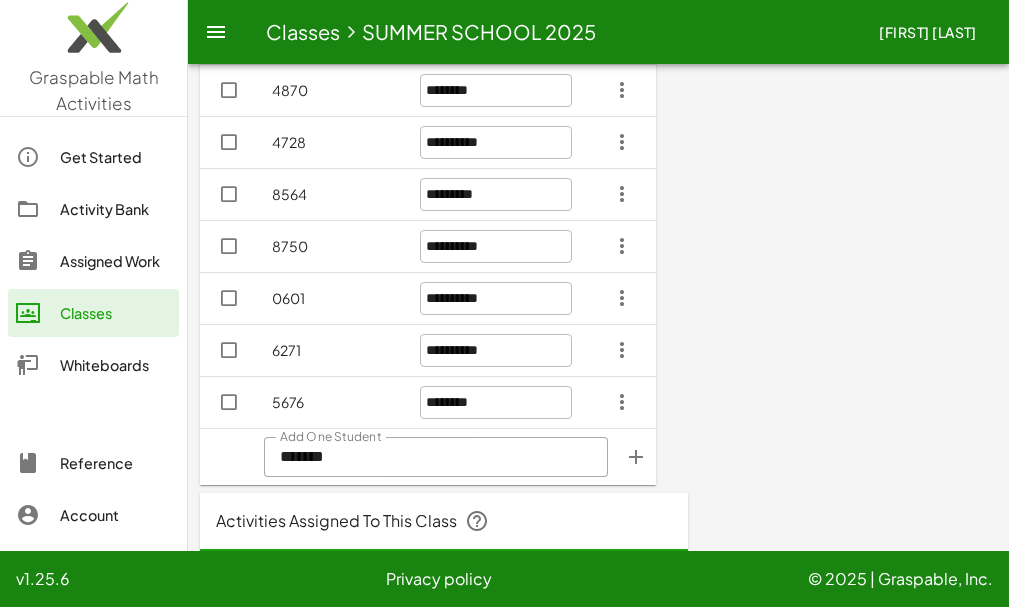 click at bounding box center [636, 457] 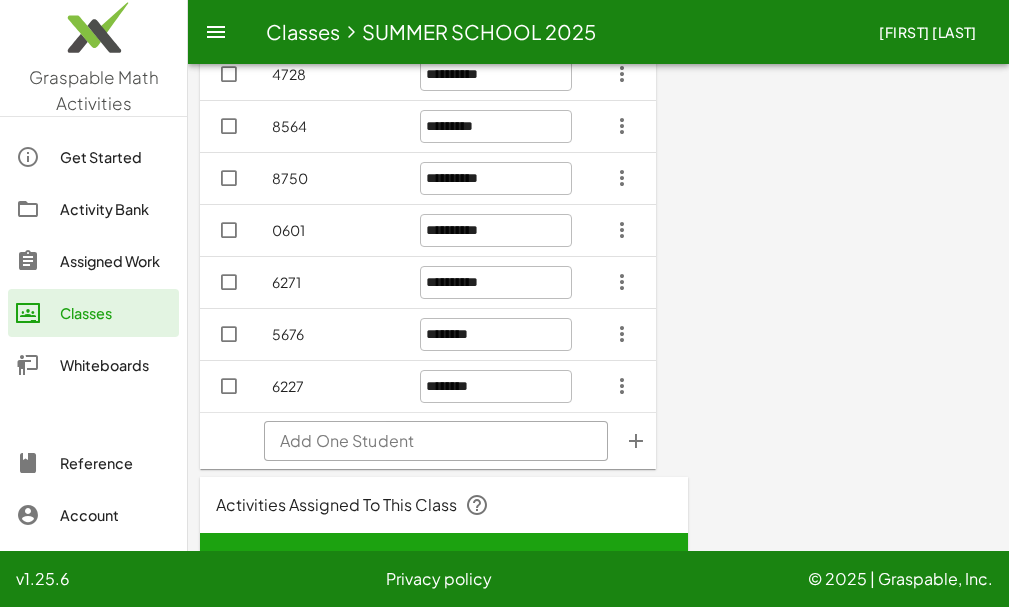 scroll, scrollTop: 1100, scrollLeft: 0, axis: vertical 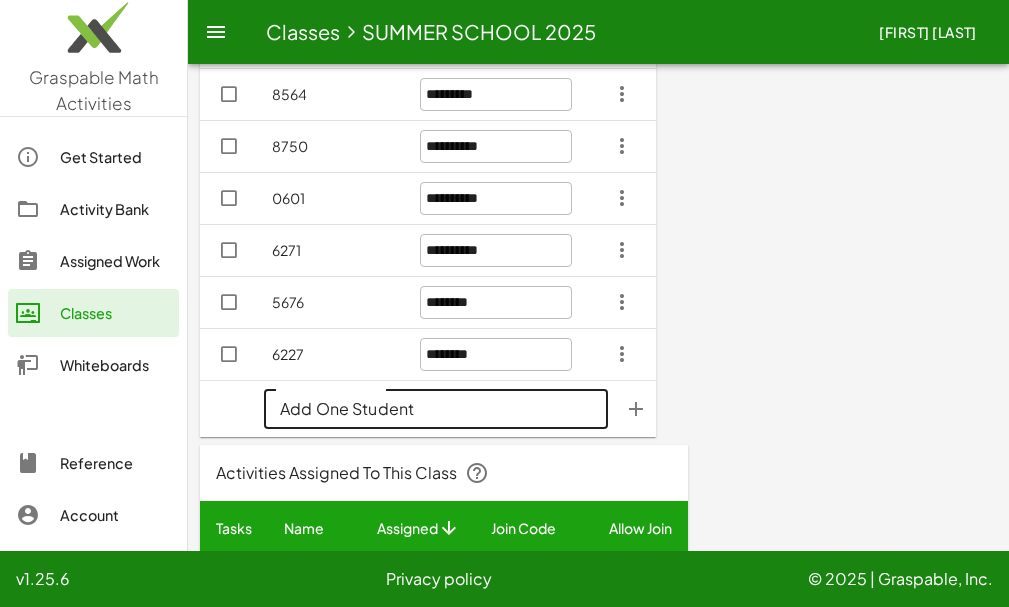 drag, startPoint x: 386, startPoint y: 422, endPoint x: 374, endPoint y: 413, distance: 15 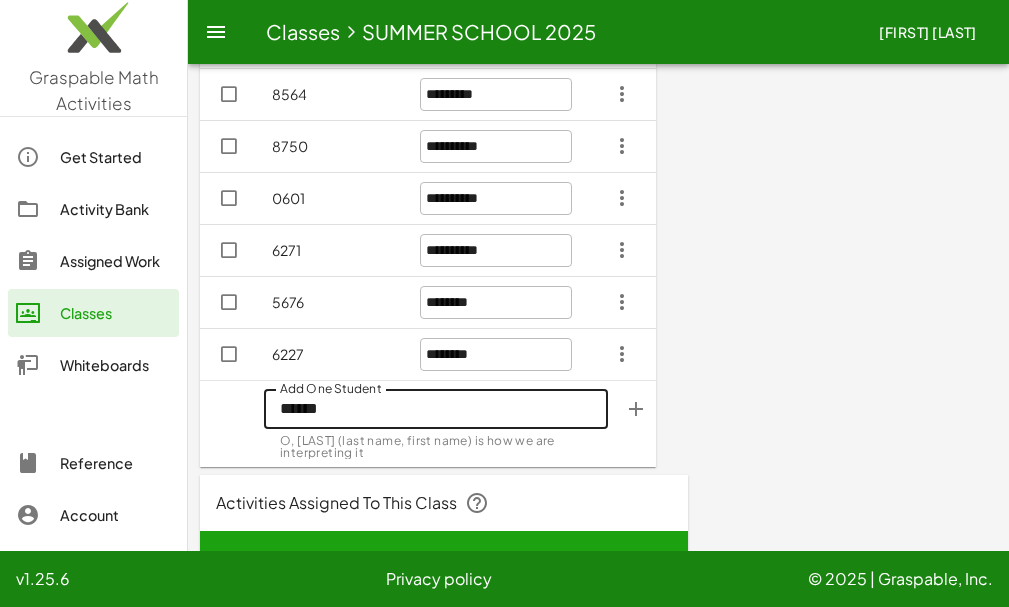 type on "******" 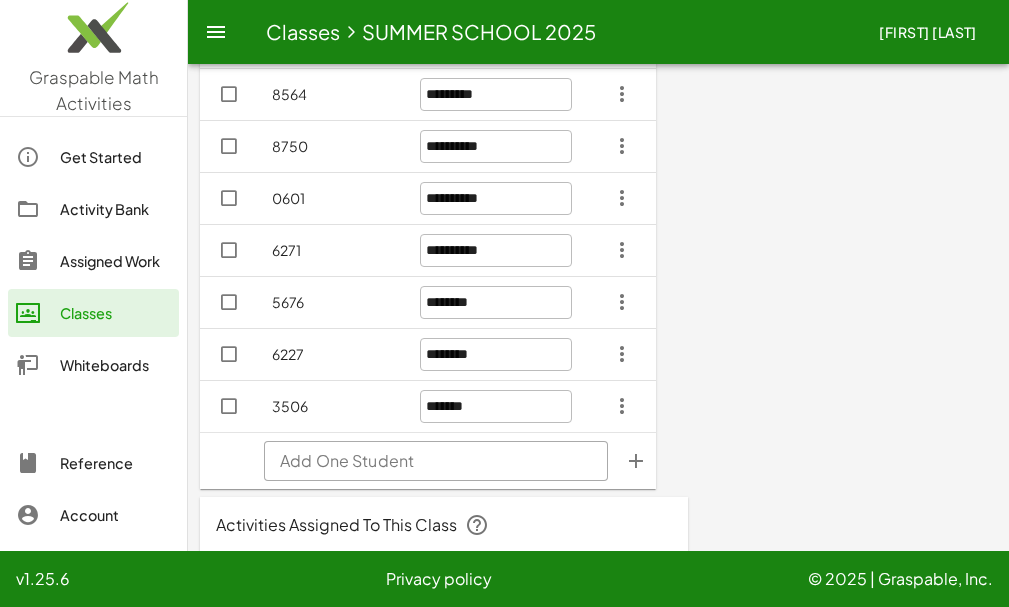 click on "Add One Student" 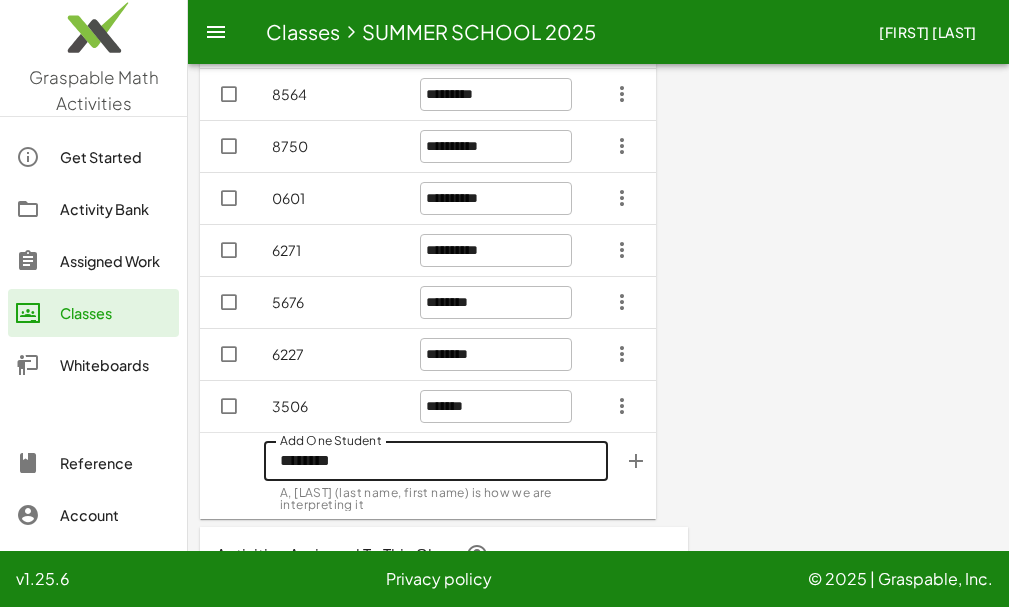 type on "********" 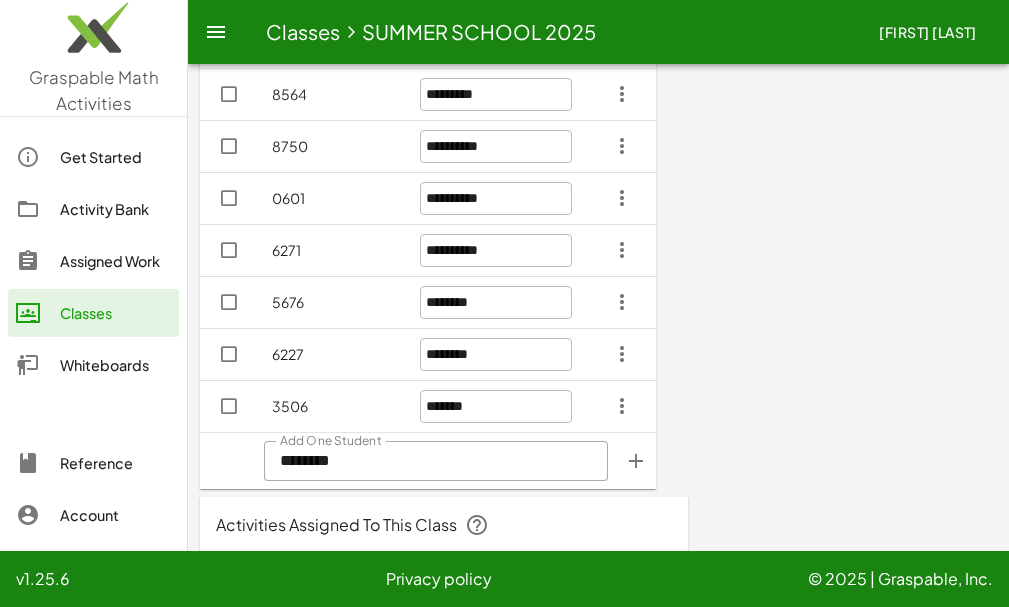 click at bounding box center (636, 461) 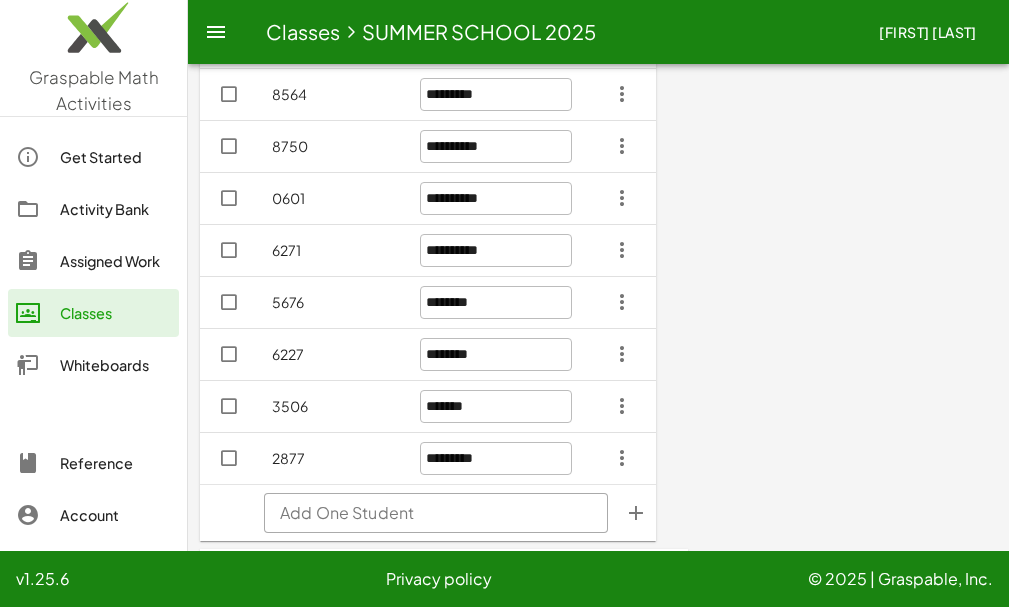 click on "Add One Student" 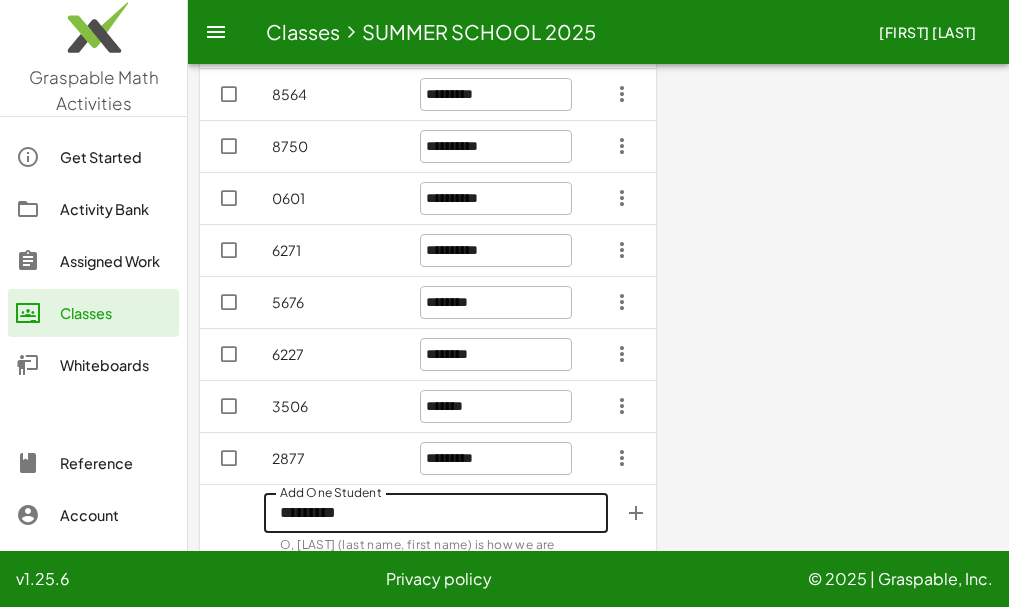 type on "*********" 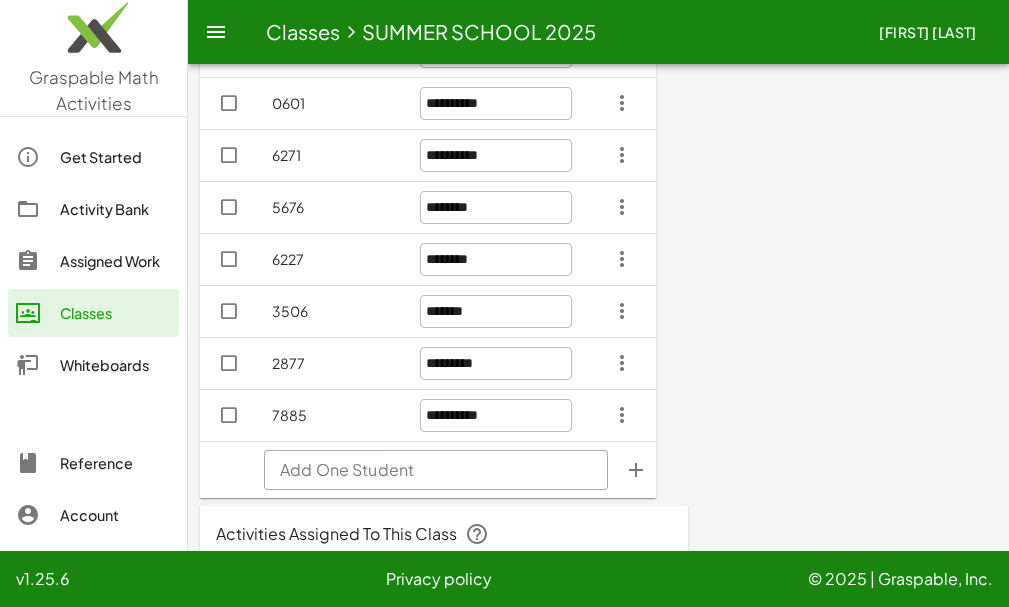 scroll, scrollTop: 1200, scrollLeft: 0, axis: vertical 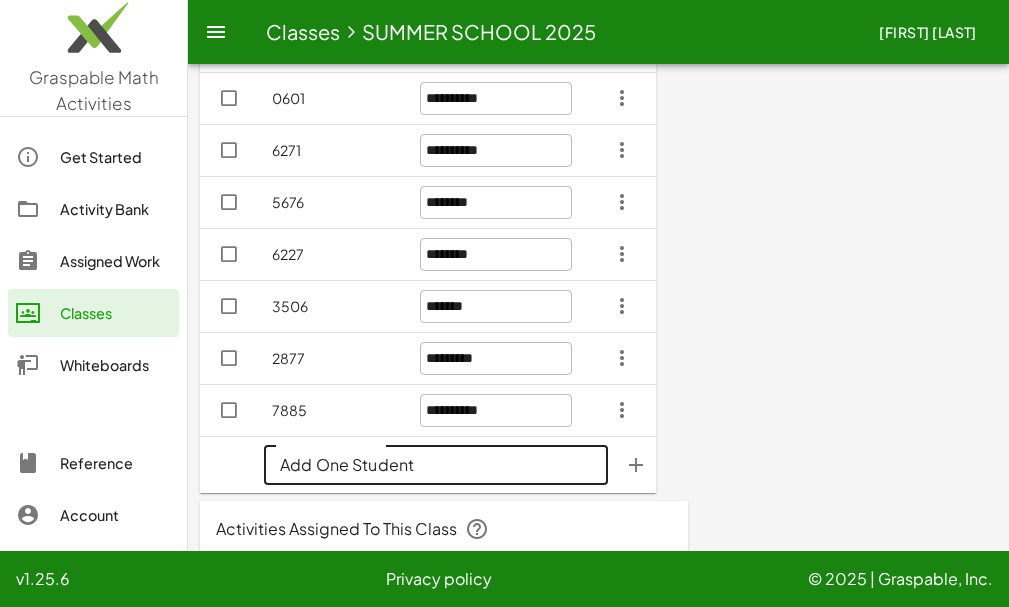 click on "Add One Student" 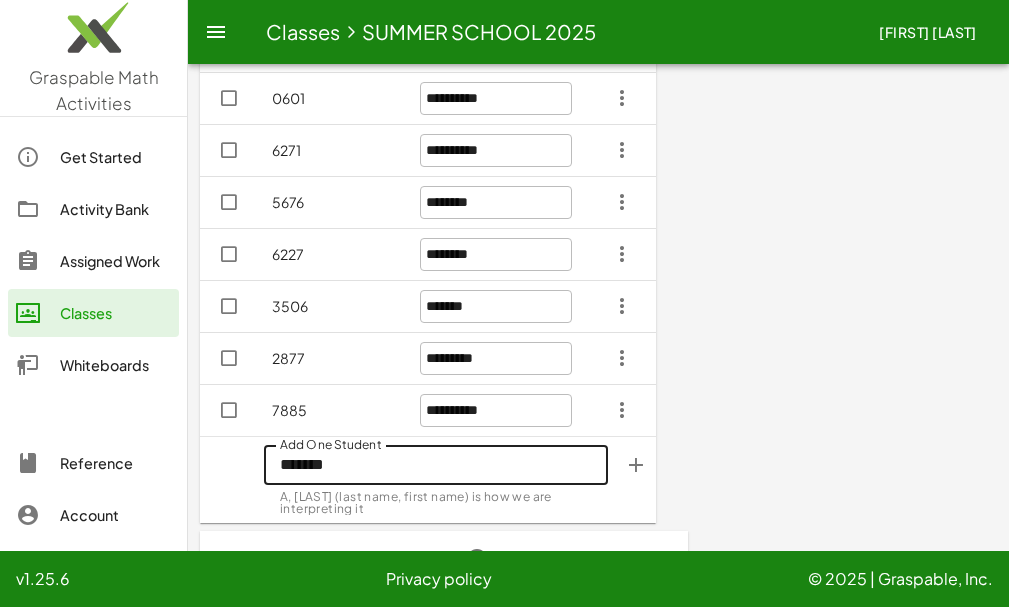 type on "*******" 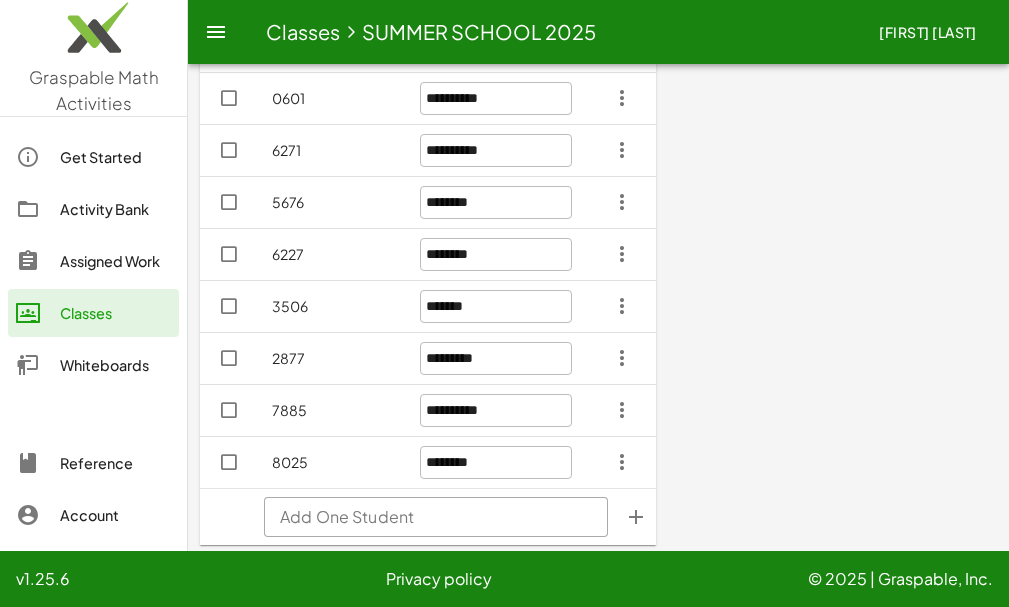 scroll, scrollTop: 1300, scrollLeft: 0, axis: vertical 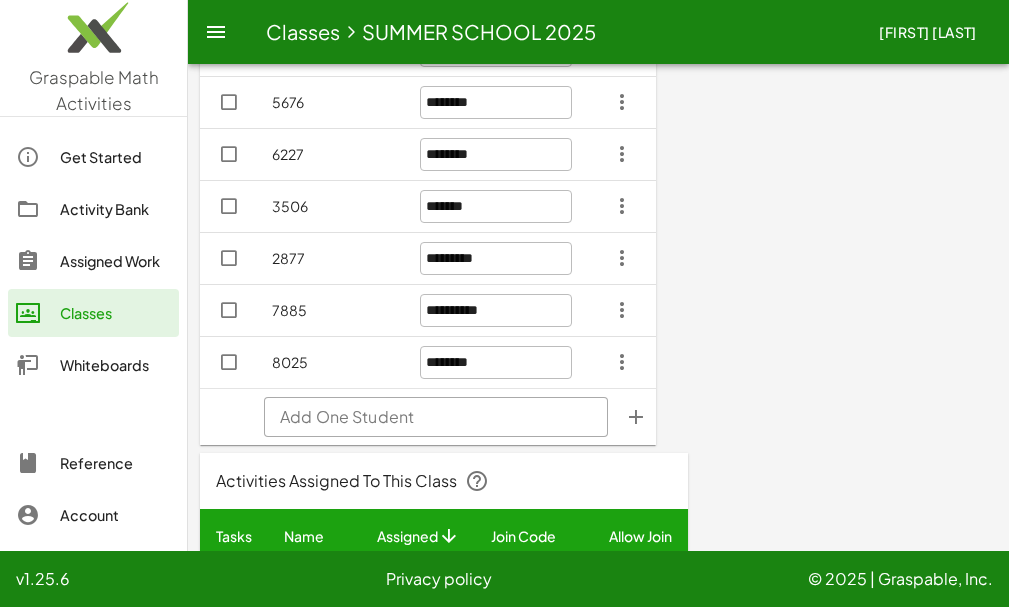 click on "Add One Student" 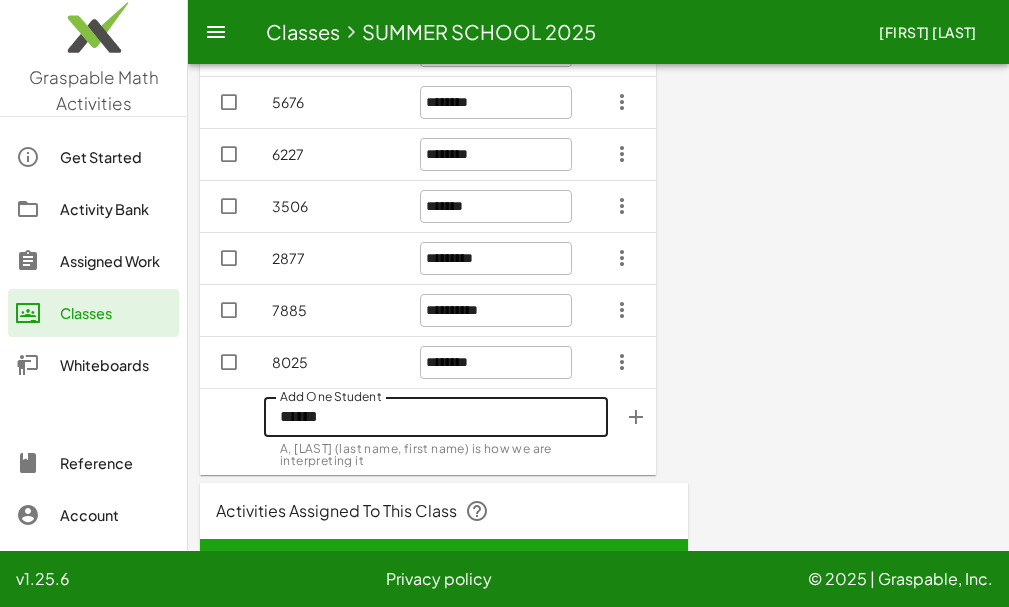 type on "******" 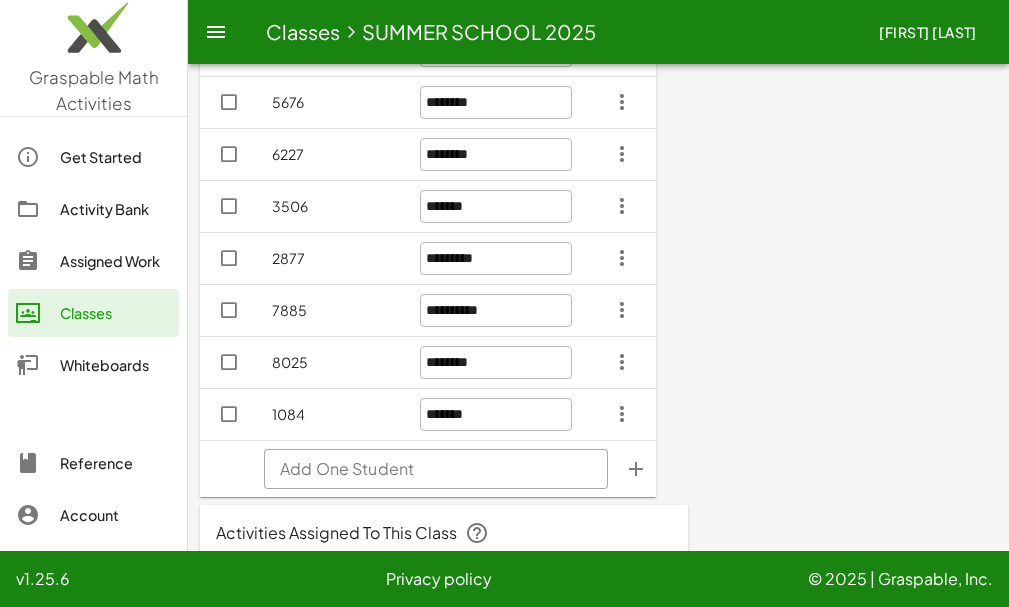 click on "Add One Student" 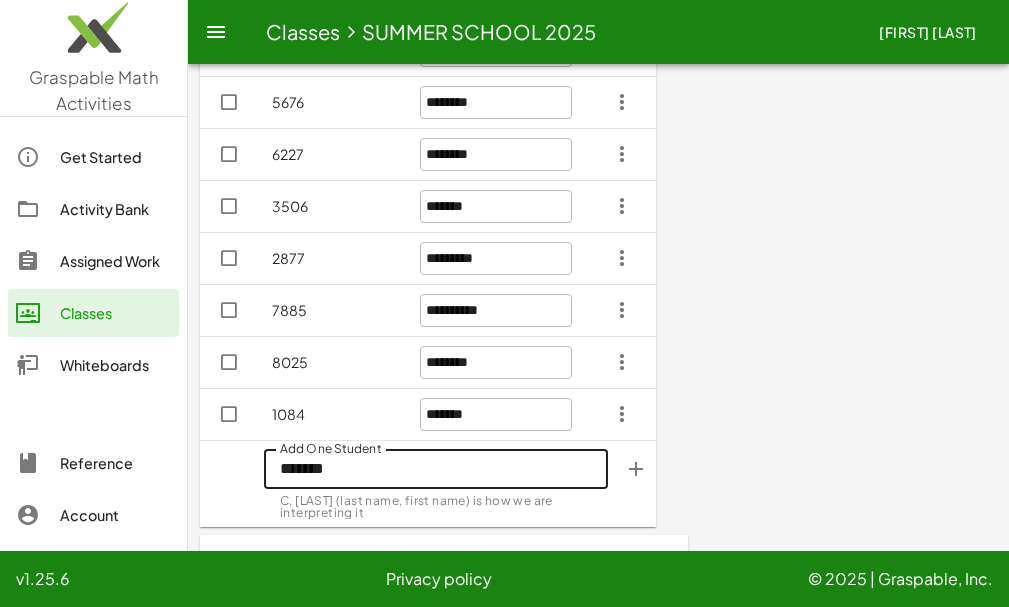 type on "*******" 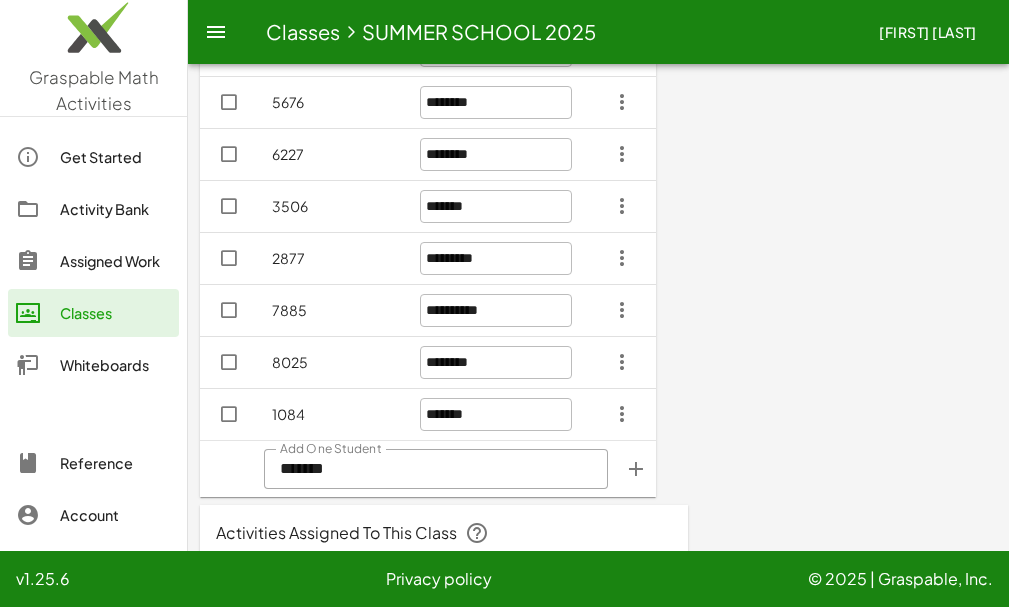 click at bounding box center [636, 469] 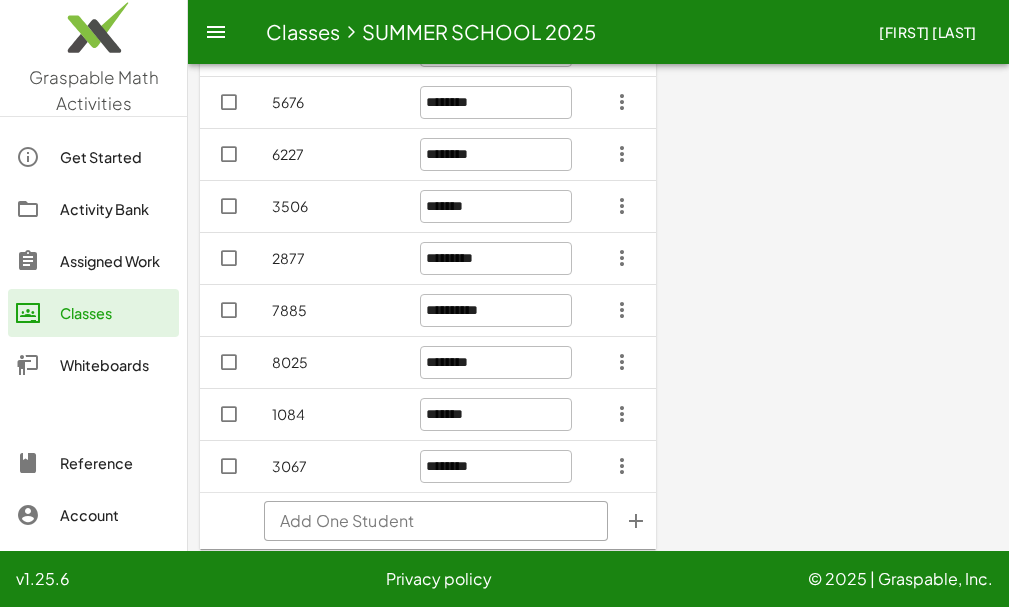 click on "Add One Student" 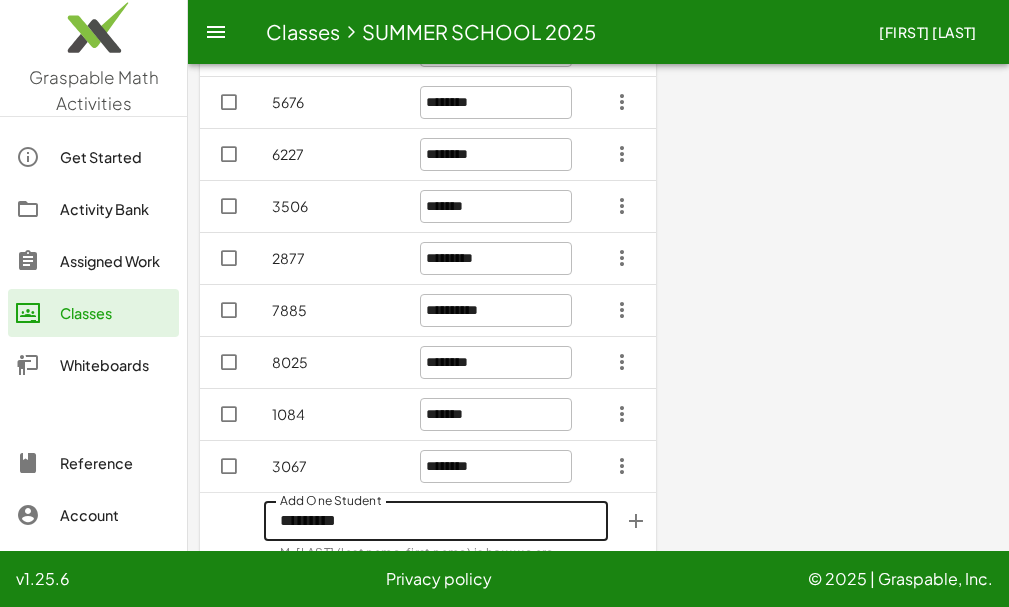 type on "*********" 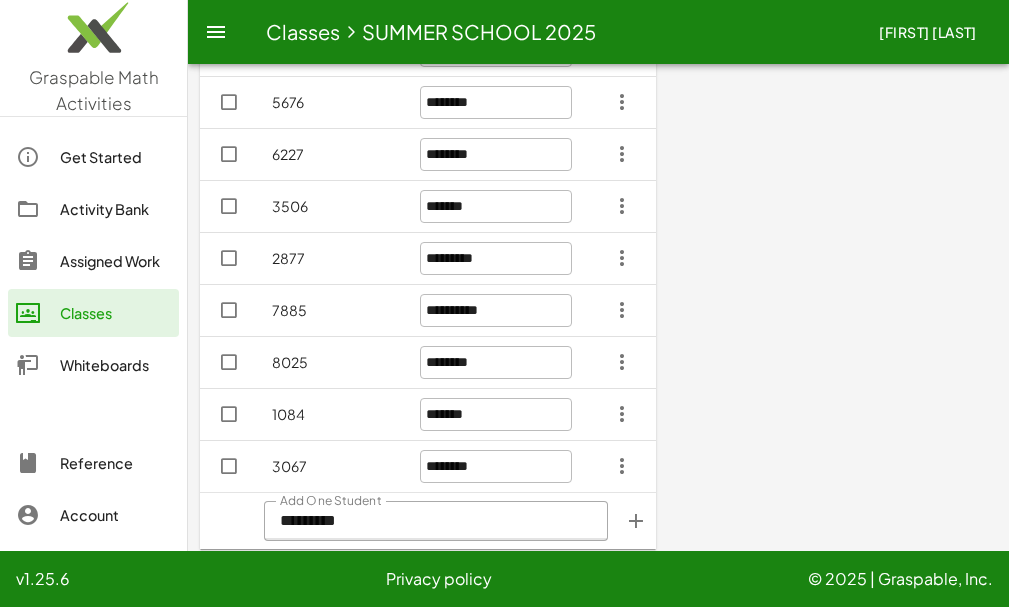 type 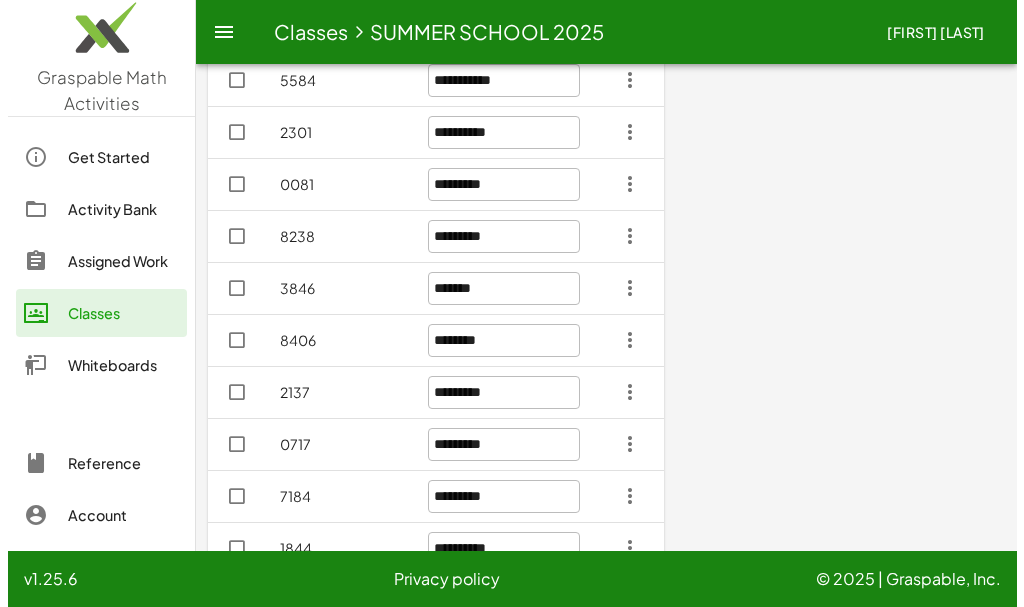 scroll, scrollTop: 0, scrollLeft: 0, axis: both 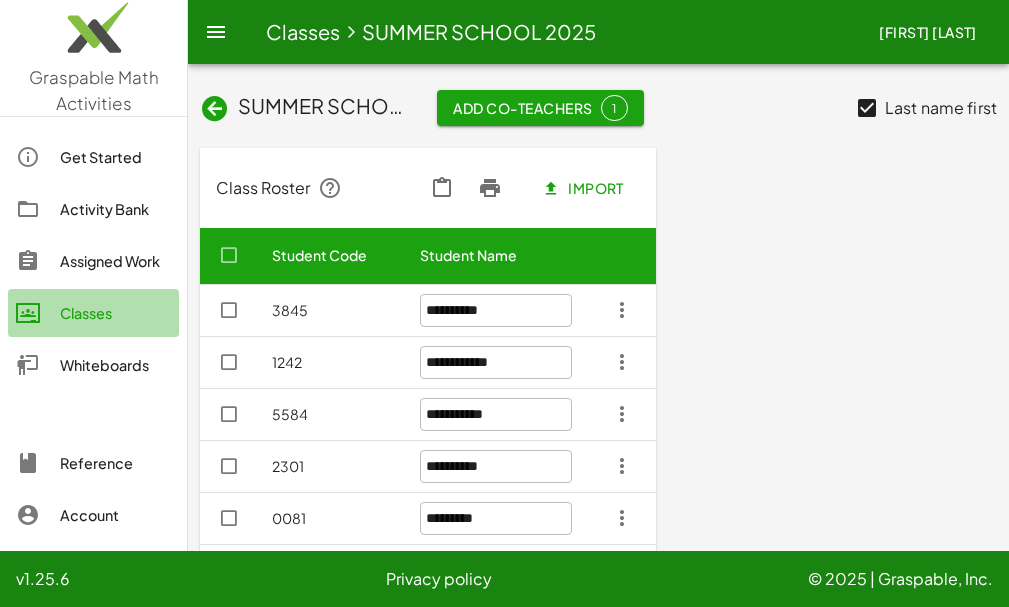 click on "Classes" 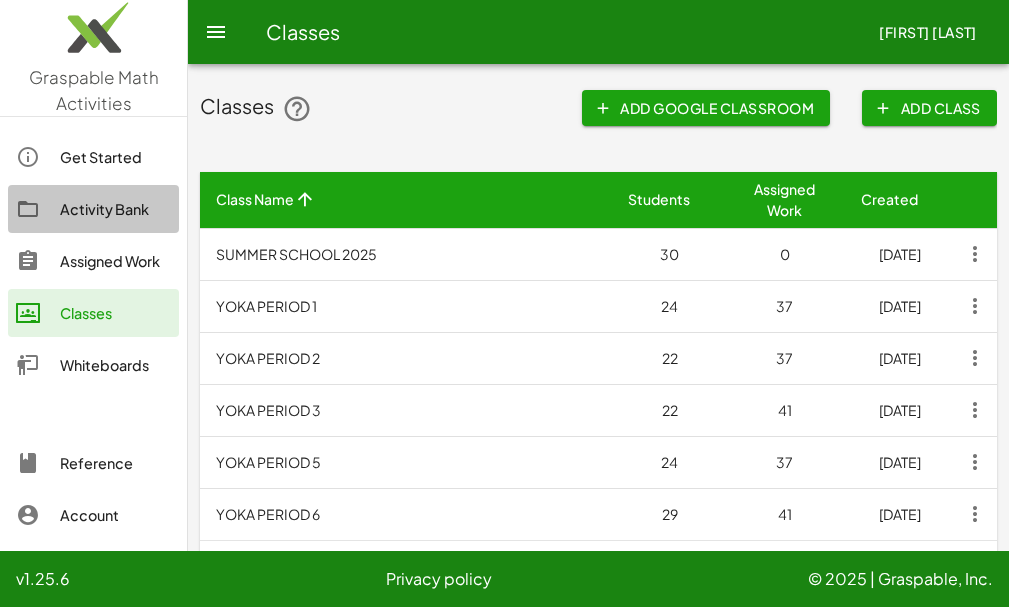 click on "Activity Bank" 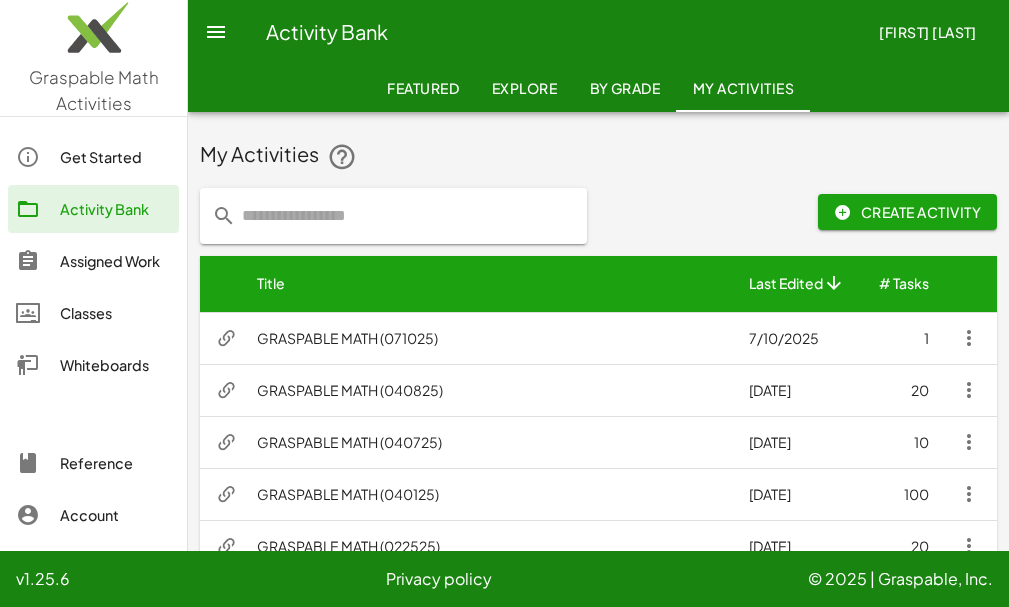 click 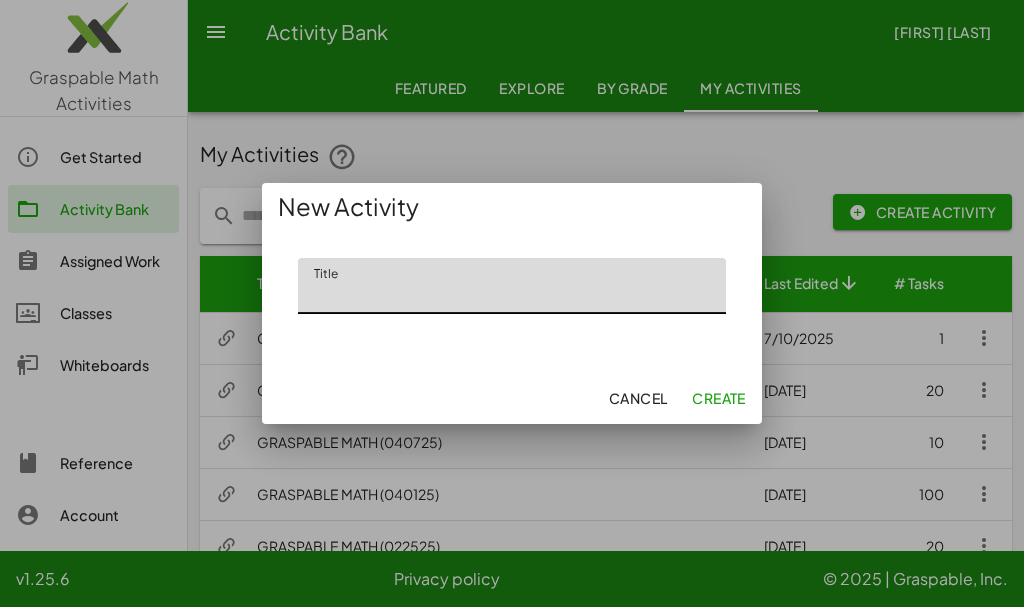 click on "Title" 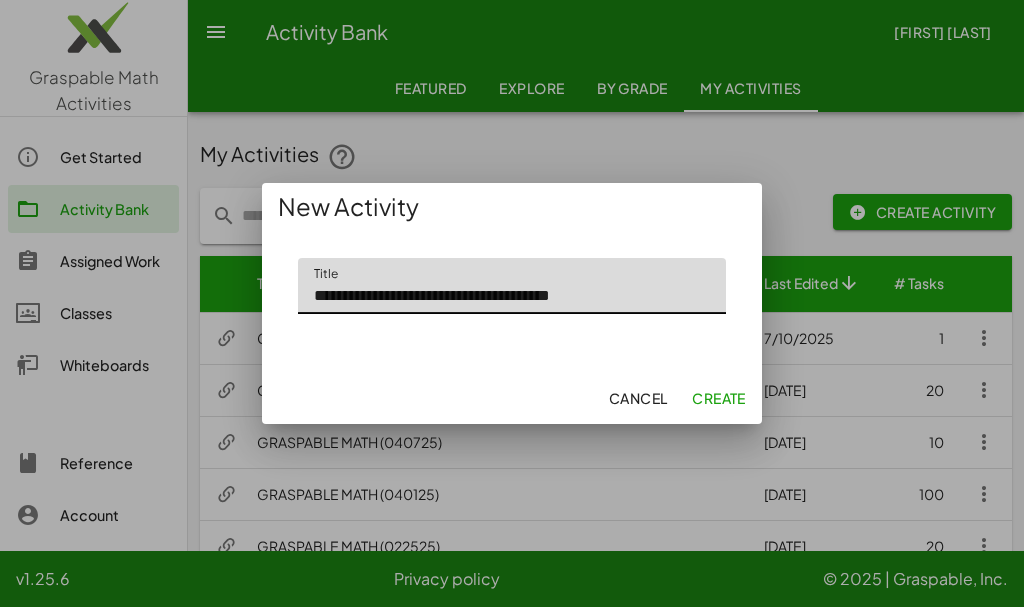 type on "**********" 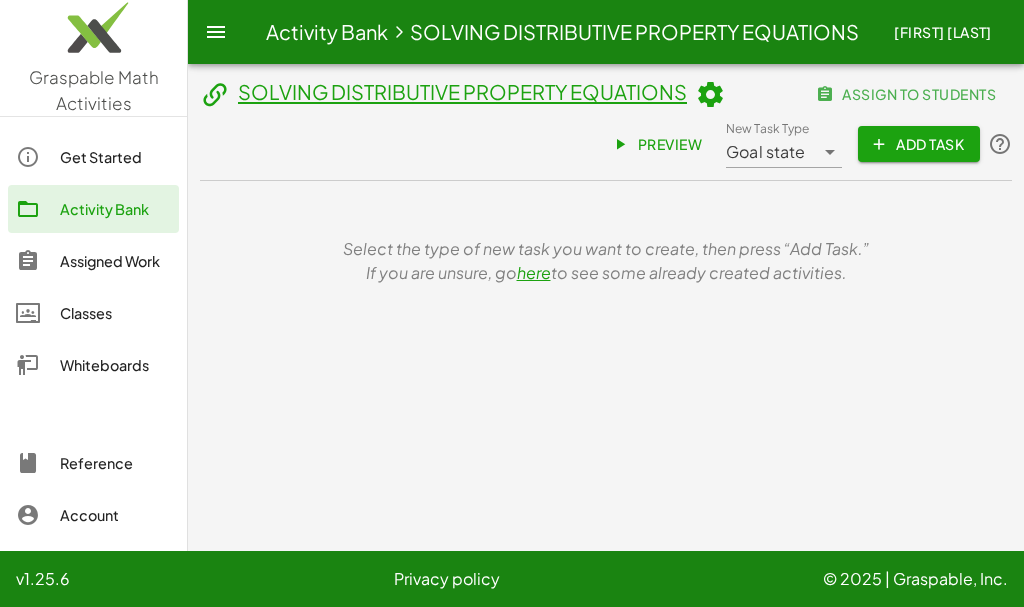 click 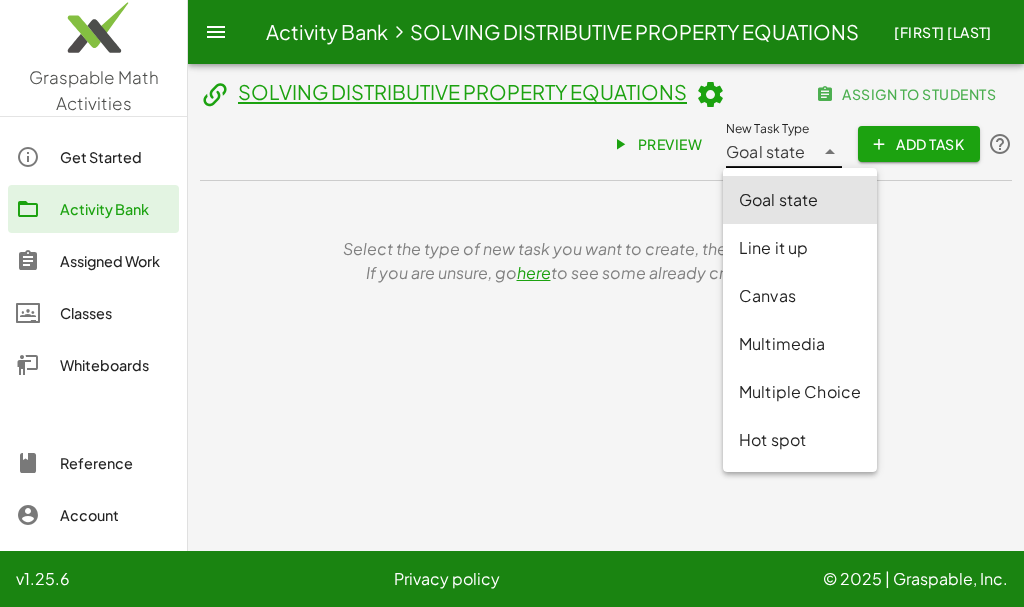click on "Line it up" at bounding box center (800, 248) 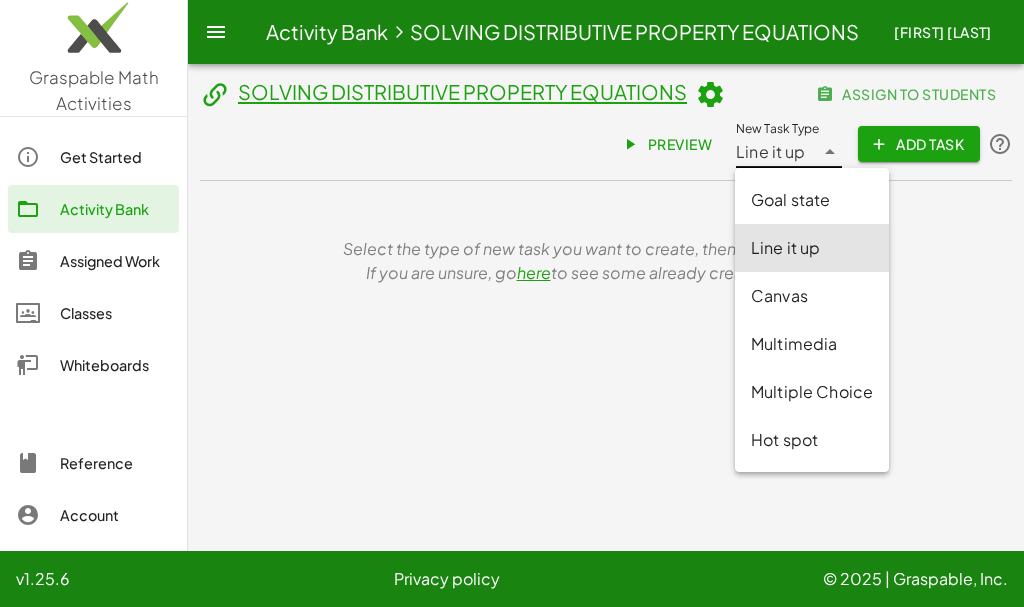 click 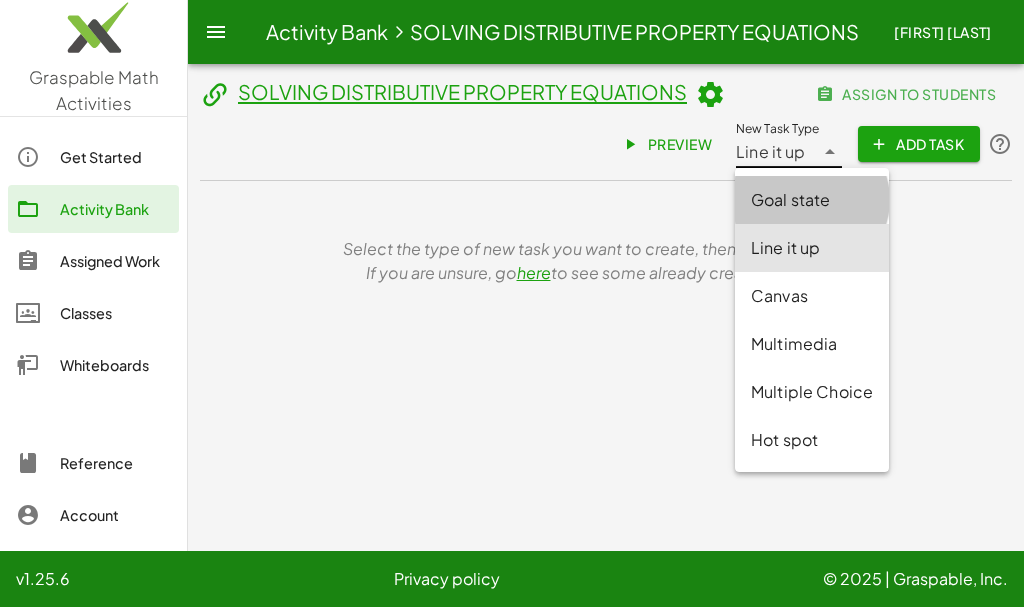 click on "Goal state" at bounding box center (812, 200) 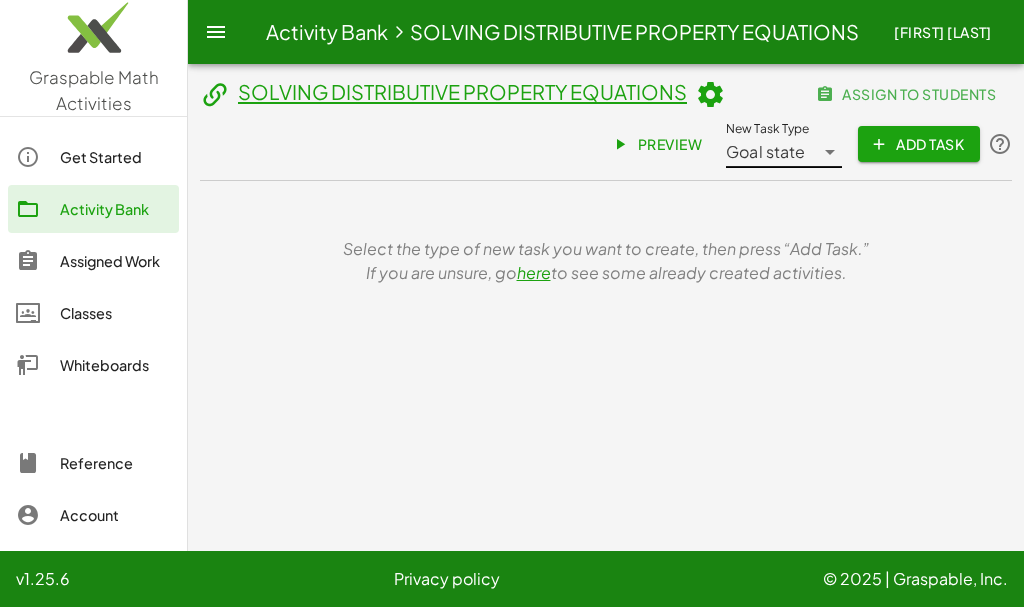 click on "Add Task" 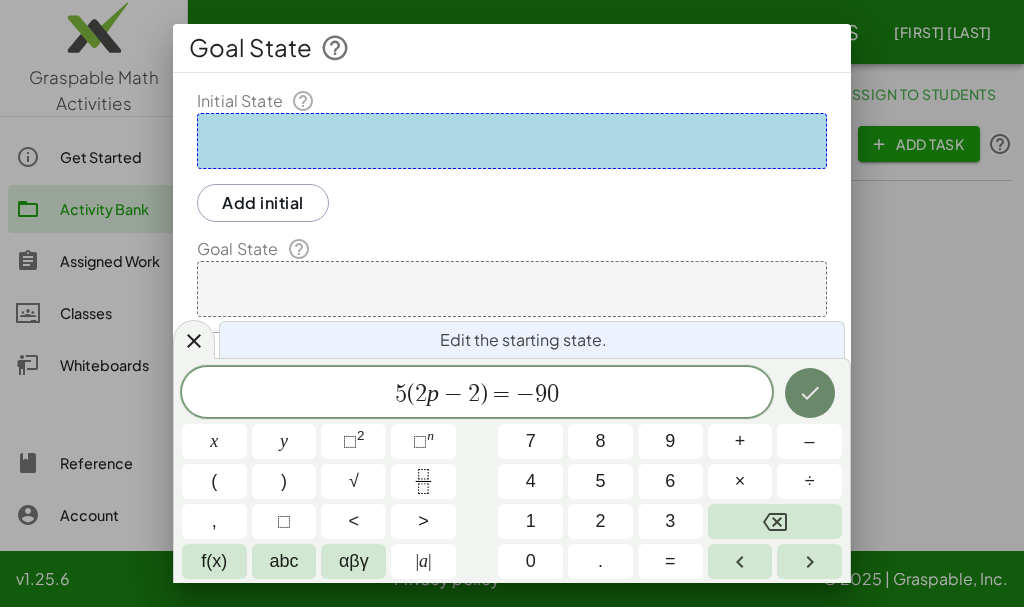 click 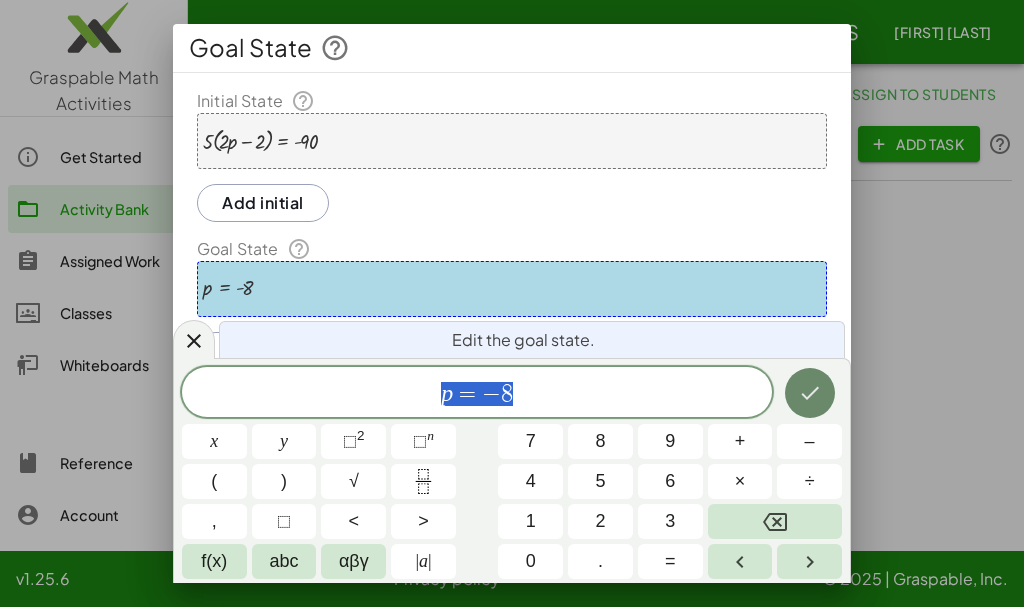 click at bounding box center [810, 393] 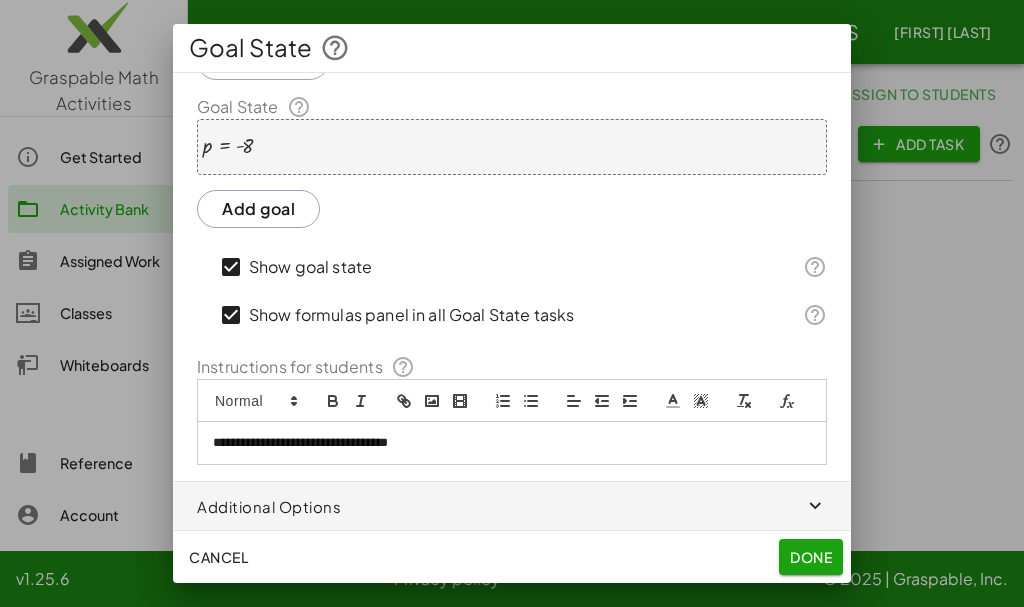 scroll, scrollTop: 0, scrollLeft: 0, axis: both 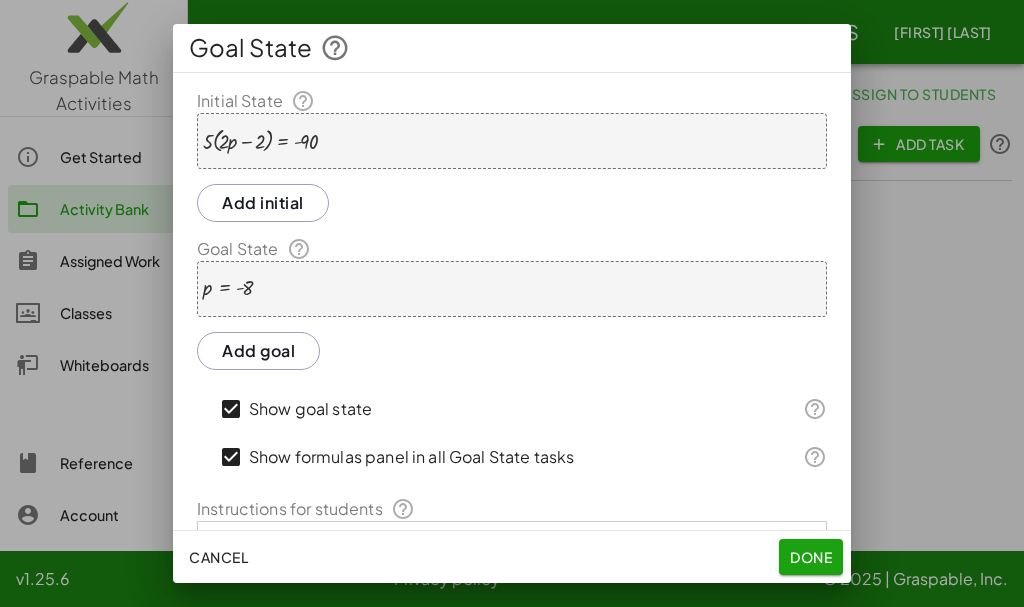 click on "Done" 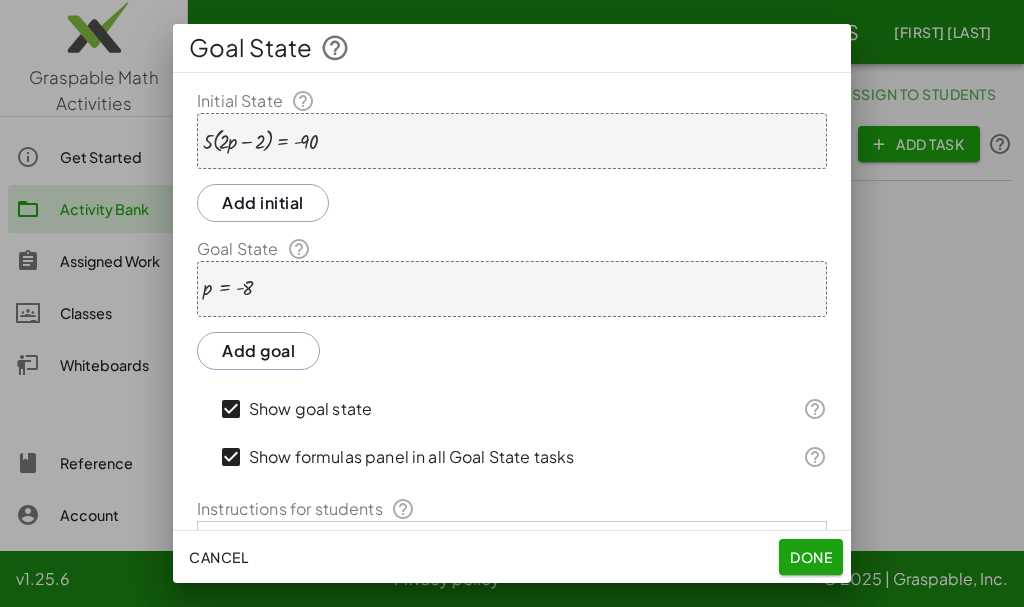 click on "Done" 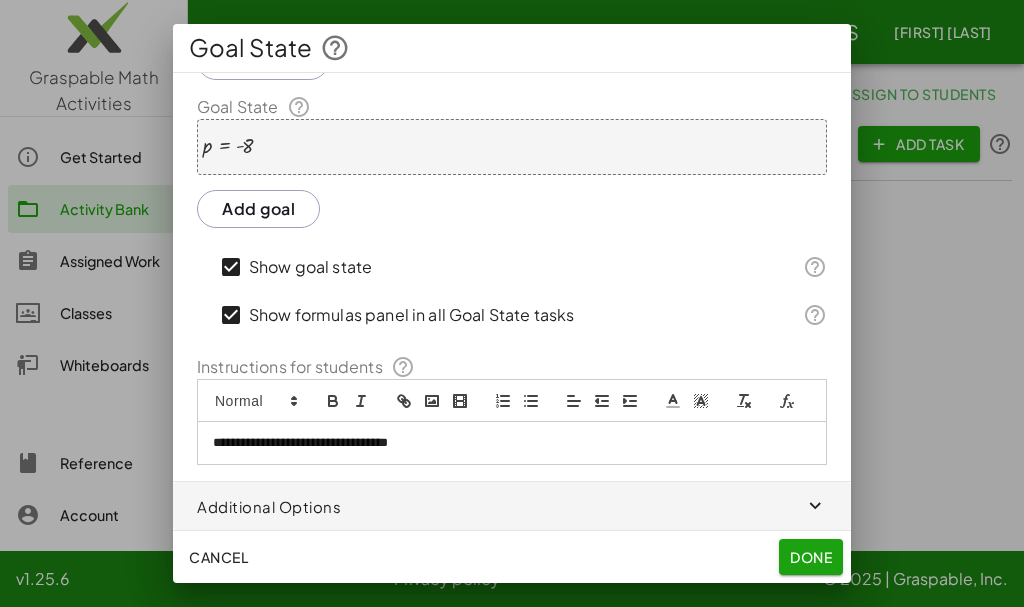 click on "Cancel   Done" 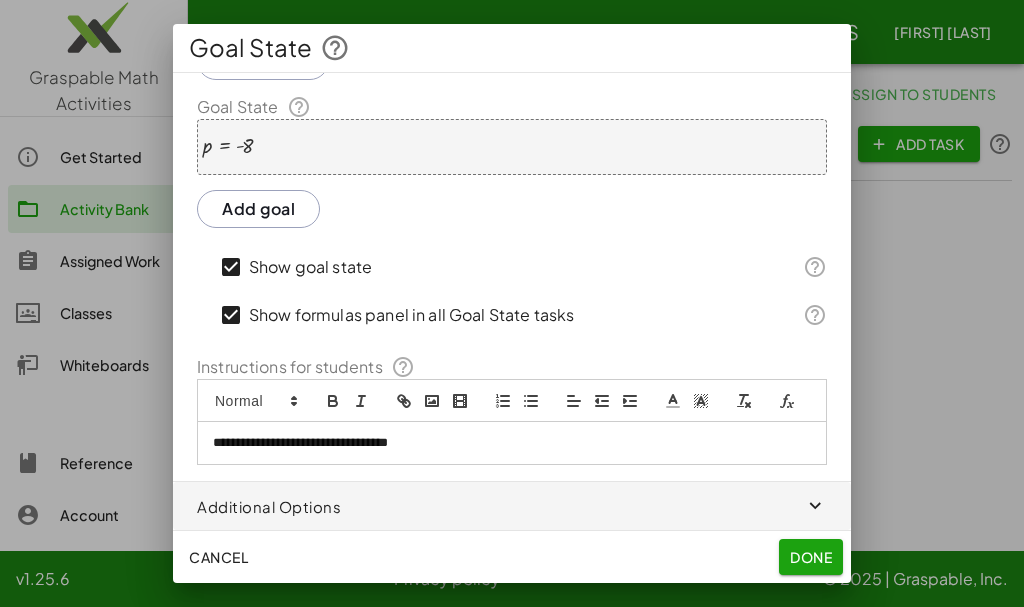 click on "Done" 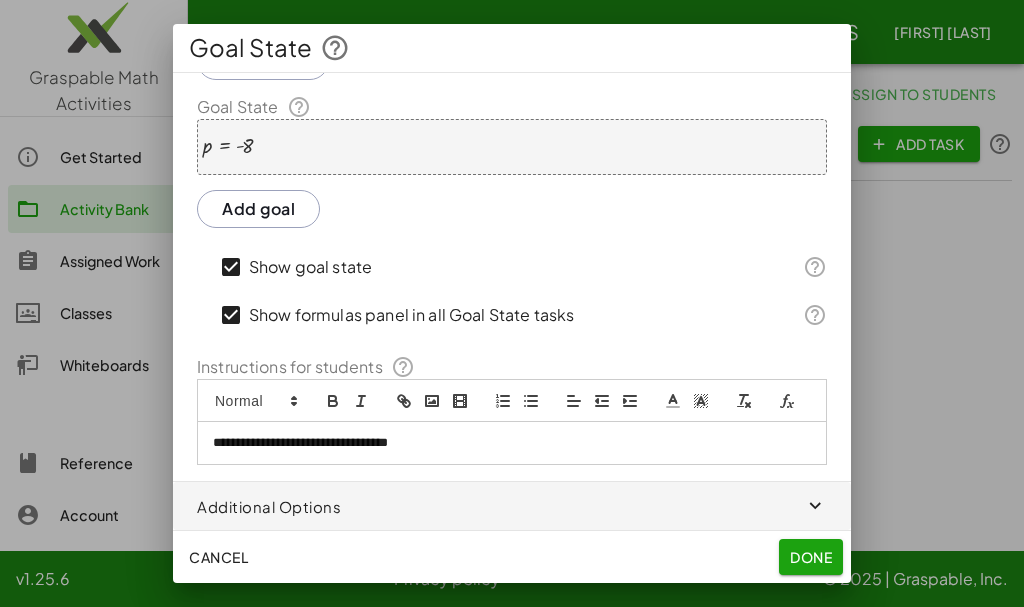 click at bounding box center [512, 303] 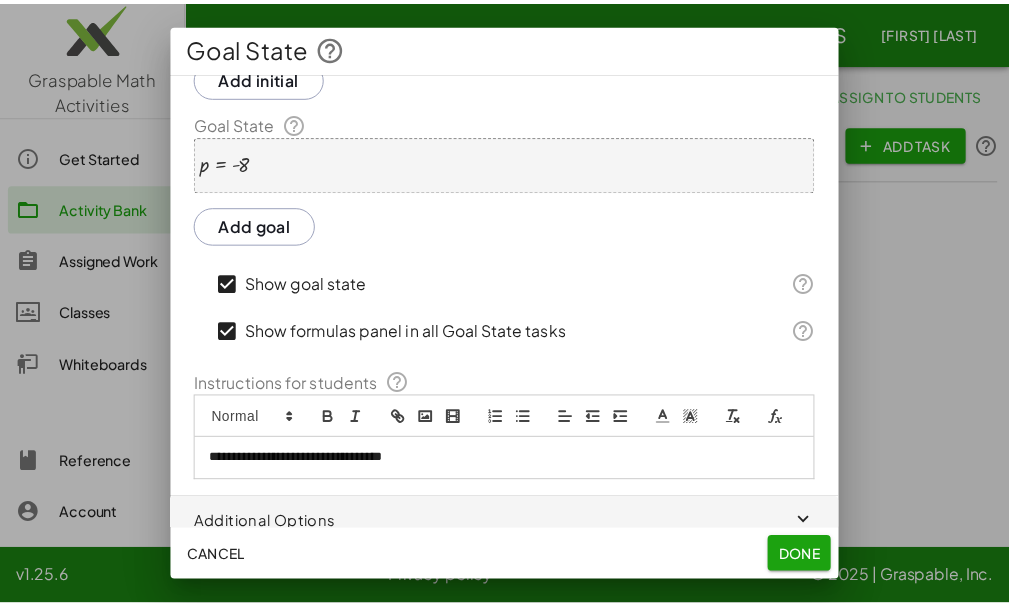 scroll, scrollTop: 167, scrollLeft: 0, axis: vertical 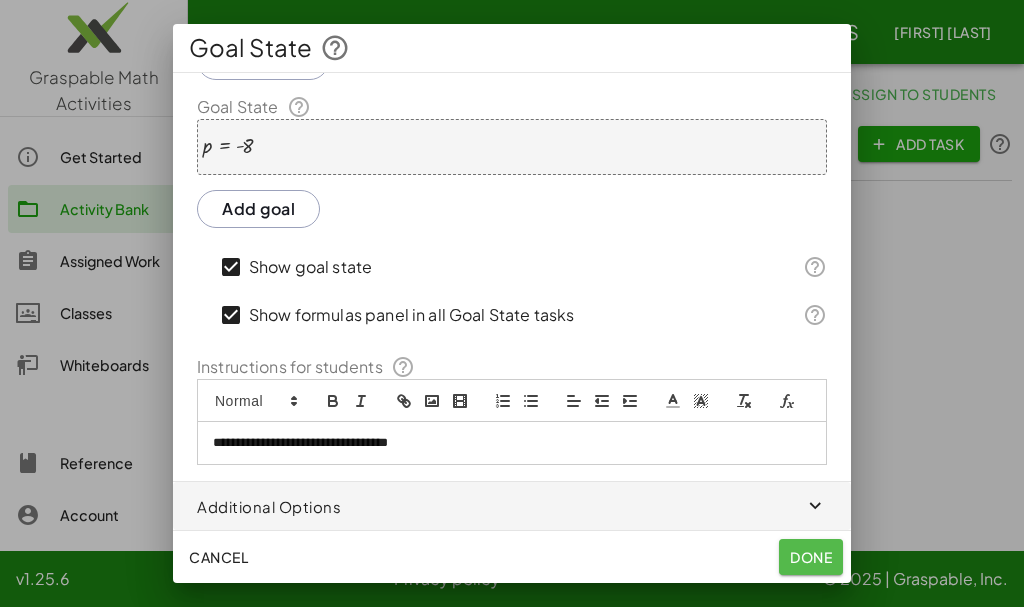 click on "Done" 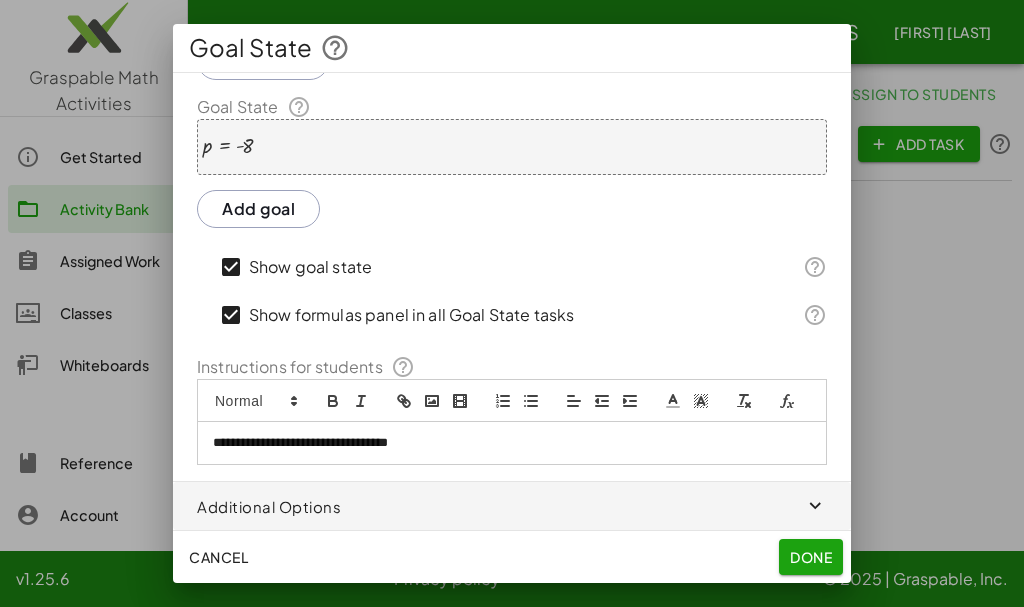click on "Done" 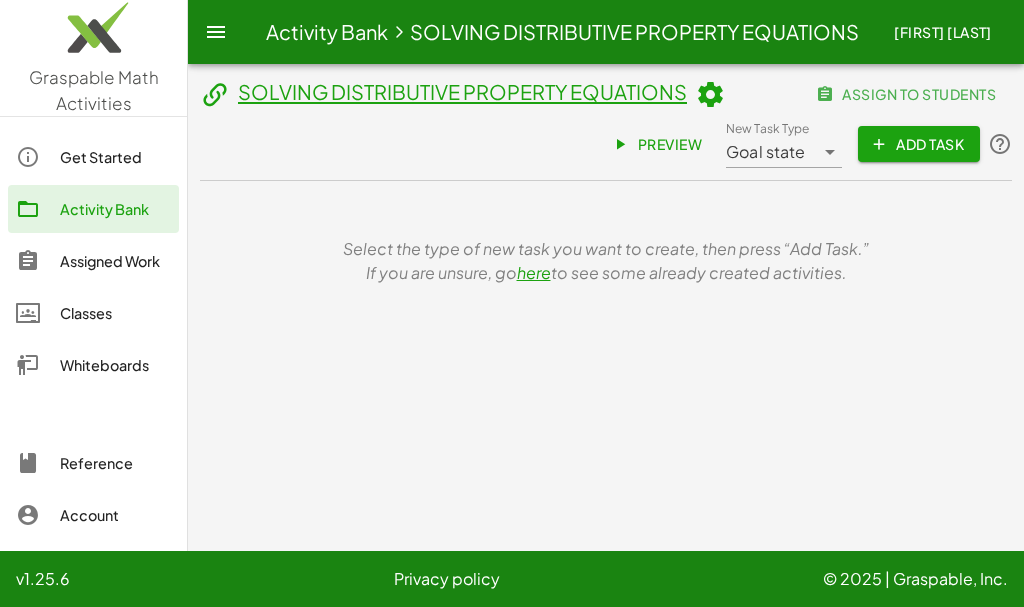 click 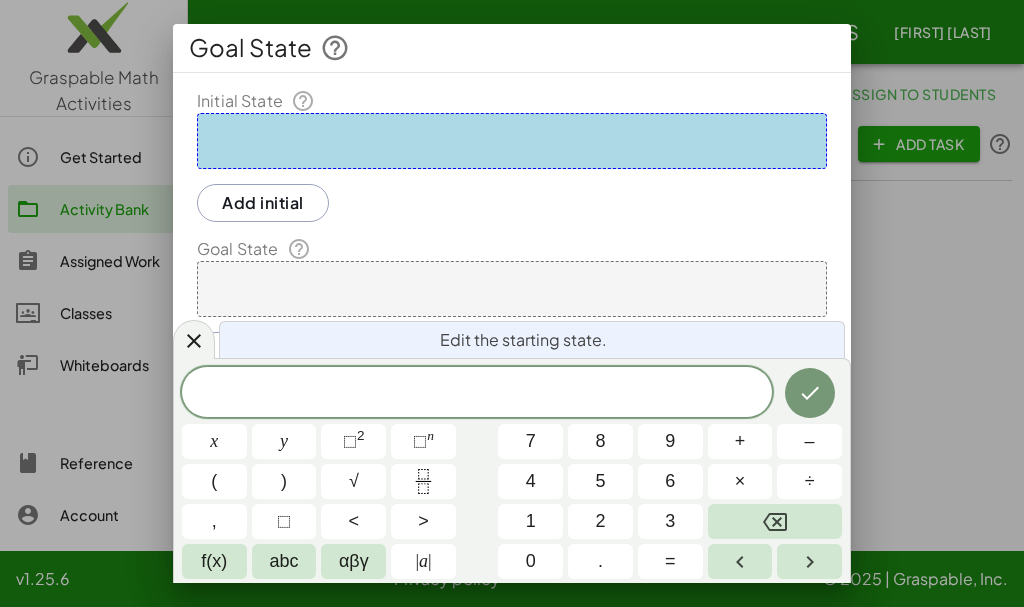 click on "​" at bounding box center [477, 394] 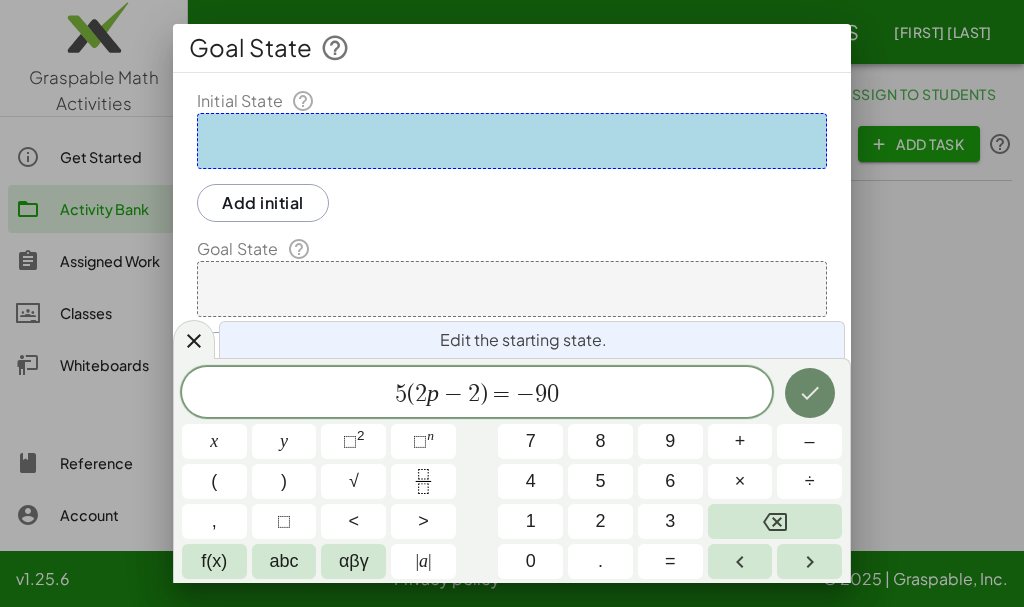 click at bounding box center (810, 393) 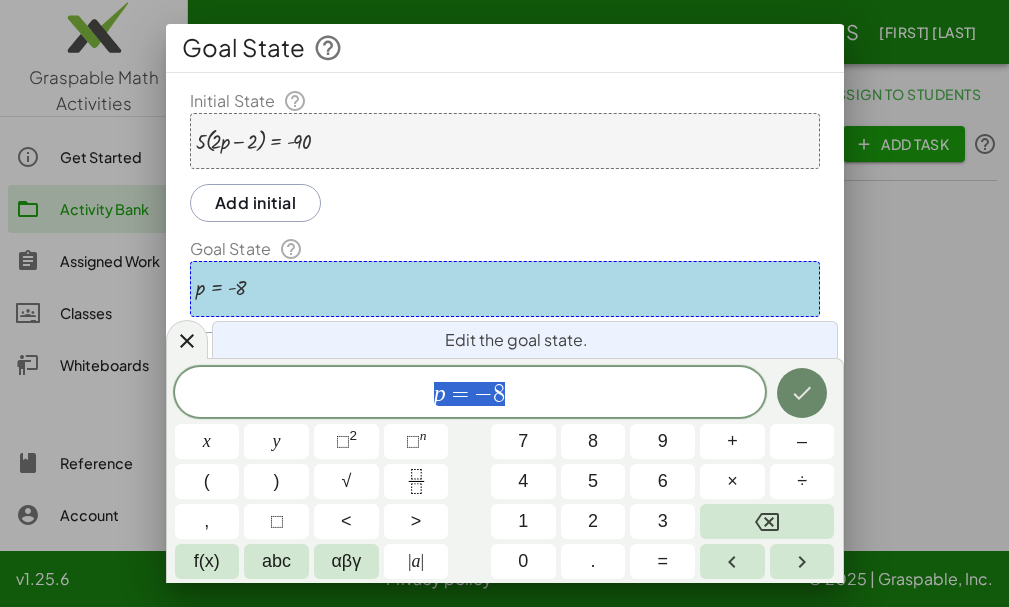 scroll, scrollTop: 22, scrollLeft: 0, axis: vertical 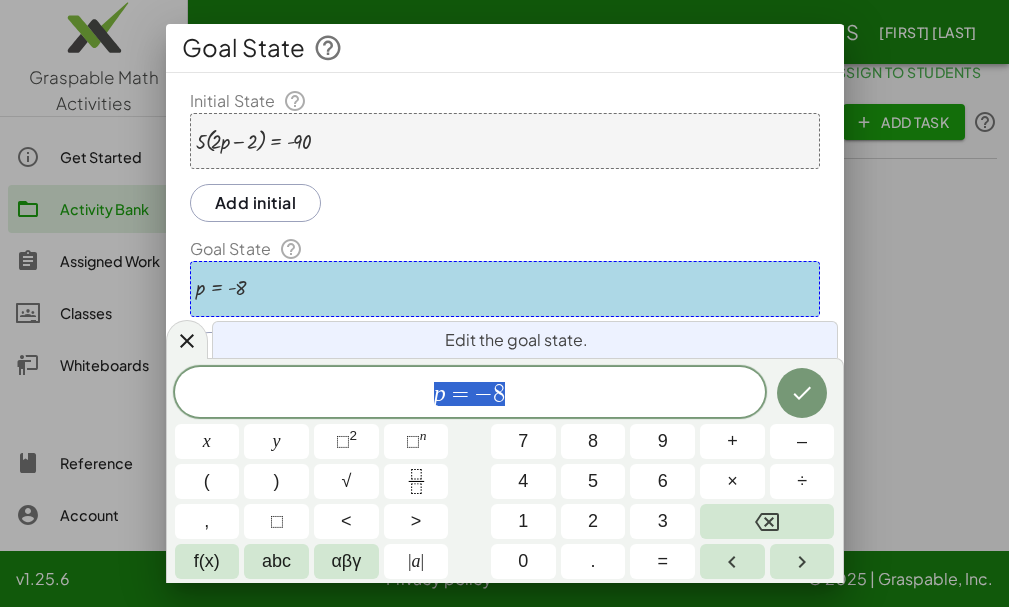 click on "Edit the goal state. **** p = − 8 x y ⬚ 2 ⬚ n 7 8 9 + – ( ) √ 4 5 6 × ÷ , ⬚ < > 1 2 3 f(x) abc αβγ | a | 0 . =" at bounding box center [505, 470] 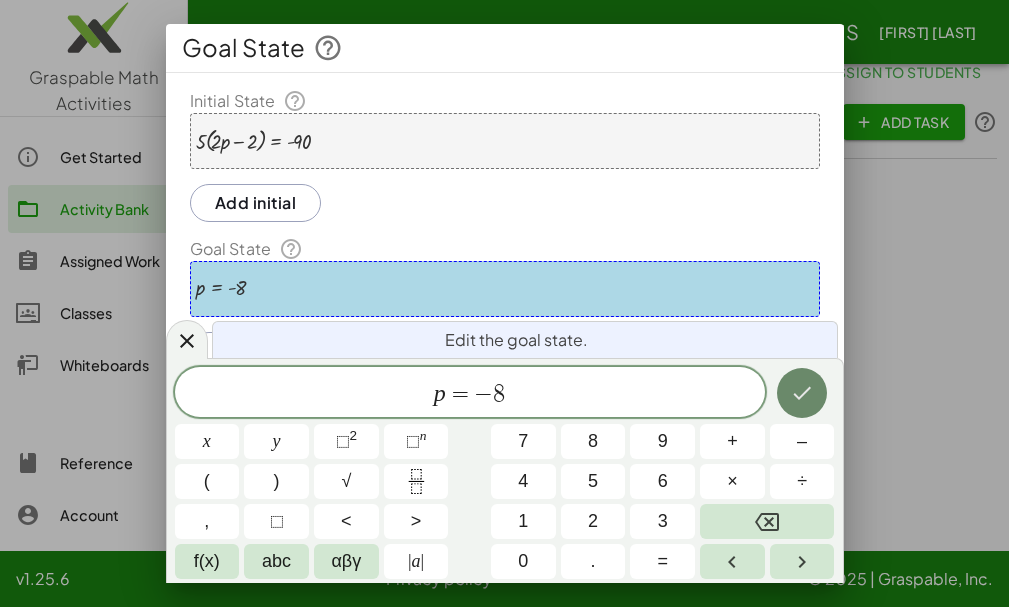 click 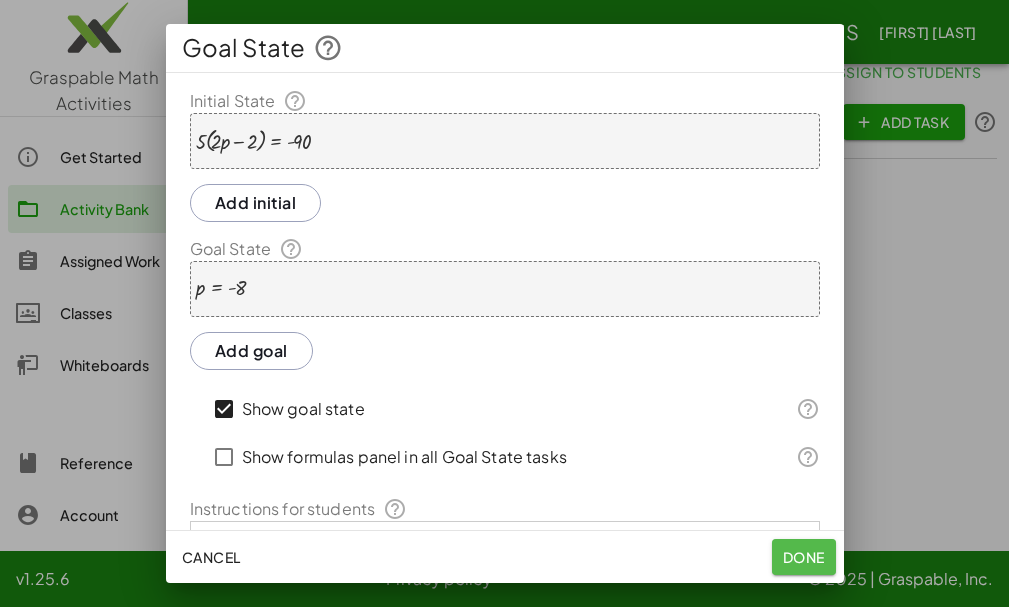 click on "Done" 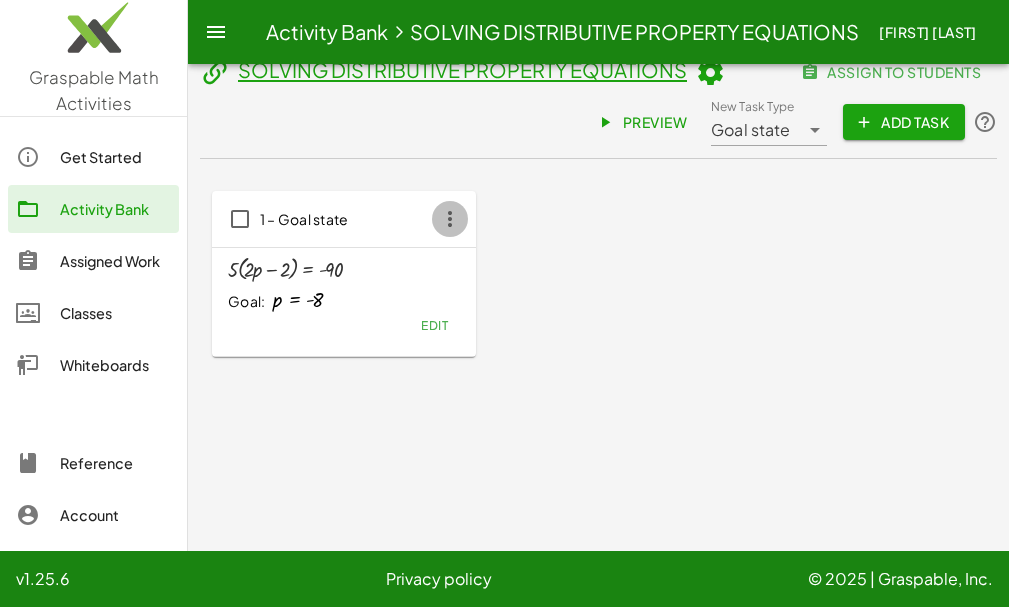 click 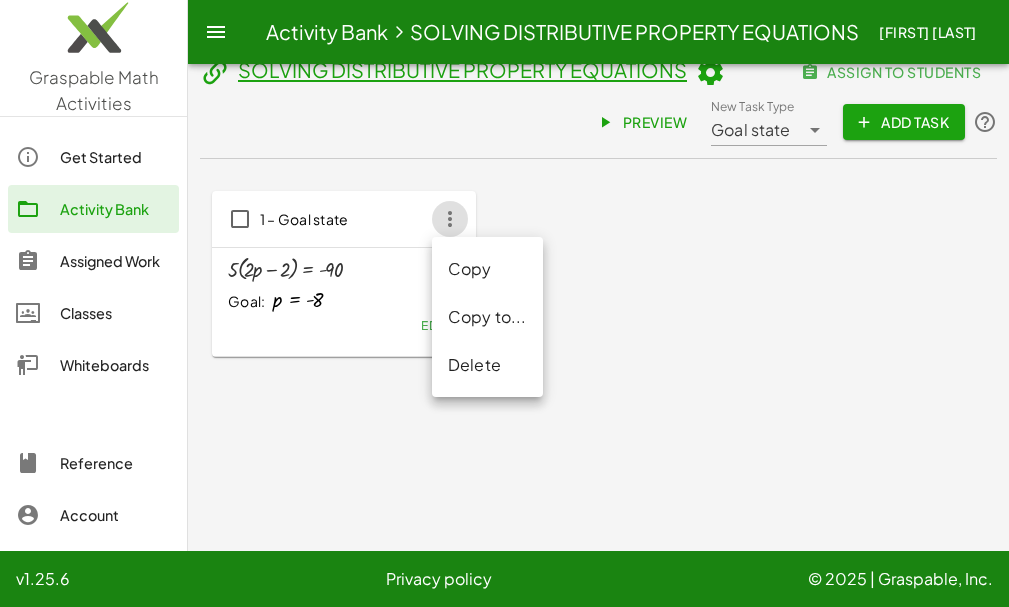 click on "1 – Goal state · 5 · ( + · 2 · p − 2 ) = - 90 Goal: p = - 8  Edit" at bounding box center (598, 274) 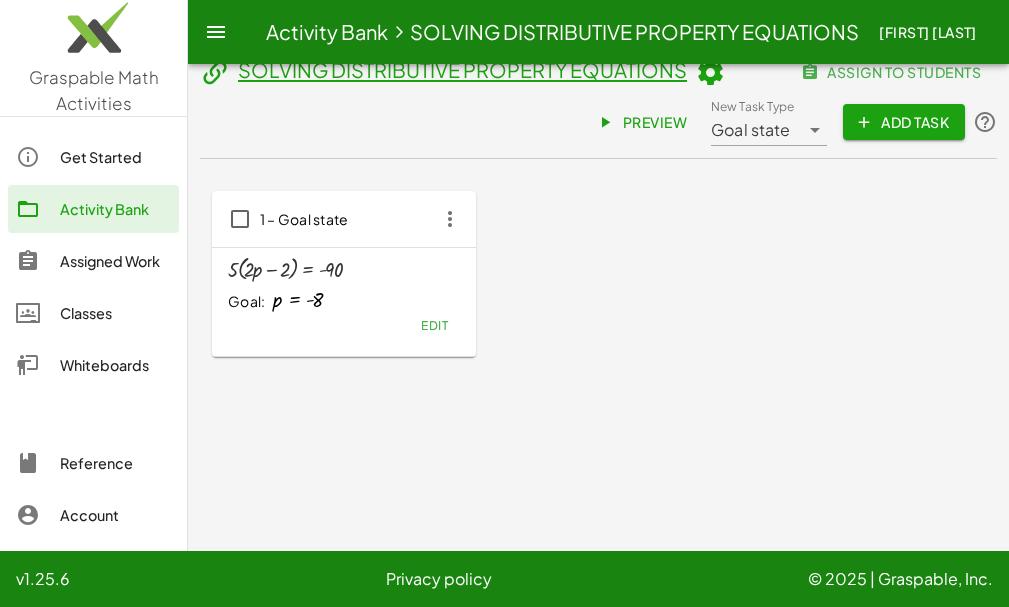 click 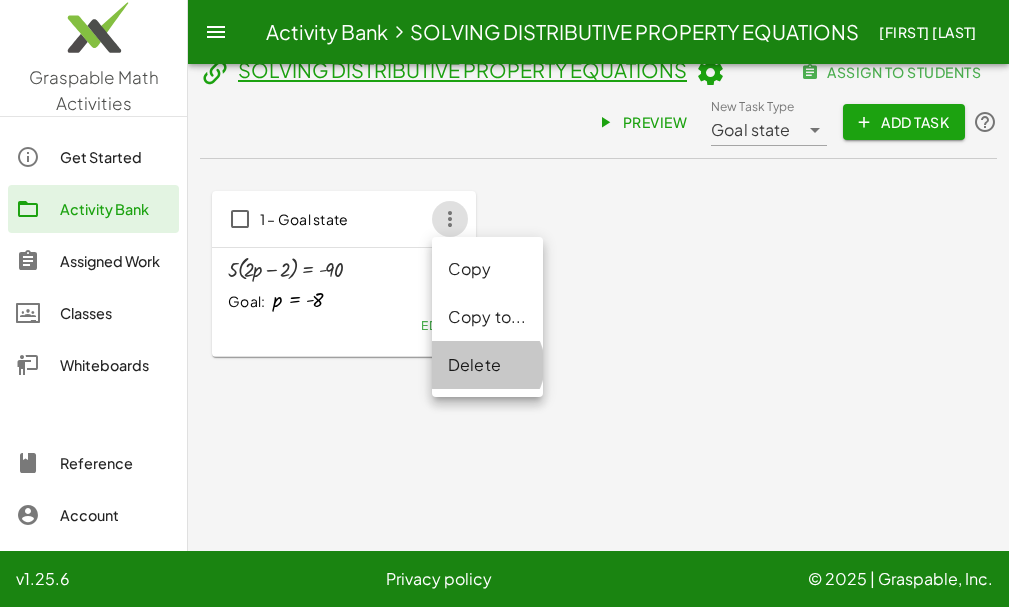 click on "Delete" 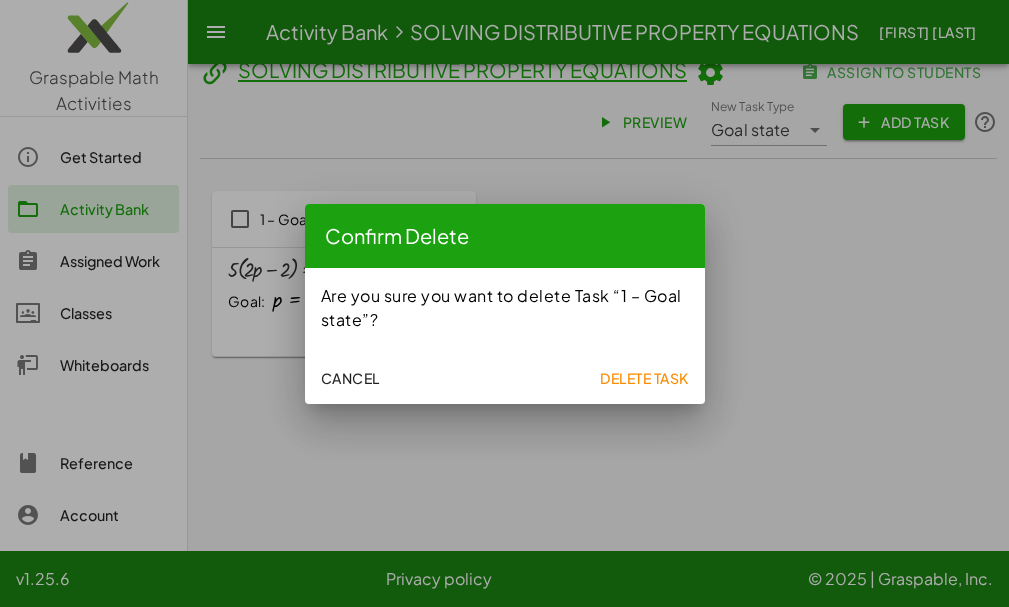 scroll, scrollTop: 0, scrollLeft: 0, axis: both 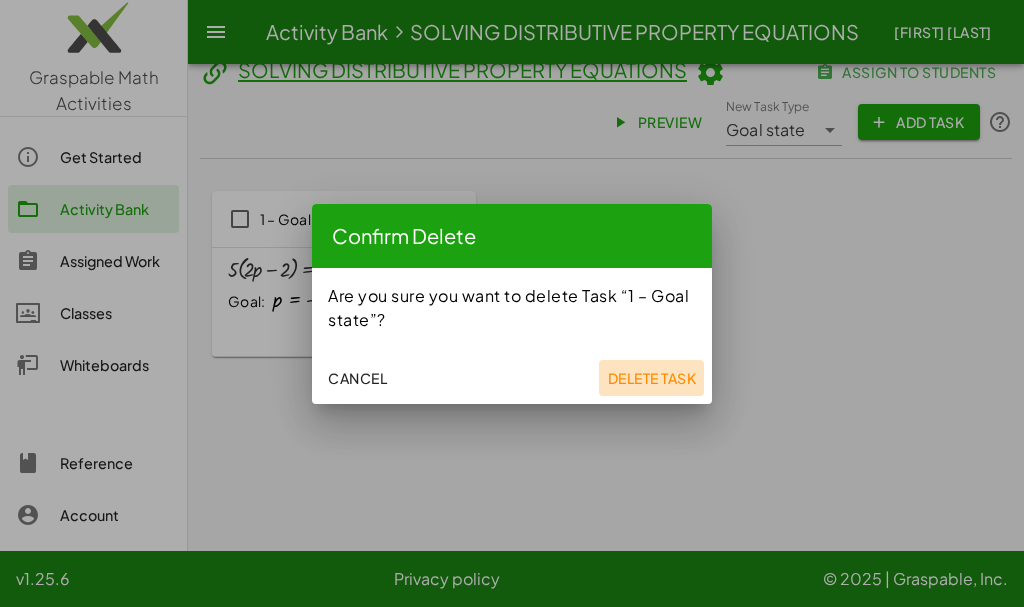click on "Delete Task" 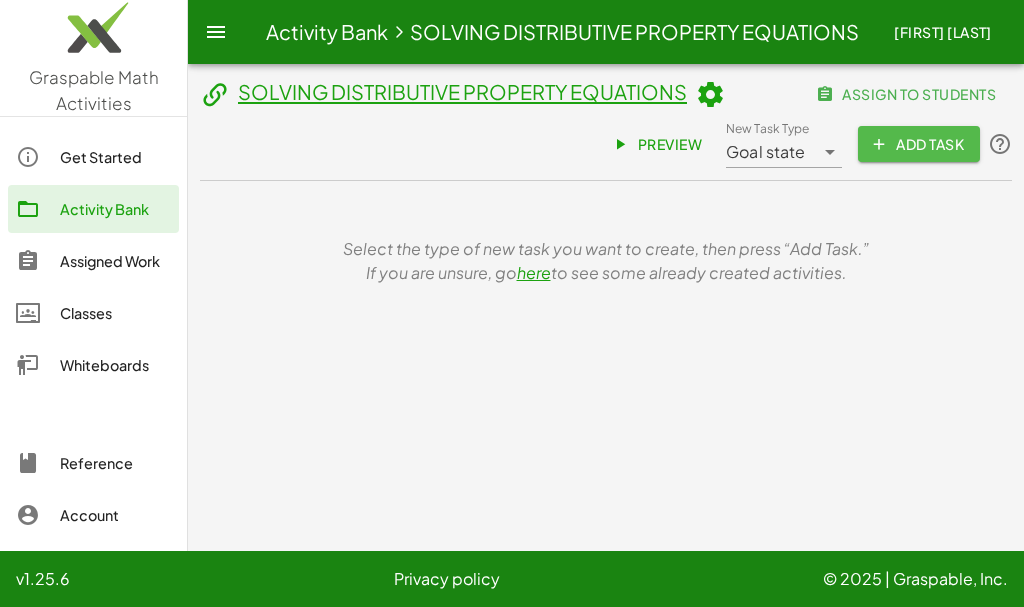 click 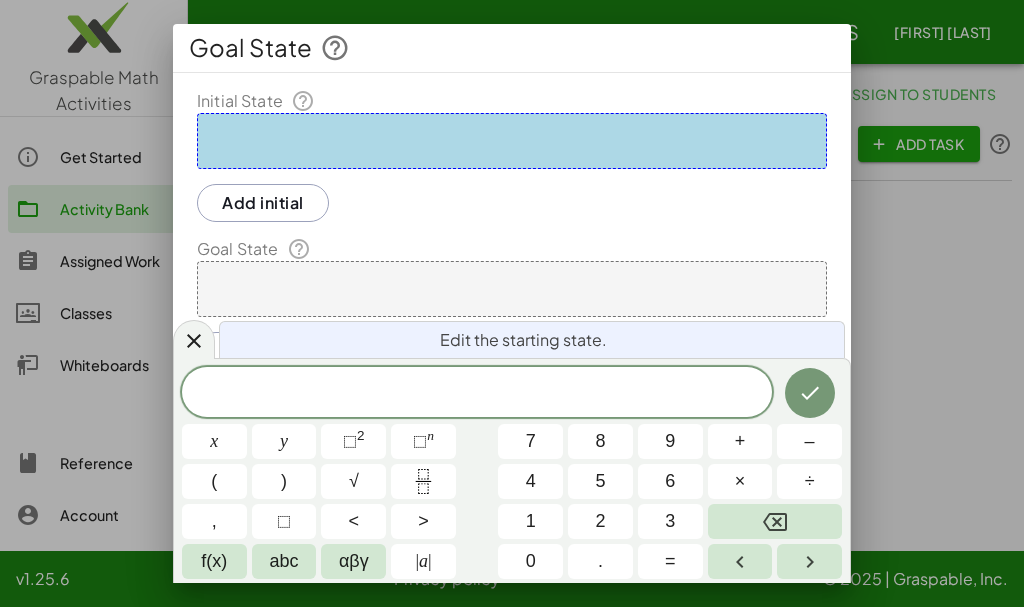 click on "​" at bounding box center [477, 394] 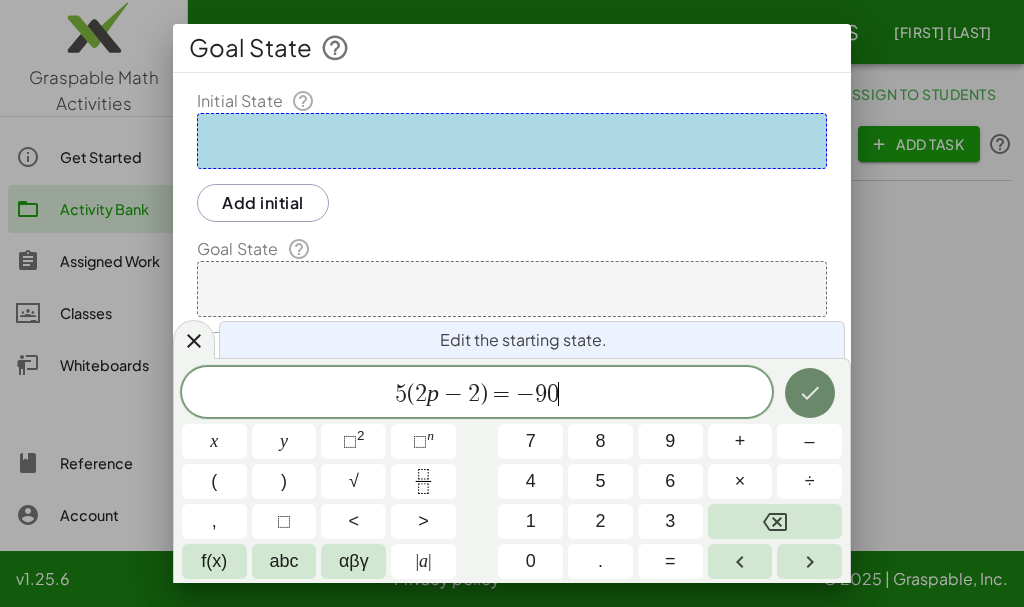 click 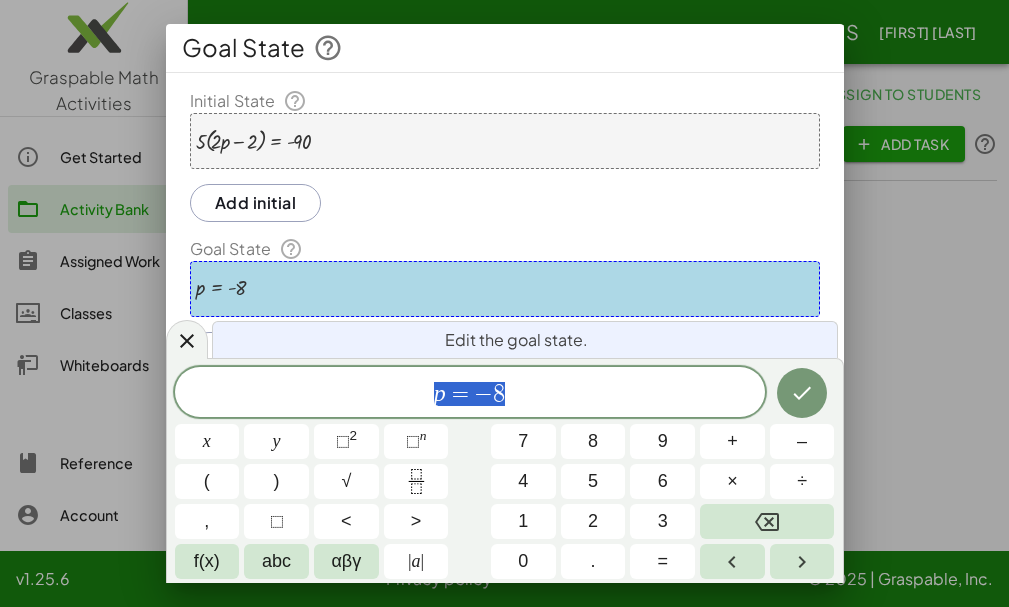 scroll, scrollTop: 22, scrollLeft: 0, axis: vertical 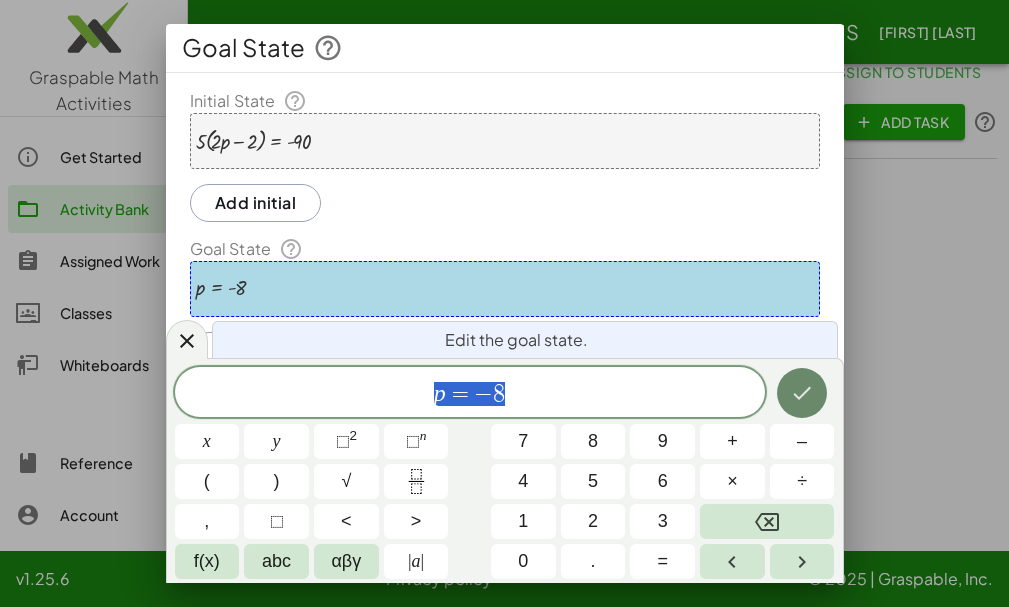 click at bounding box center [802, 393] 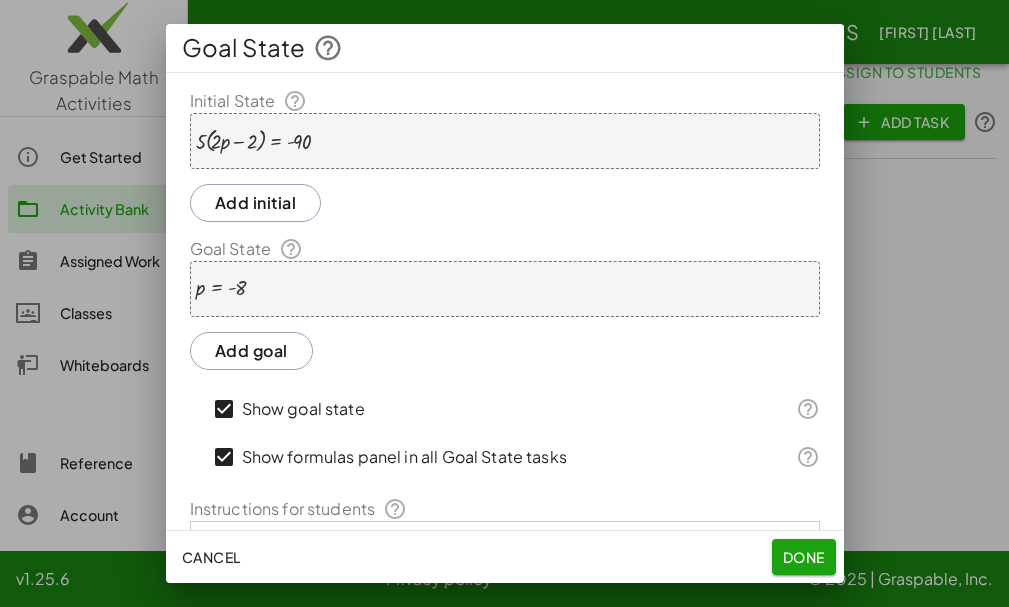 click on "Done" 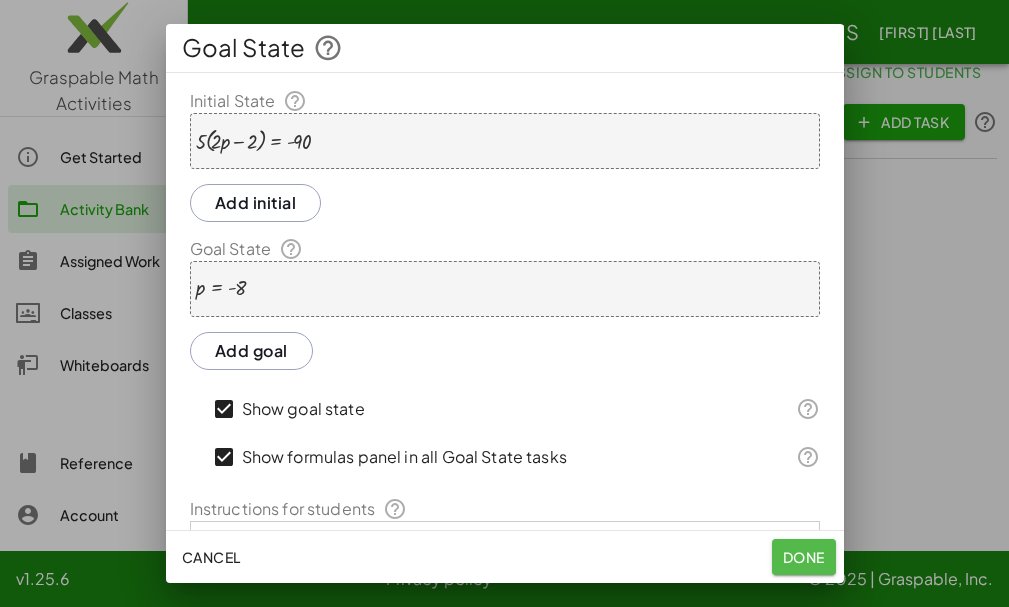 drag, startPoint x: 799, startPoint y: 542, endPoint x: 799, endPoint y: 416, distance: 126 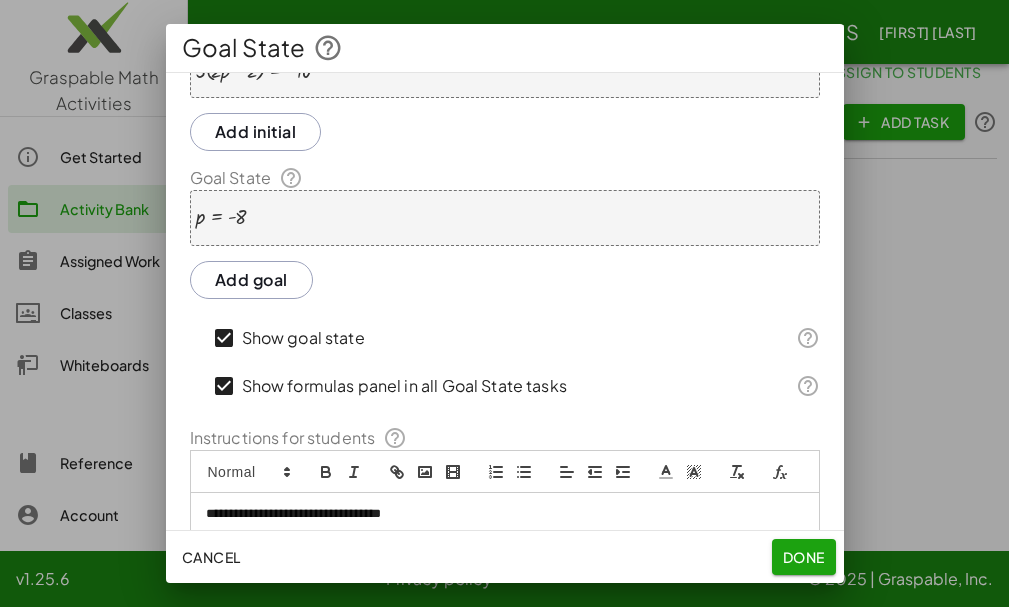 scroll, scrollTop: 0, scrollLeft: 0, axis: both 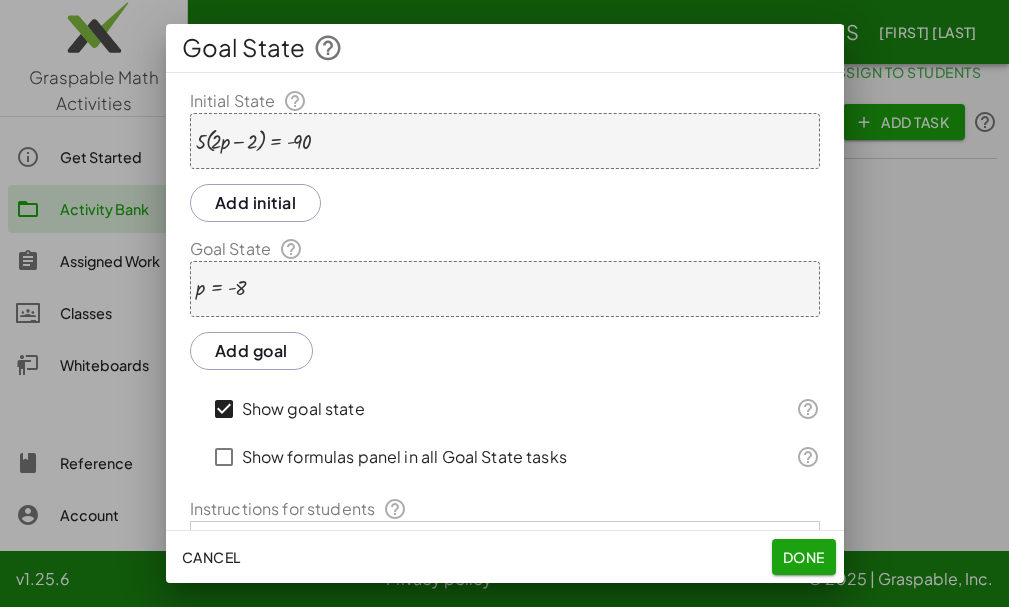click on "Done" 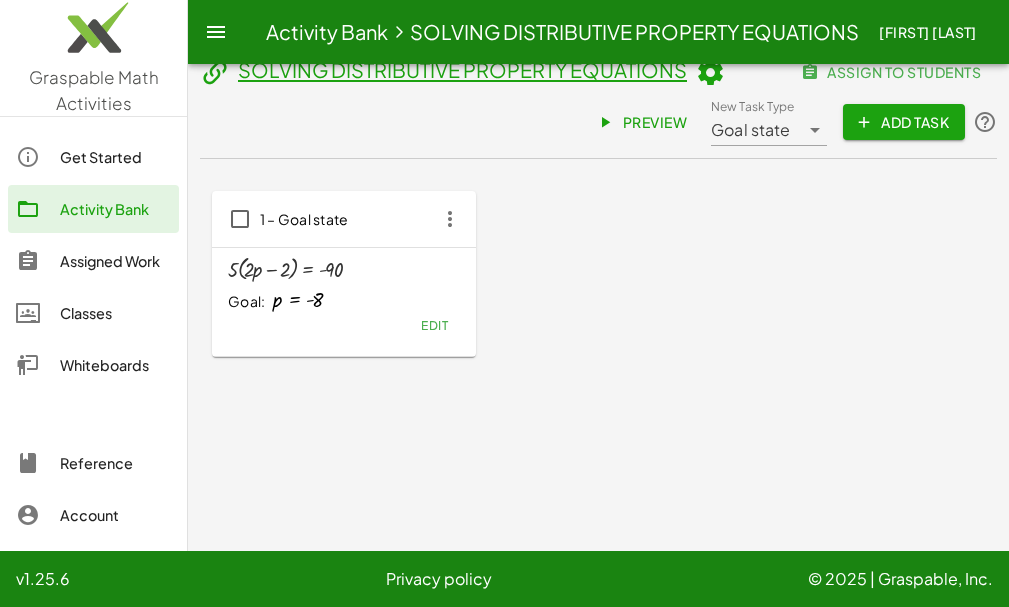 click on "Preview" 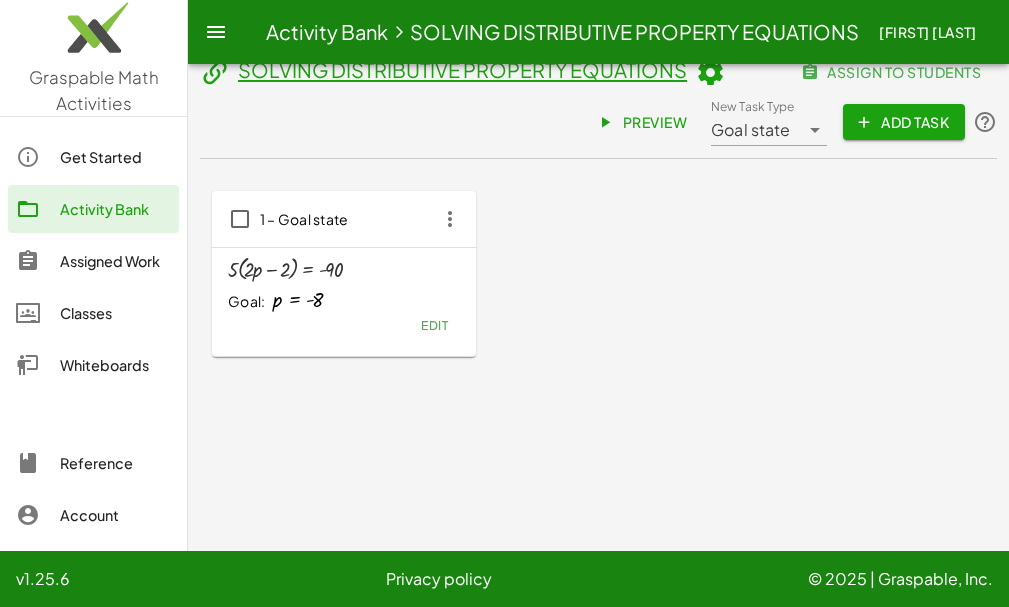 click on "Edit" 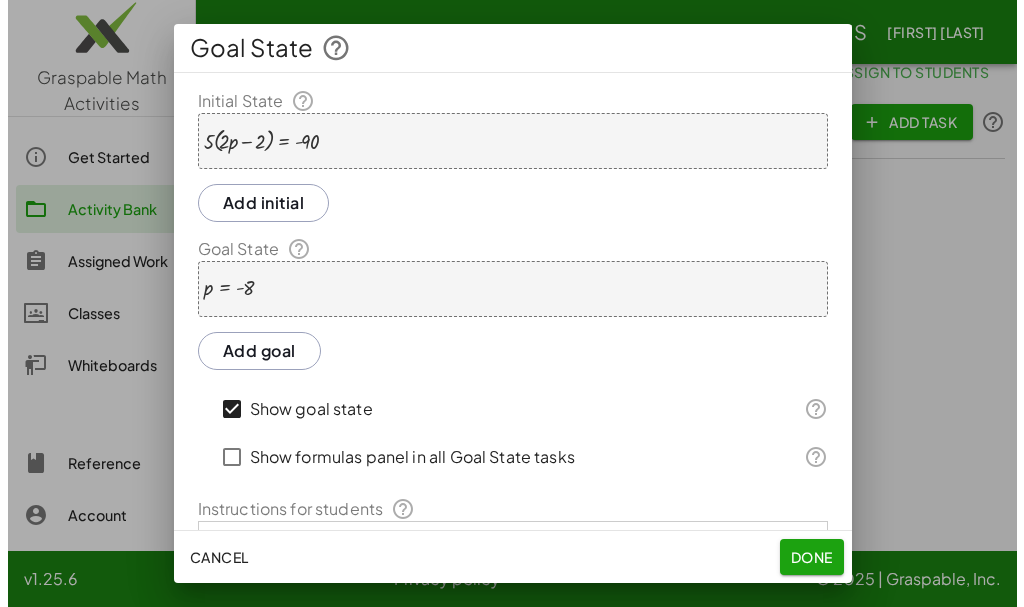 scroll, scrollTop: 0, scrollLeft: 0, axis: both 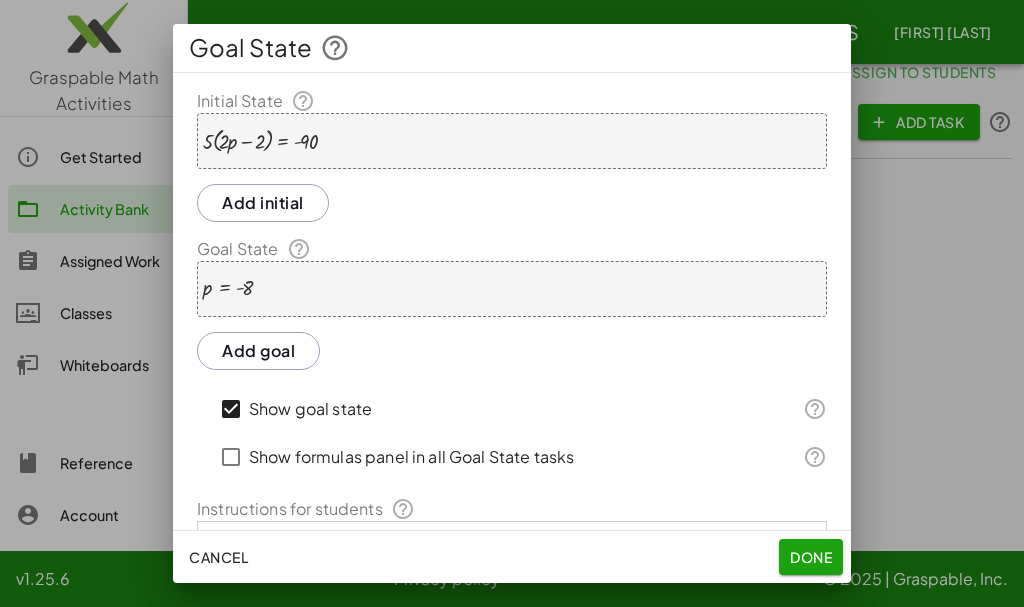 click on "Done" 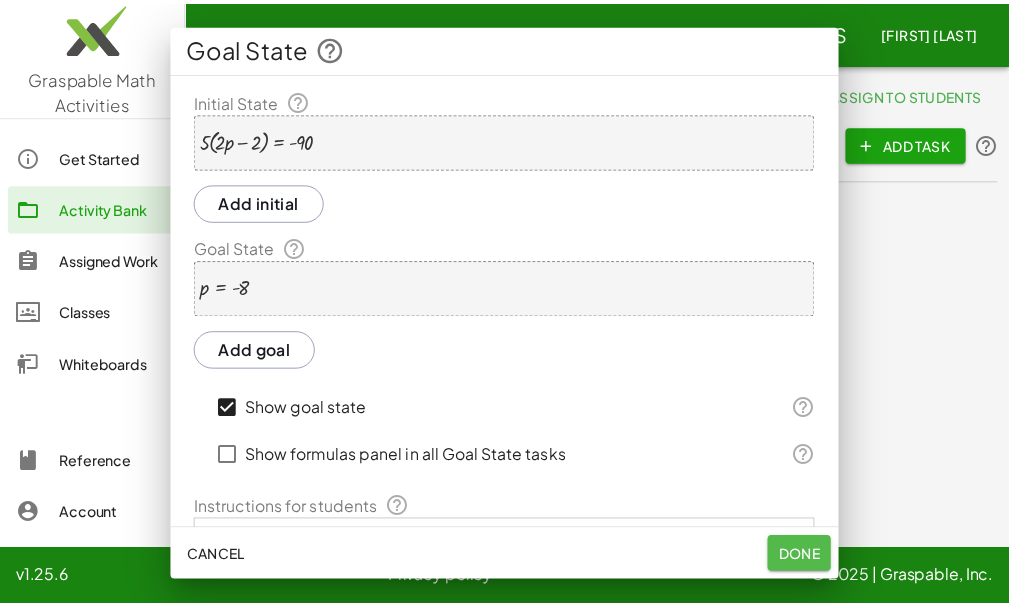 scroll, scrollTop: 22, scrollLeft: 0, axis: vertical 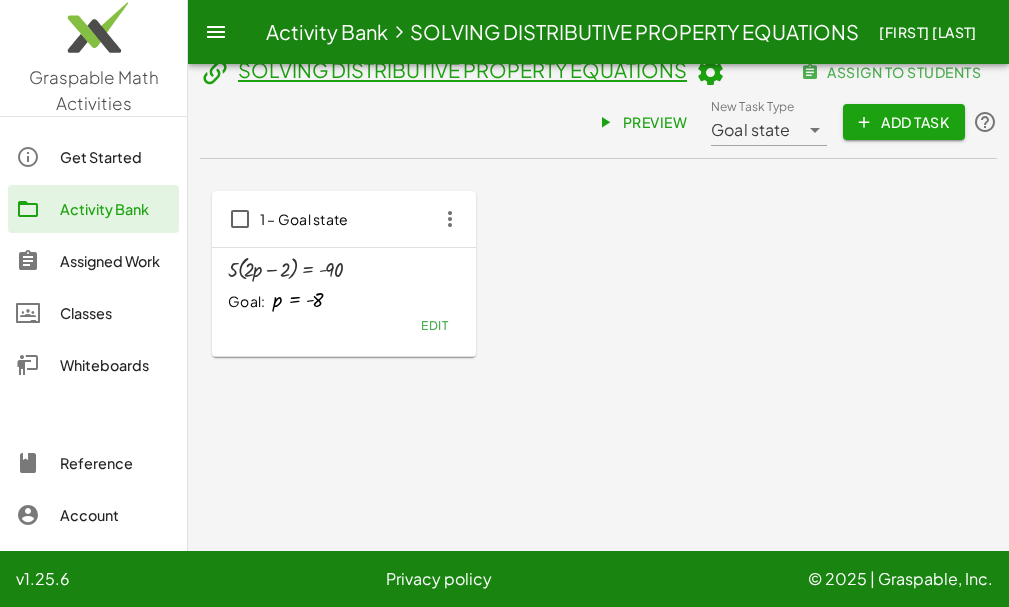 click 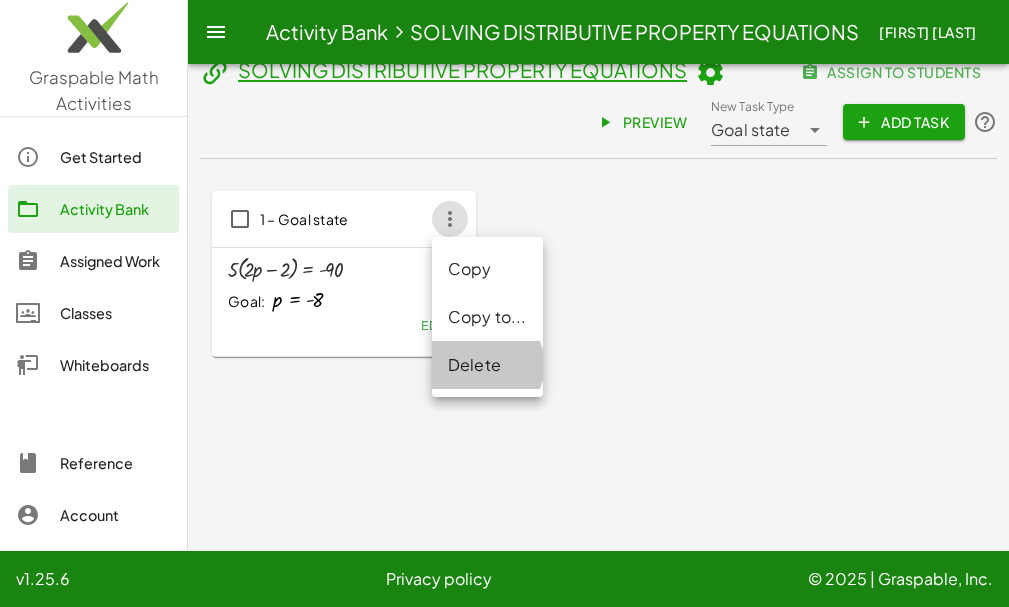 click on "Delete" 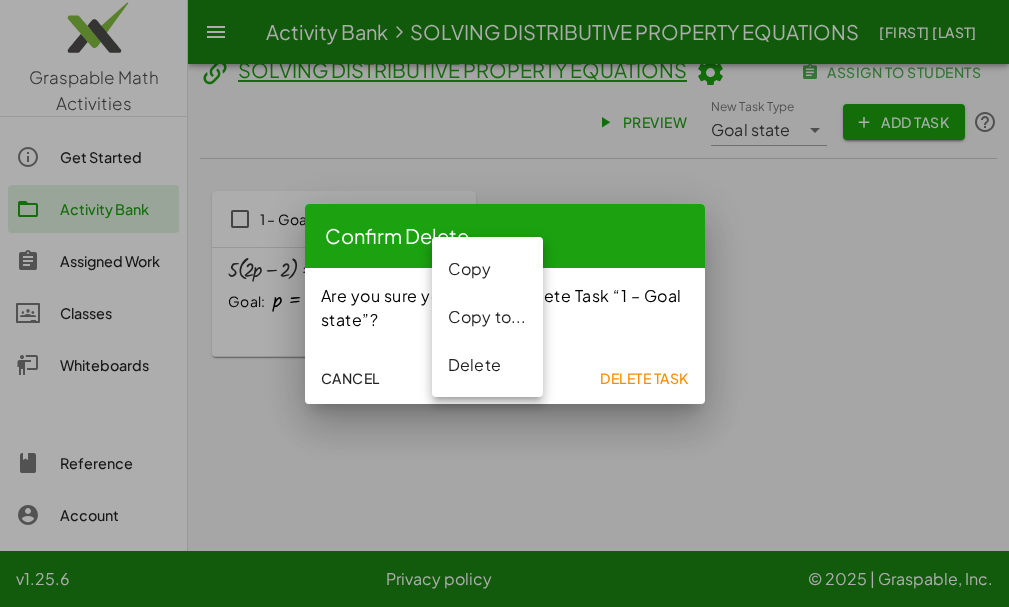 scroll, scrollTop: 0, scrollLeft: 0, axis: both 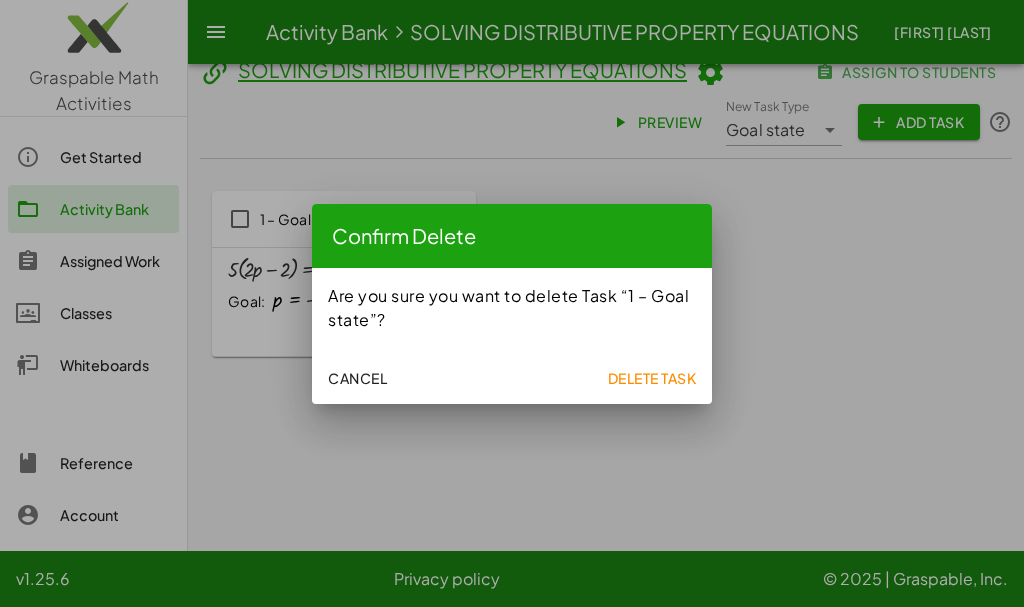 click on "Delete Task" 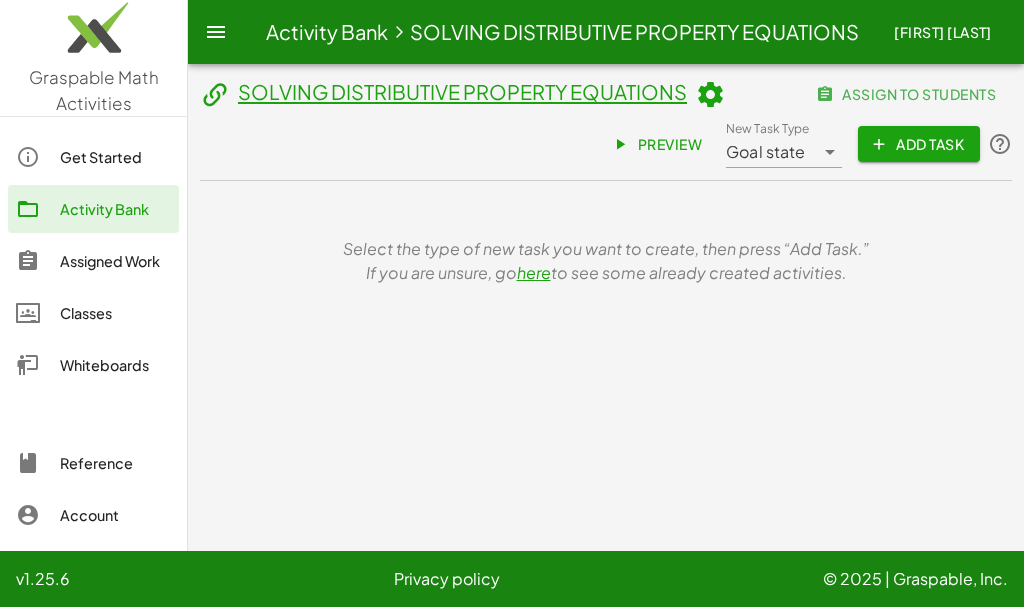 click 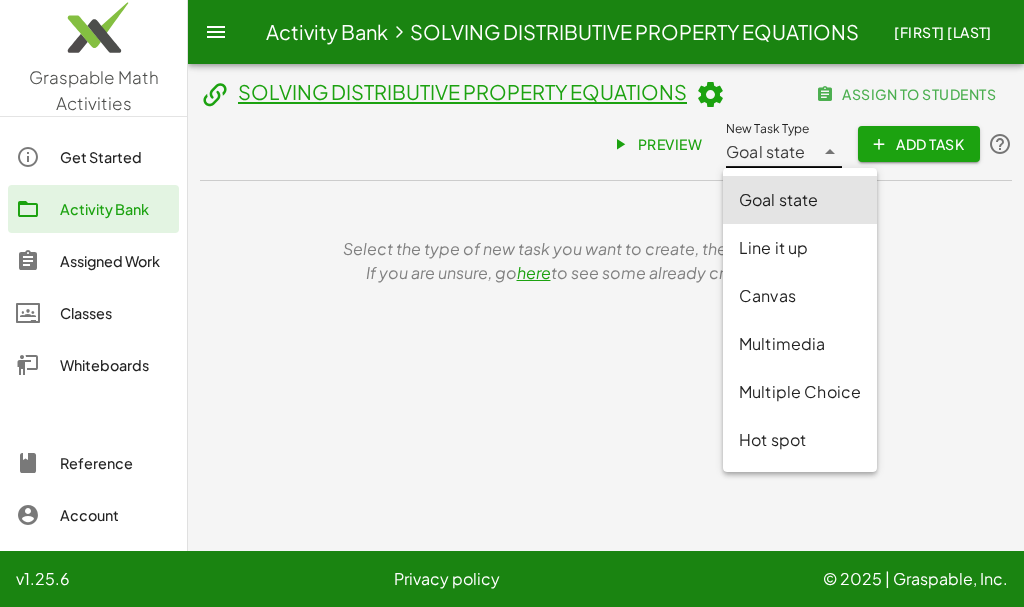 click on "Line it up" at bounding box center (800, 248) 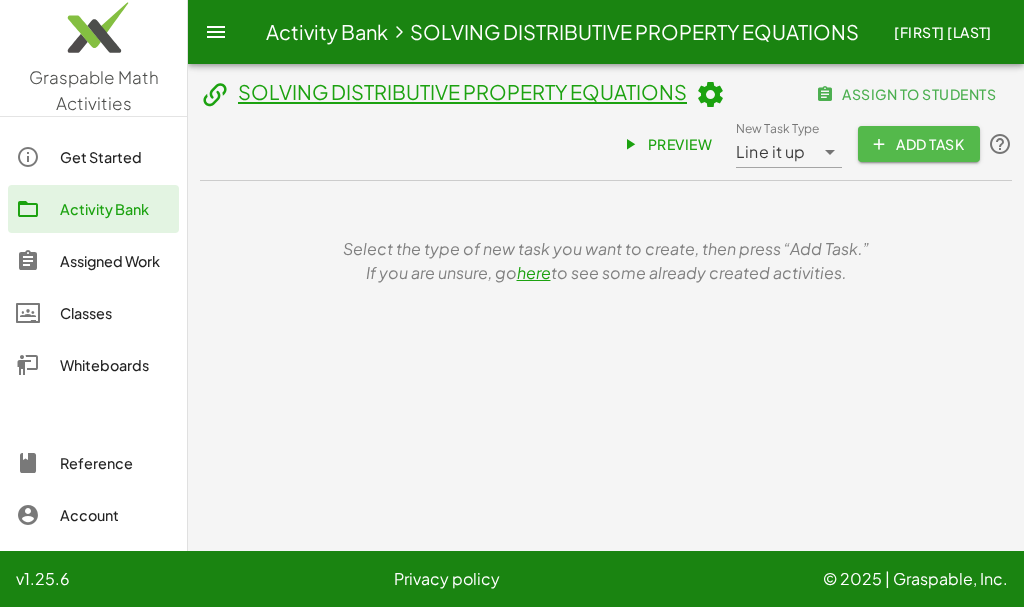 click on "Add Task" 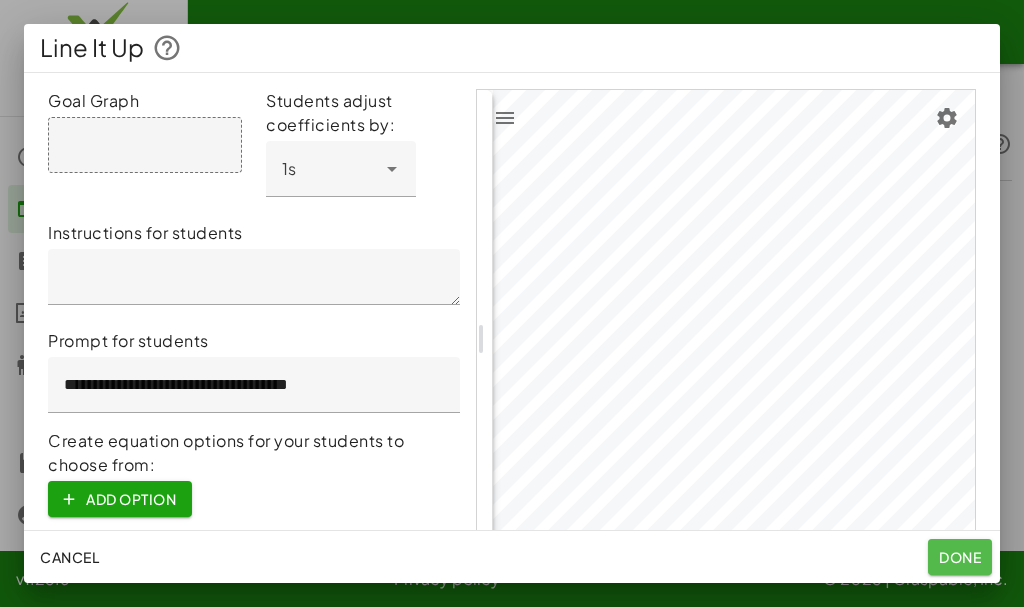 click on "Done" 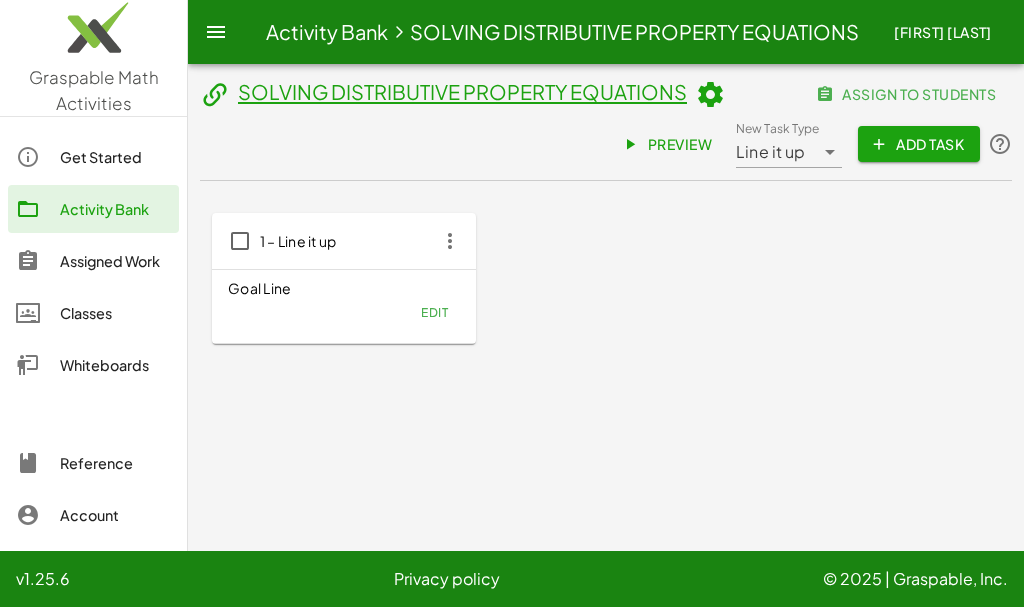 click 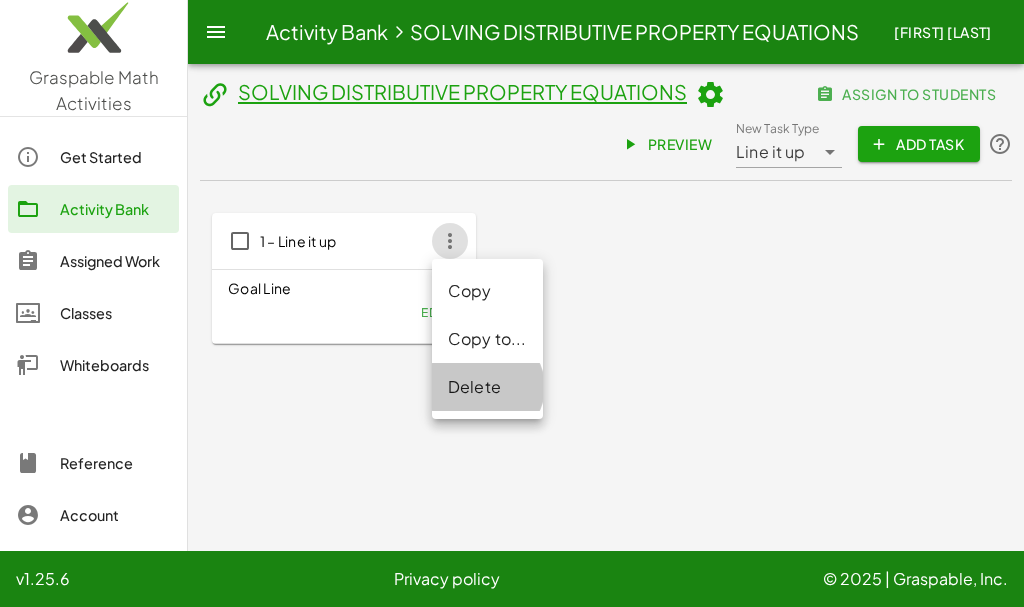 click on "Delete" 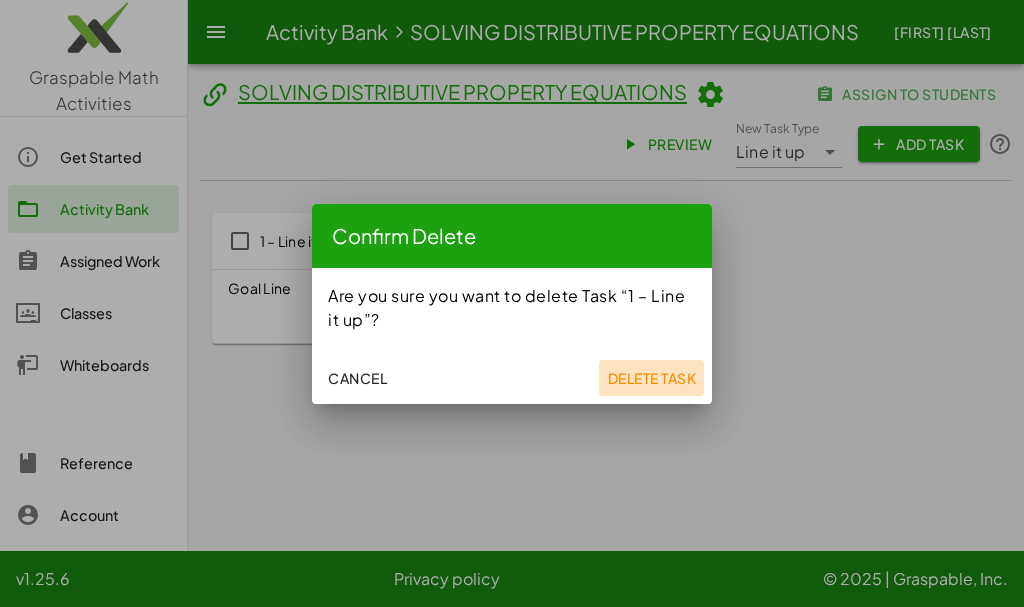 click on "Delete Task" 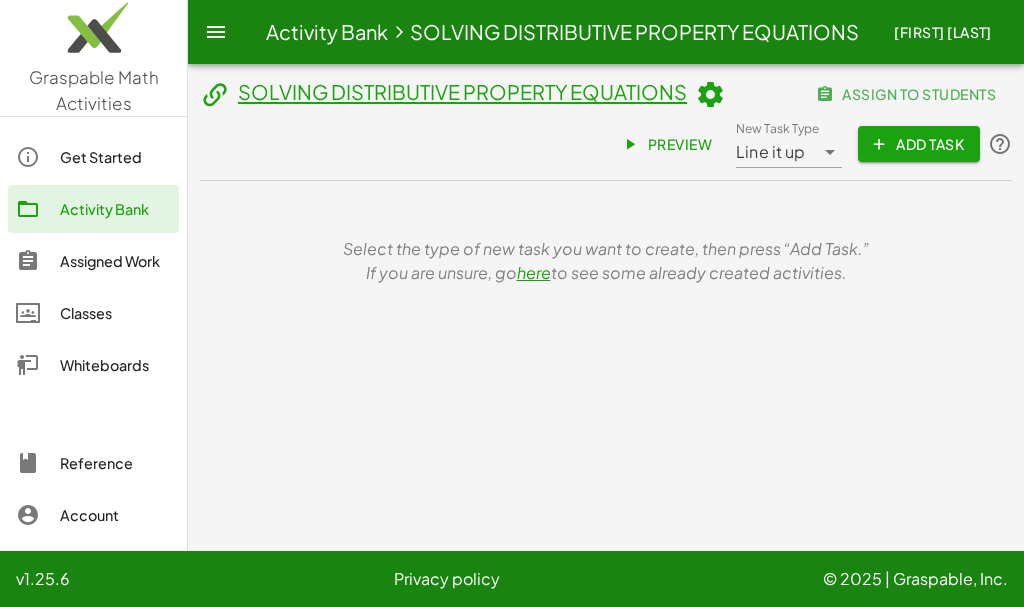 click 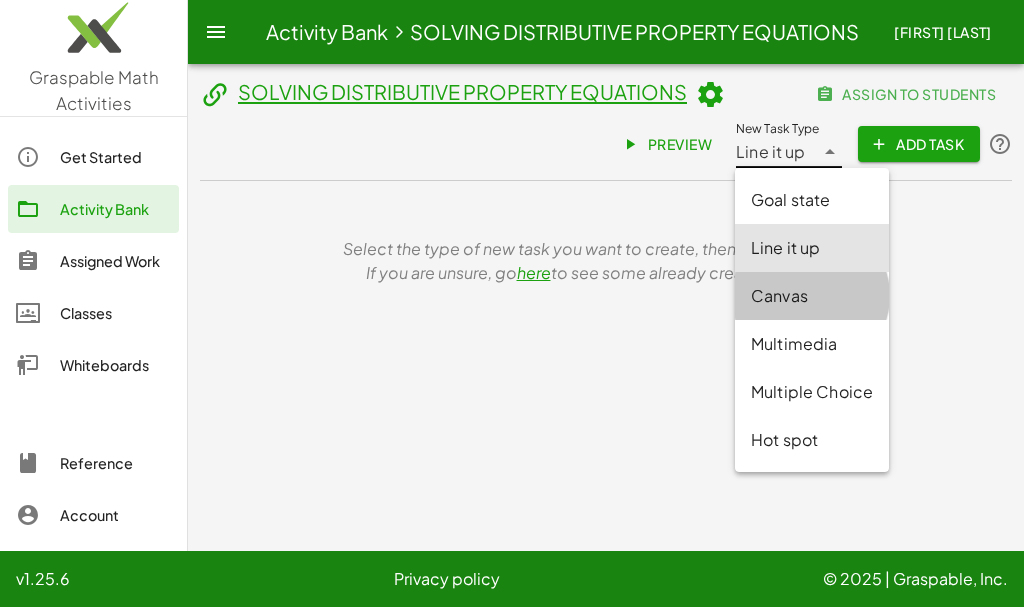 click on "Canvas" at bounding box center (812, 296) 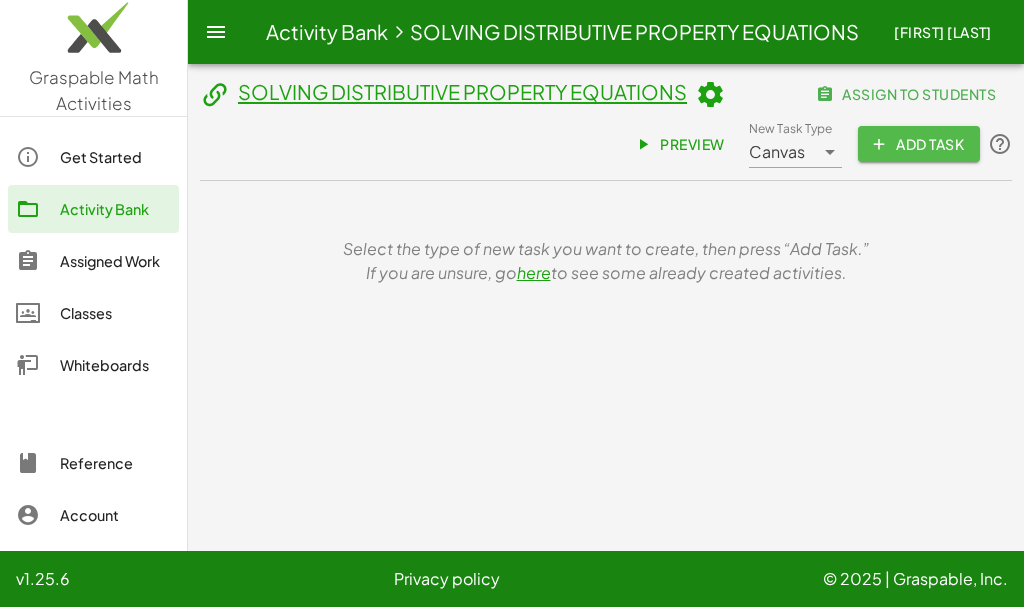 click on "Add Task" 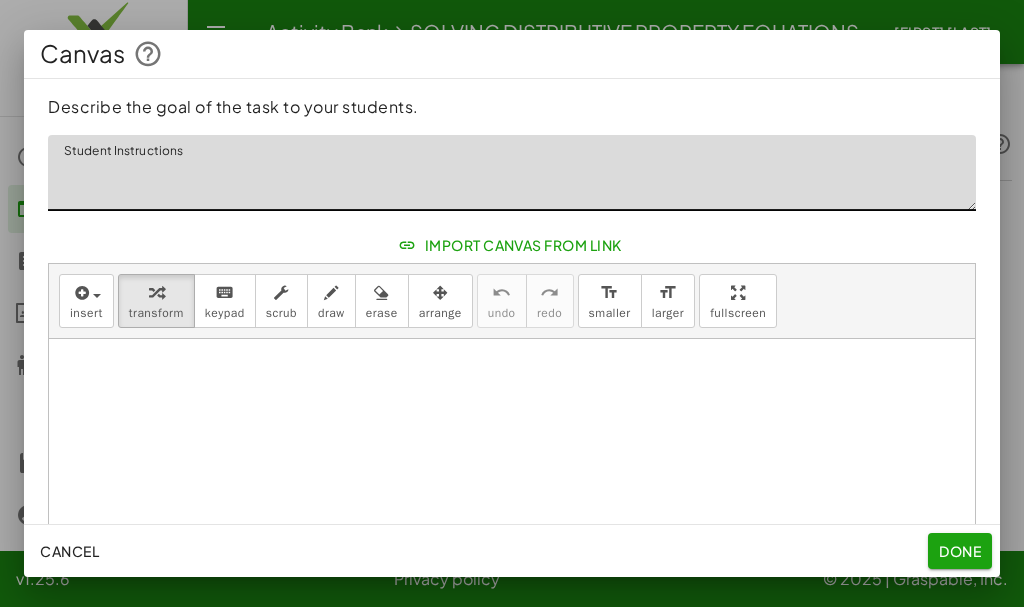click on "Student Instructions" 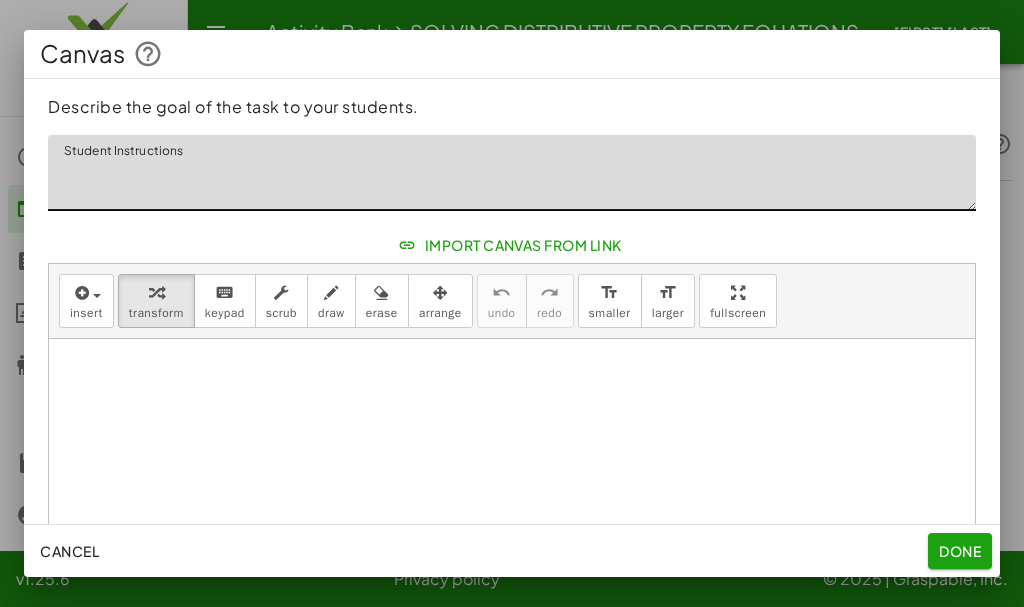 click on "Done" 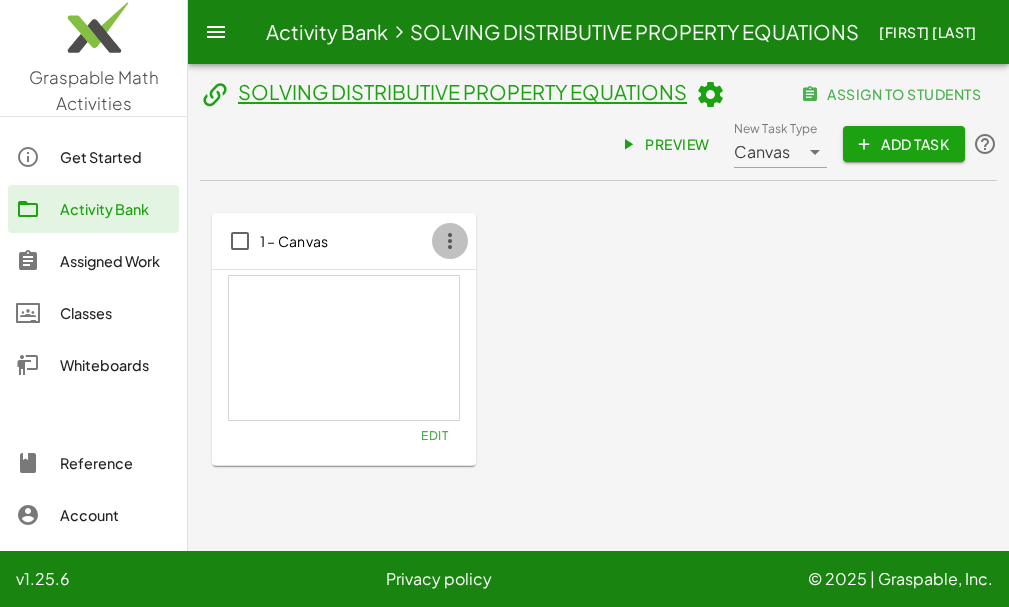 click 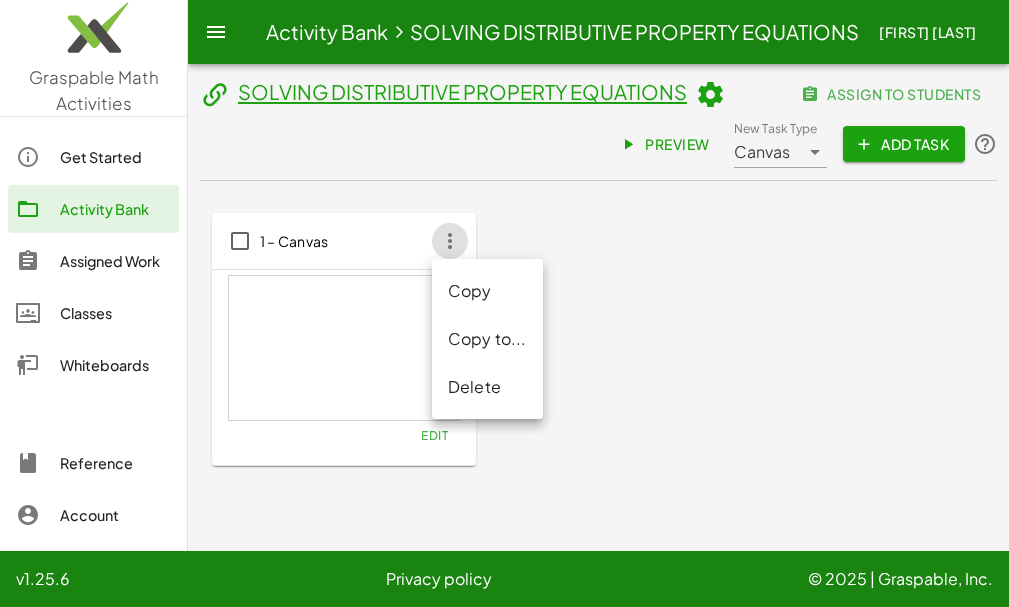 click on "Delete" 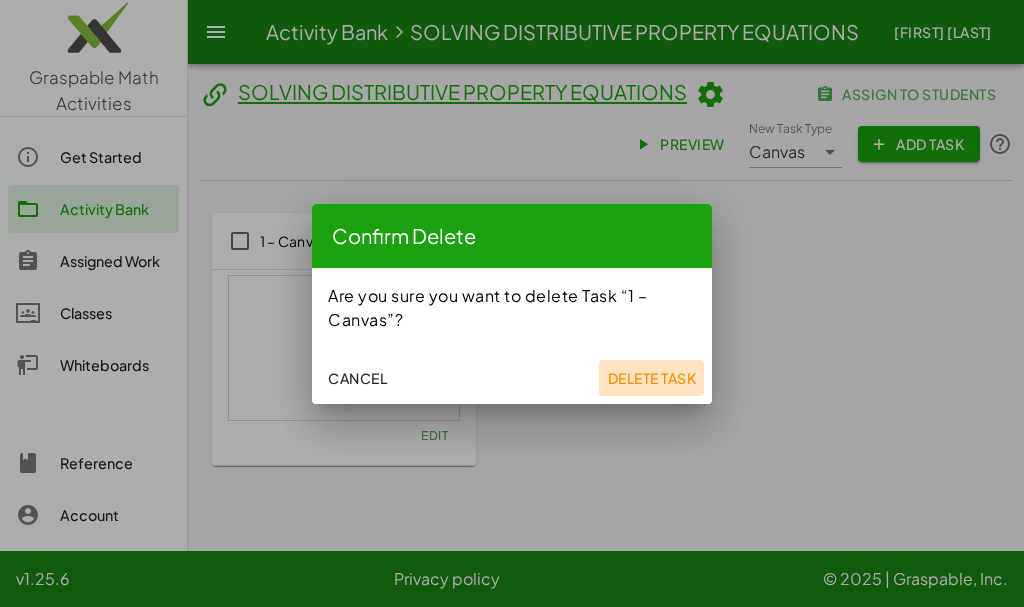 click on "Delete Task" 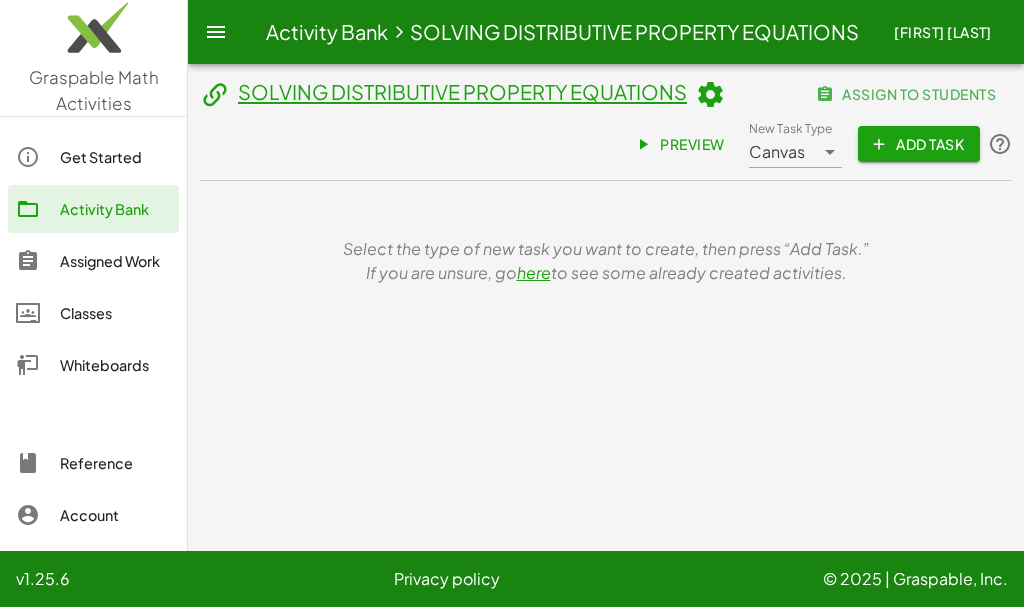 click 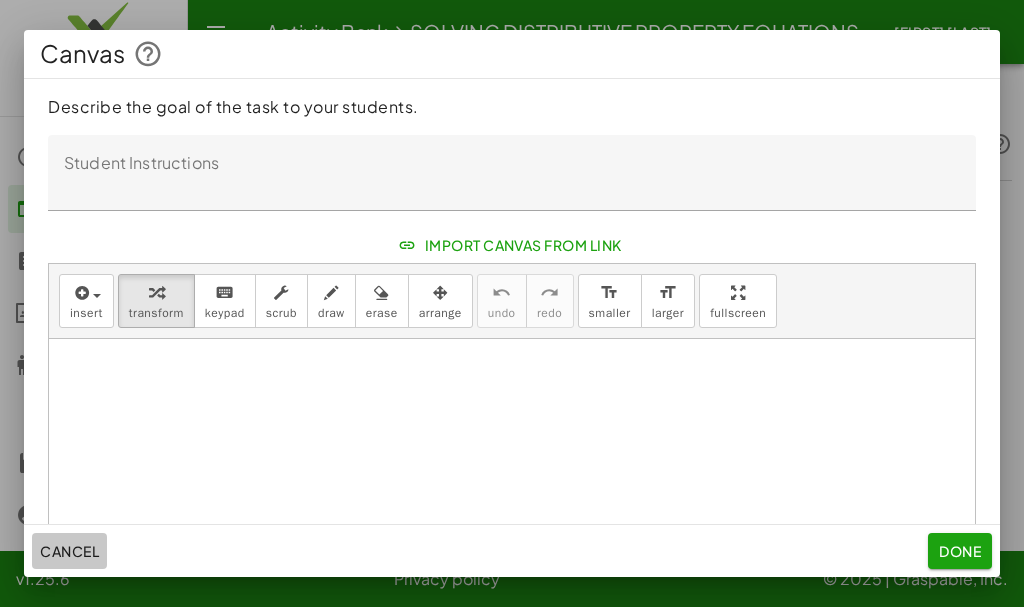 click on "Cancel" 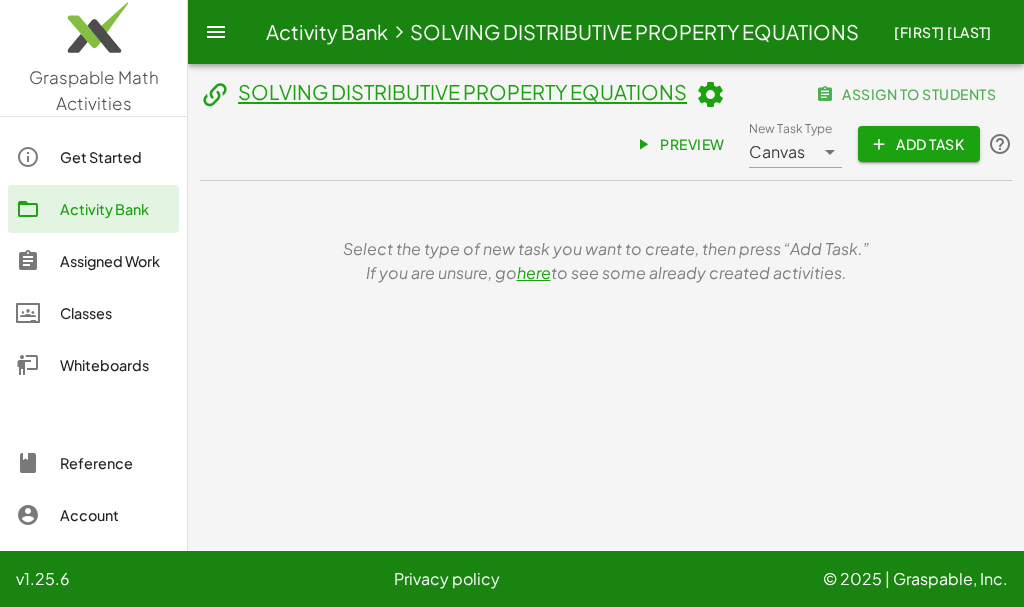 click 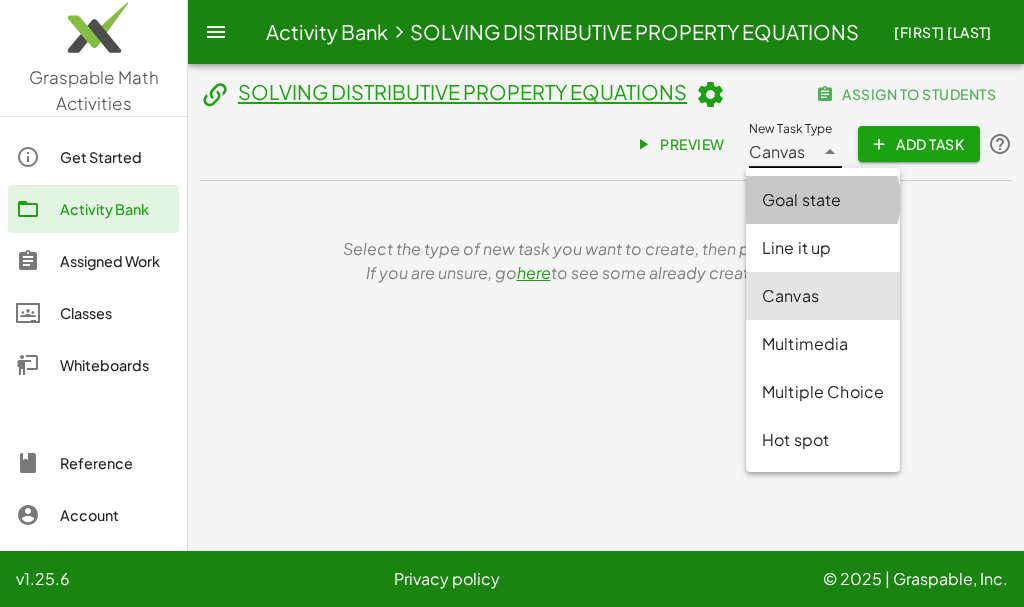click on "Goal state" at bounding box center (823, 200) 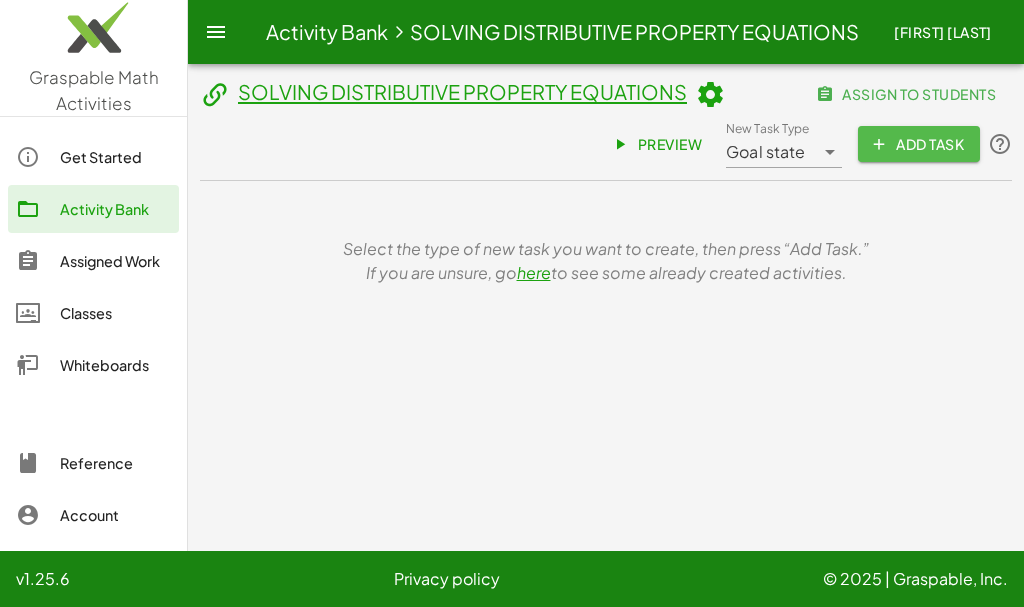 click 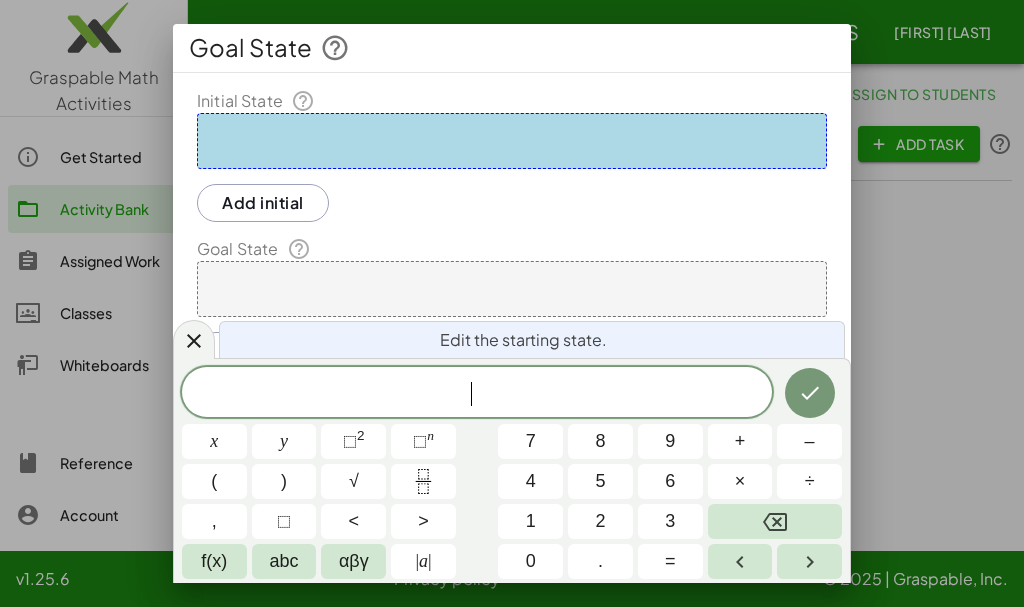 click on "​" at bounding box center (477, 394) 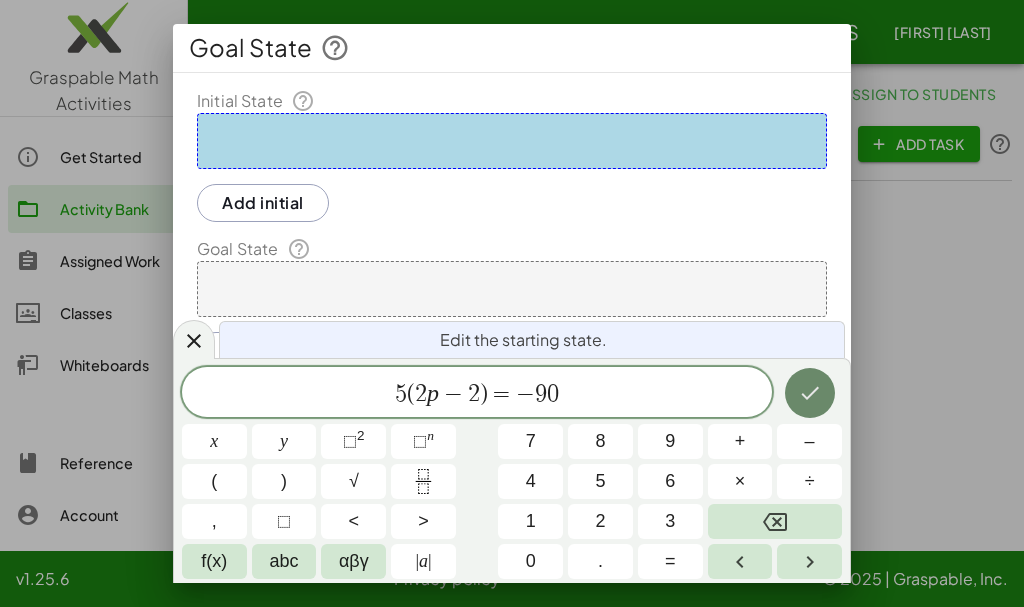click at bounding box center [810, 393] 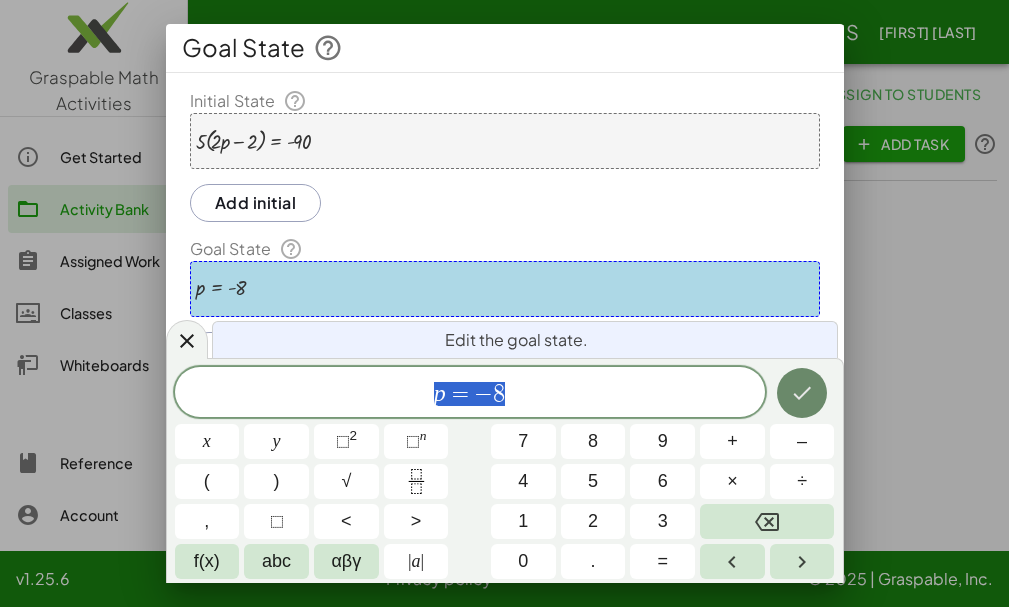 click 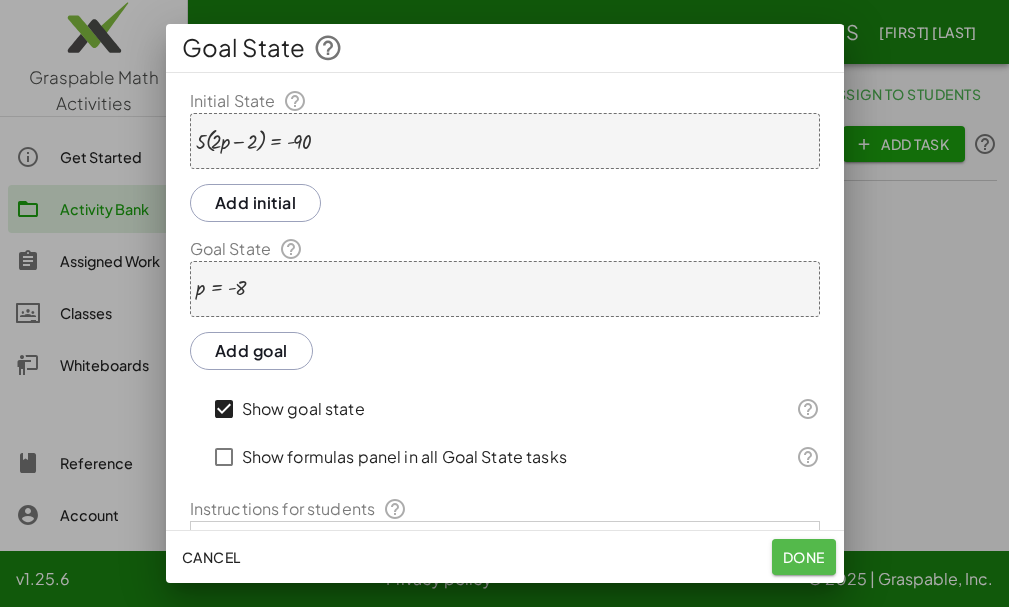 click on "Done" 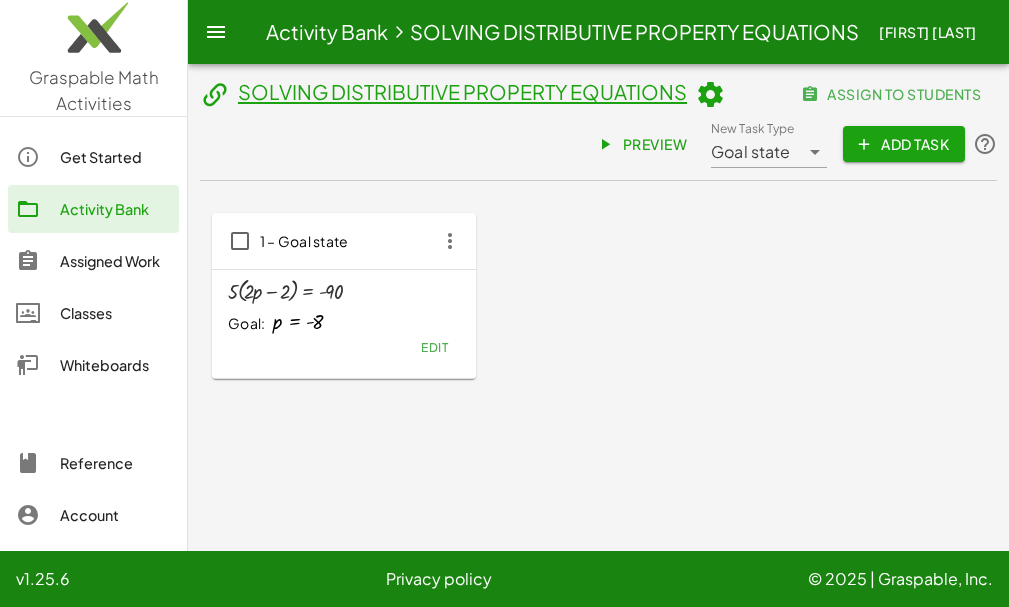 click on "Add Task" 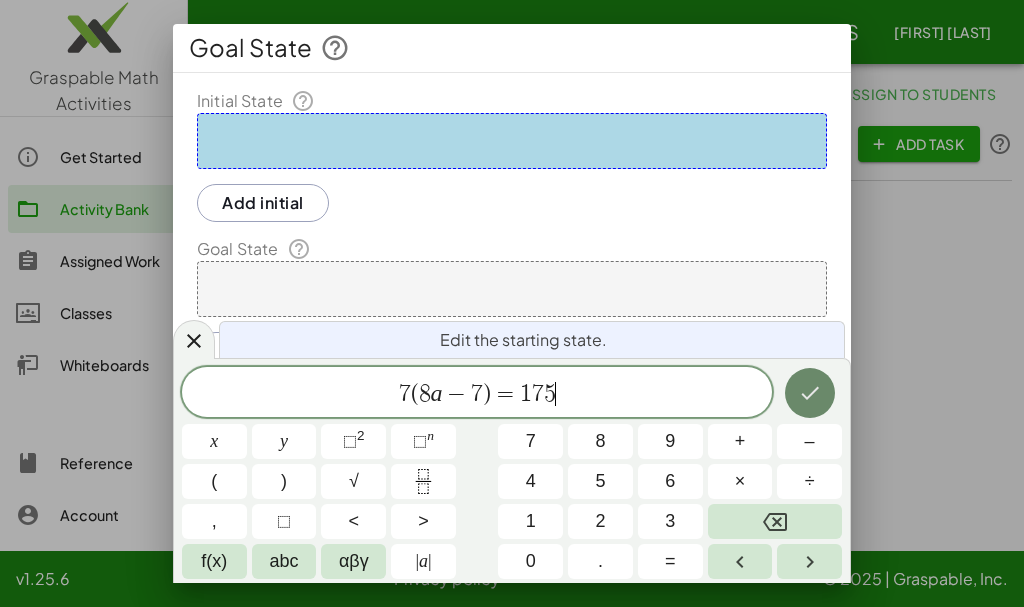 click at bounding box center [810, 393] 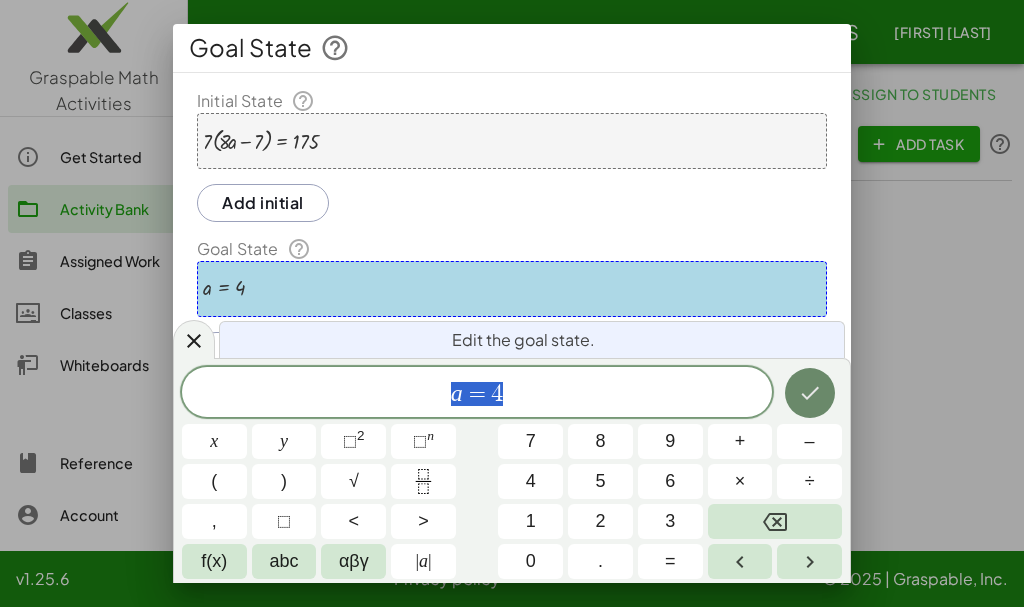click 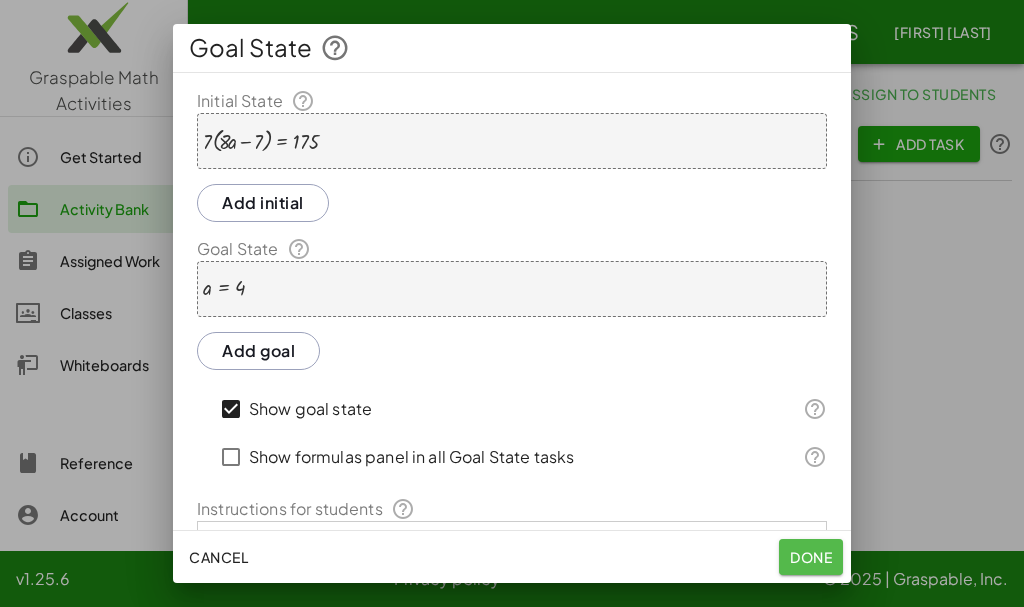 click on "Done" 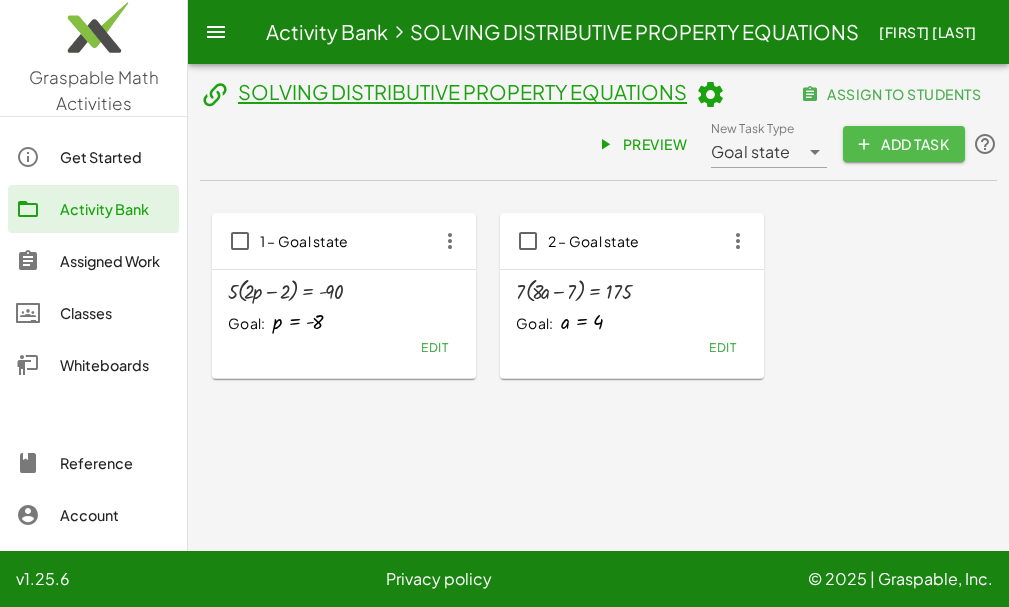 click on "Add Task" 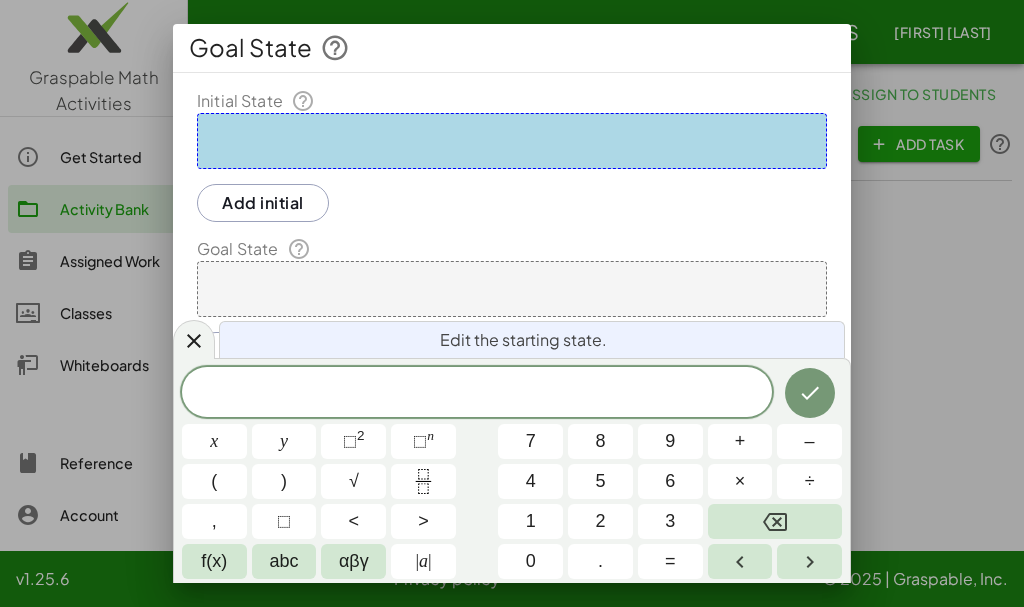 click on "​" at bounding box center [477, 394] 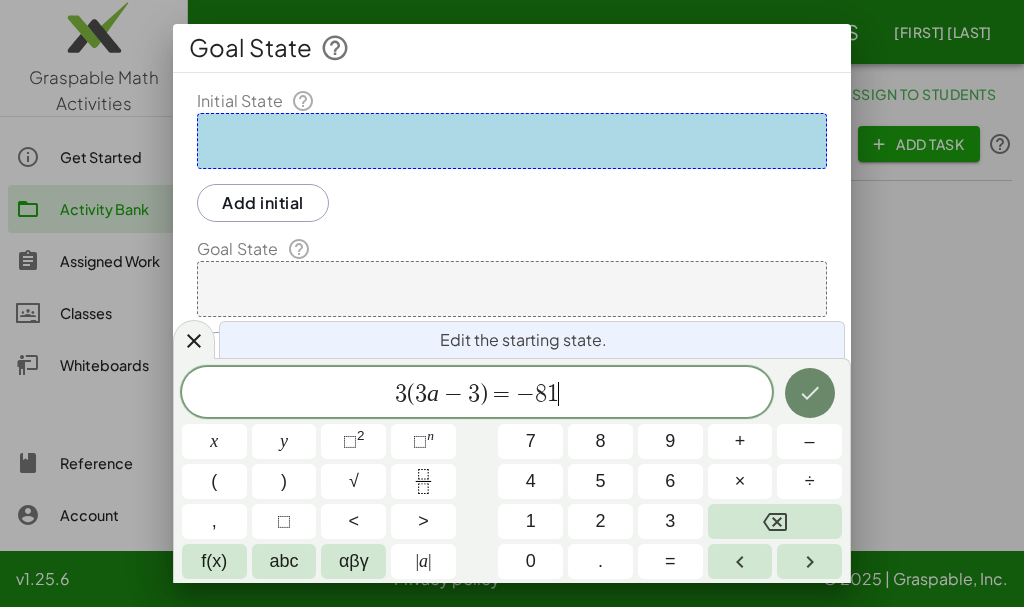 click at bounding box center [810, 393] 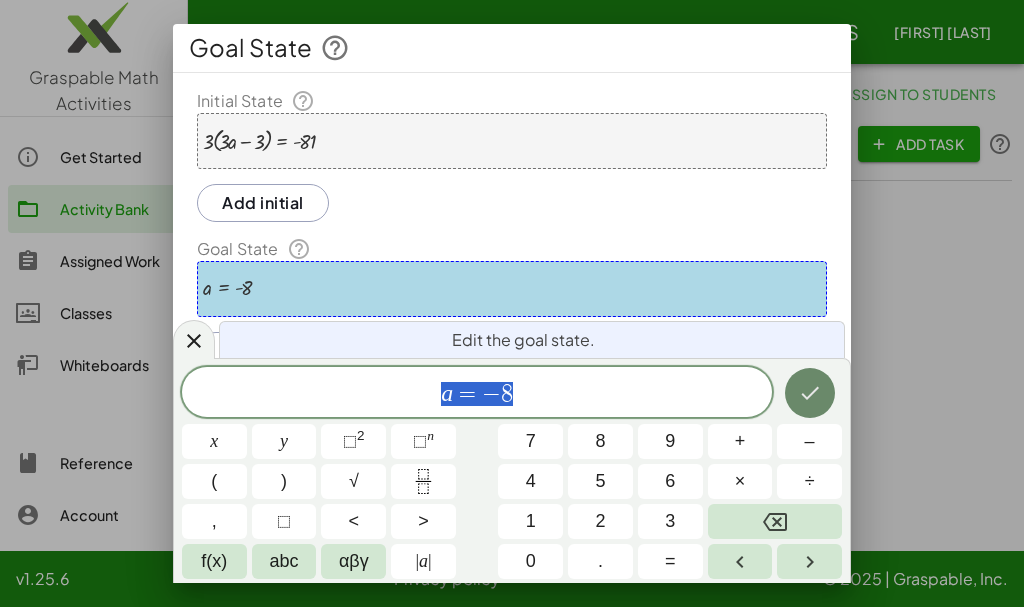 click 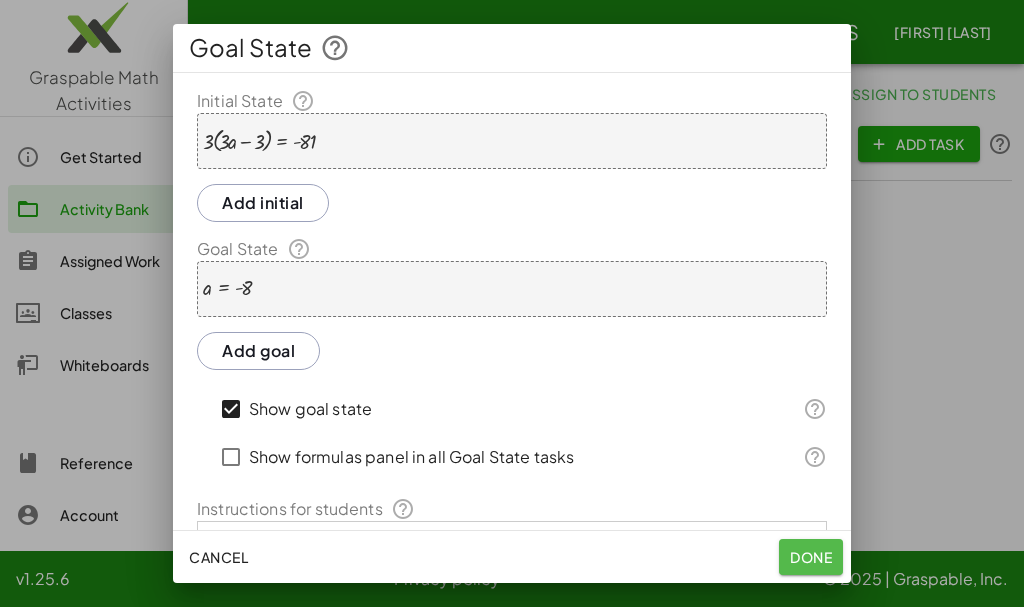click on "Done" 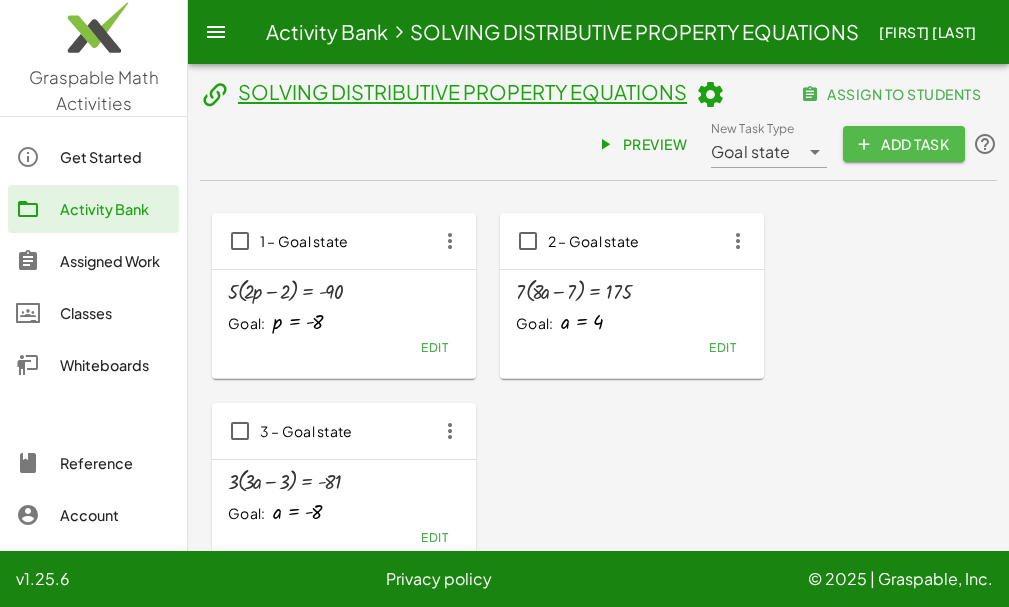 click on "Add Task" at bounding box center [904, 144] 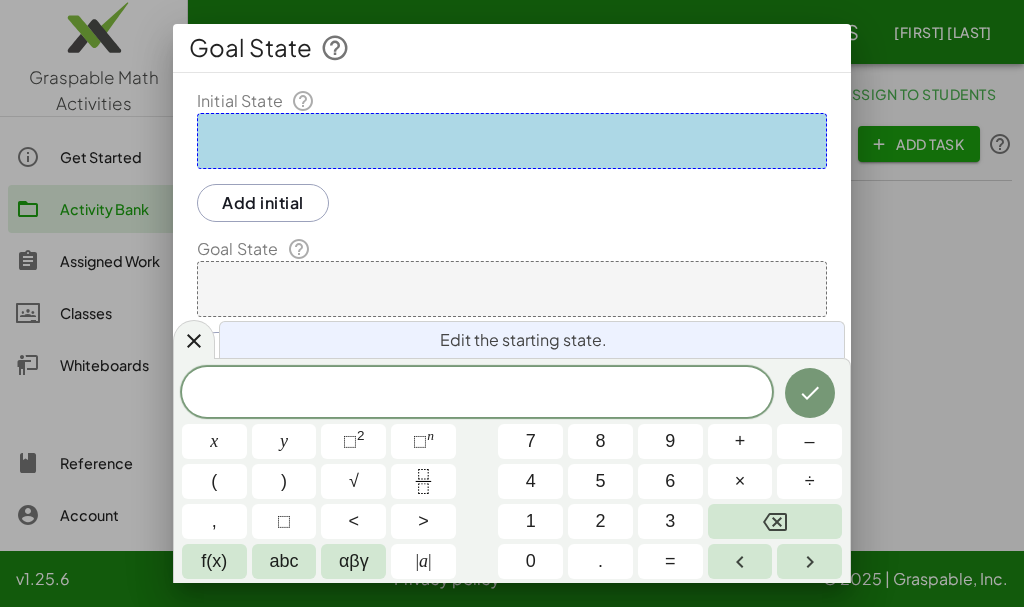 click on "​" at bounding box center (477, 394) 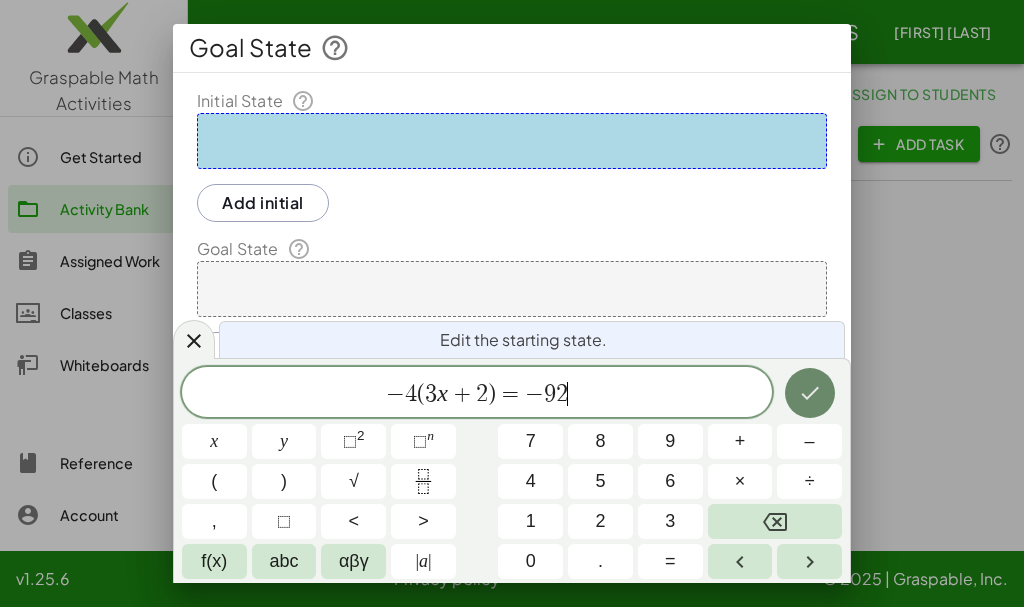 click 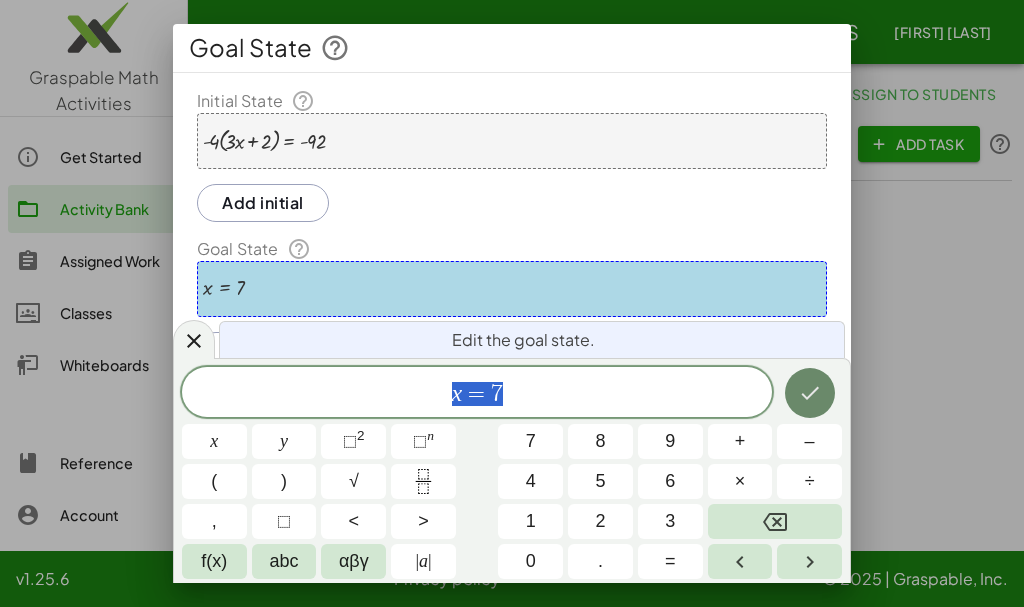 click 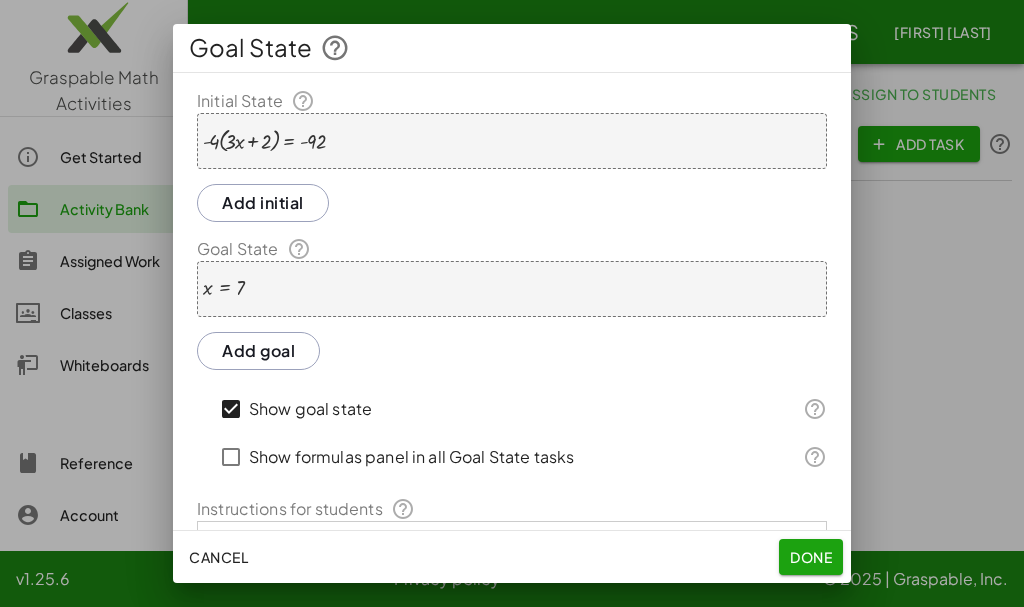 click on "Done" 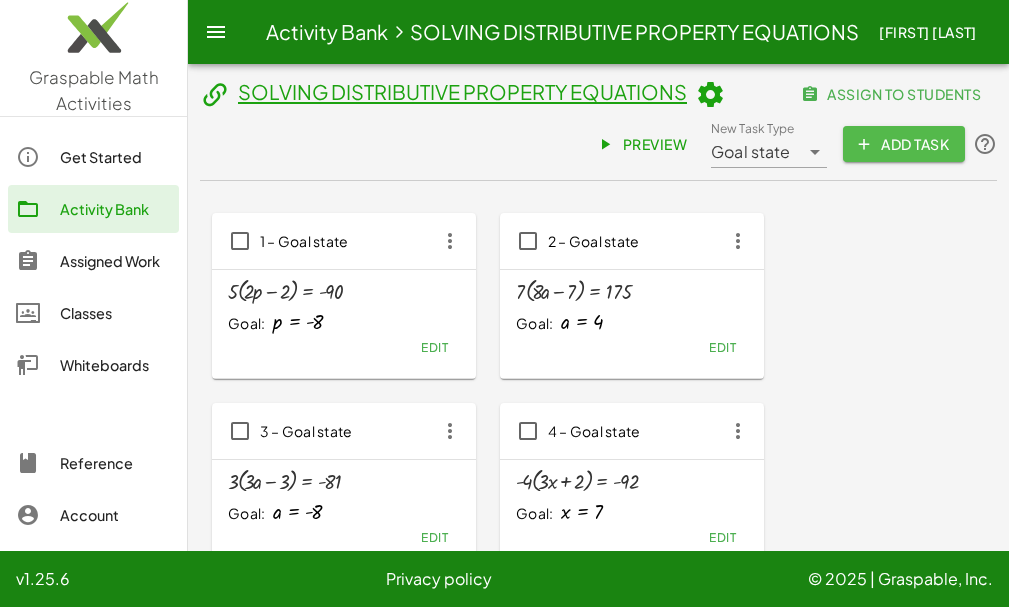 click on "Add Task" 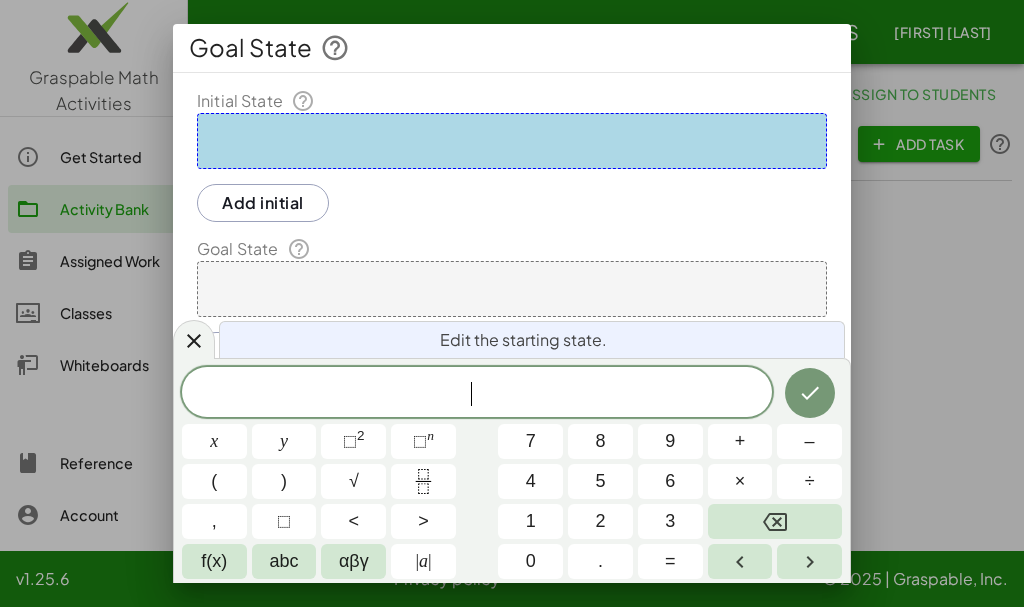 click on "​" at bounding box center (477, 394) 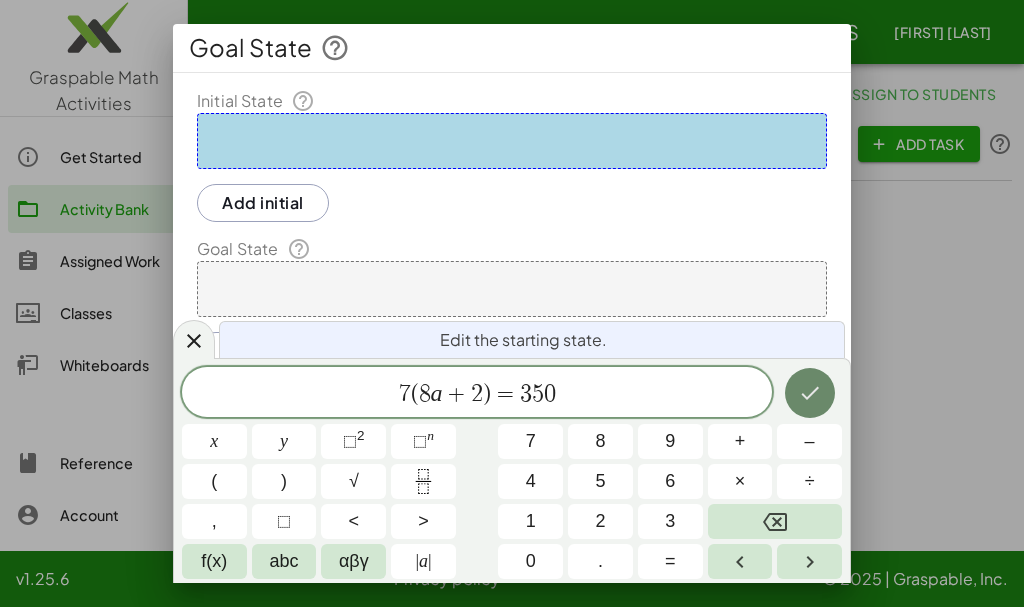 click 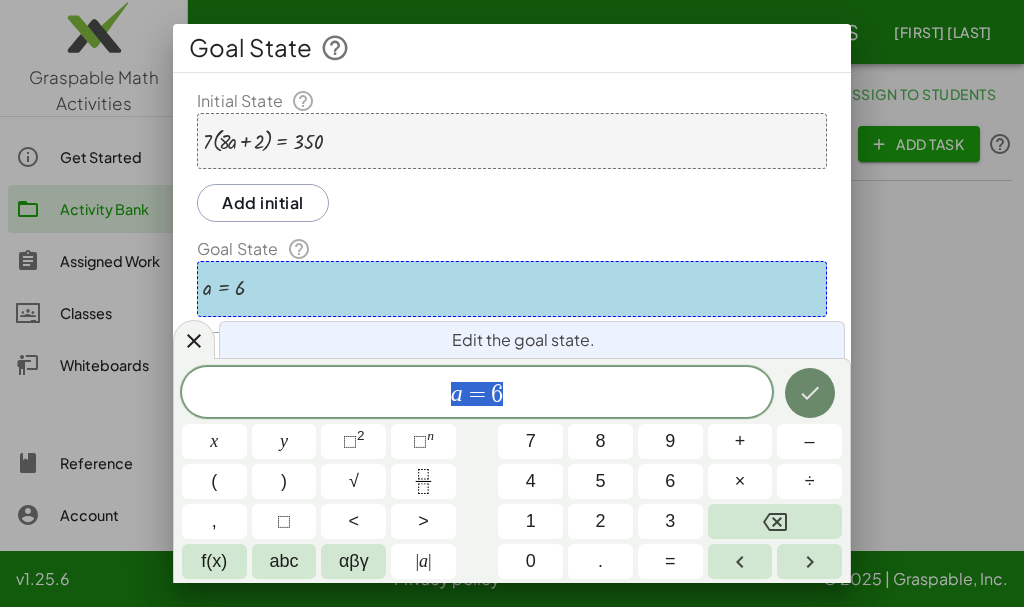 click at bounding box center (810, 393) 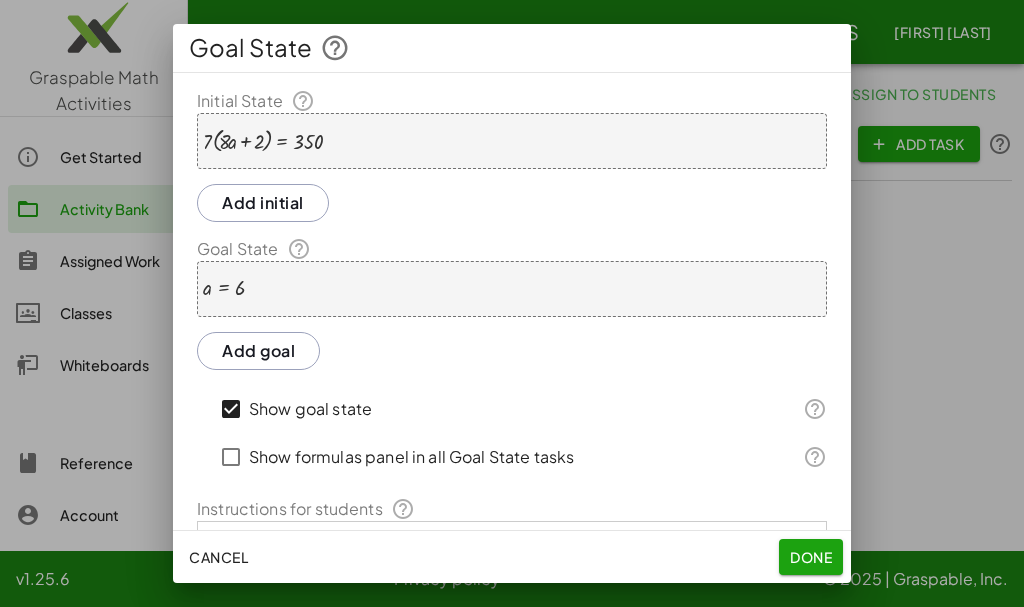 click on "Done" 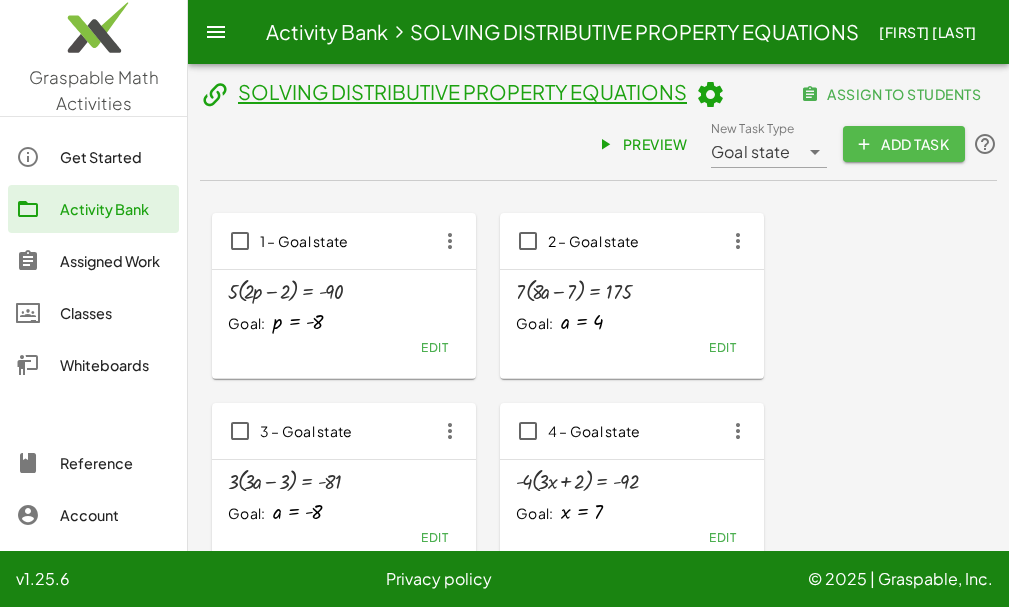 click on "Add Task" at bounding box center [904, 144] 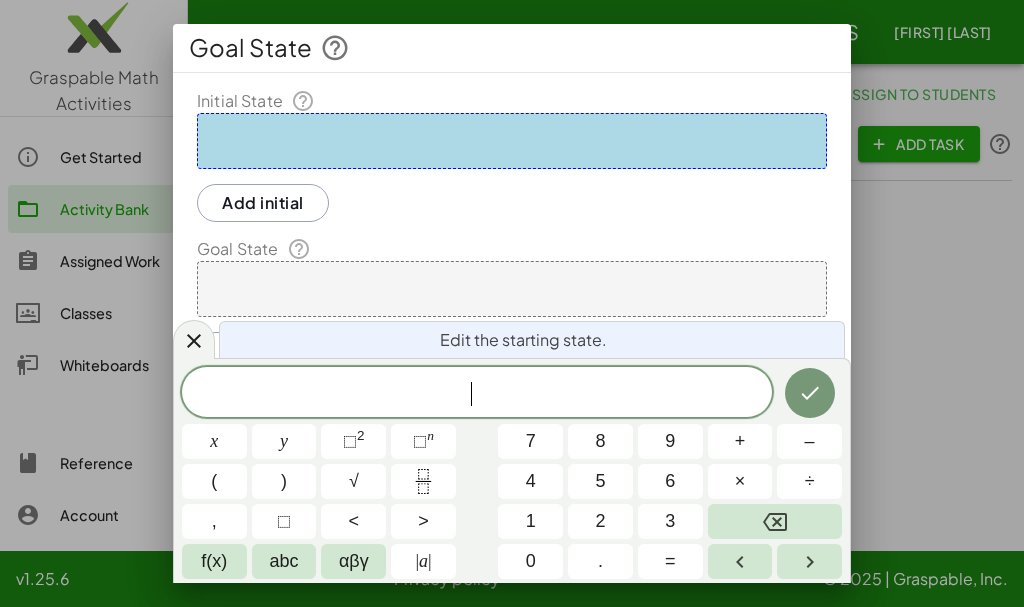 click on "​" at bounding box center (477, 394) 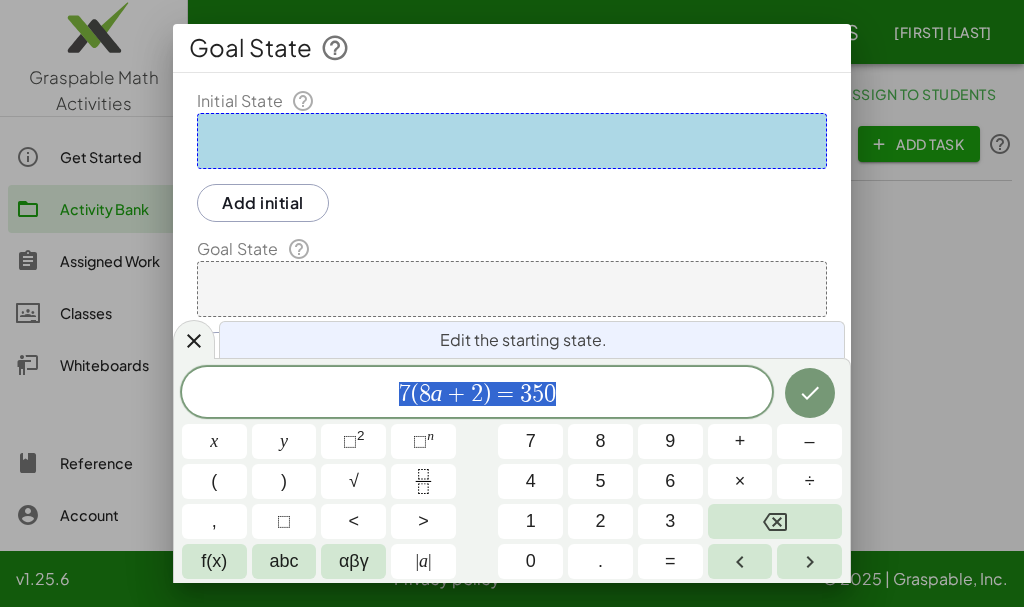 drag, startPoint x: 590, startPoint y: 387, endPoint x: 358, endPoint y: 415, distance: 233.68355 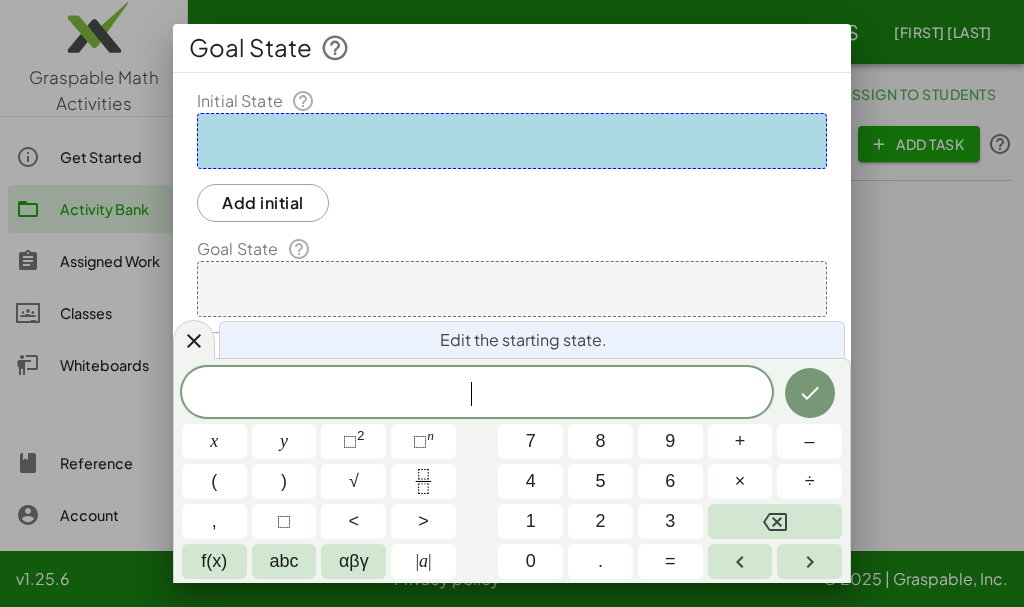 click on "​" at bounding box center (477, 394) 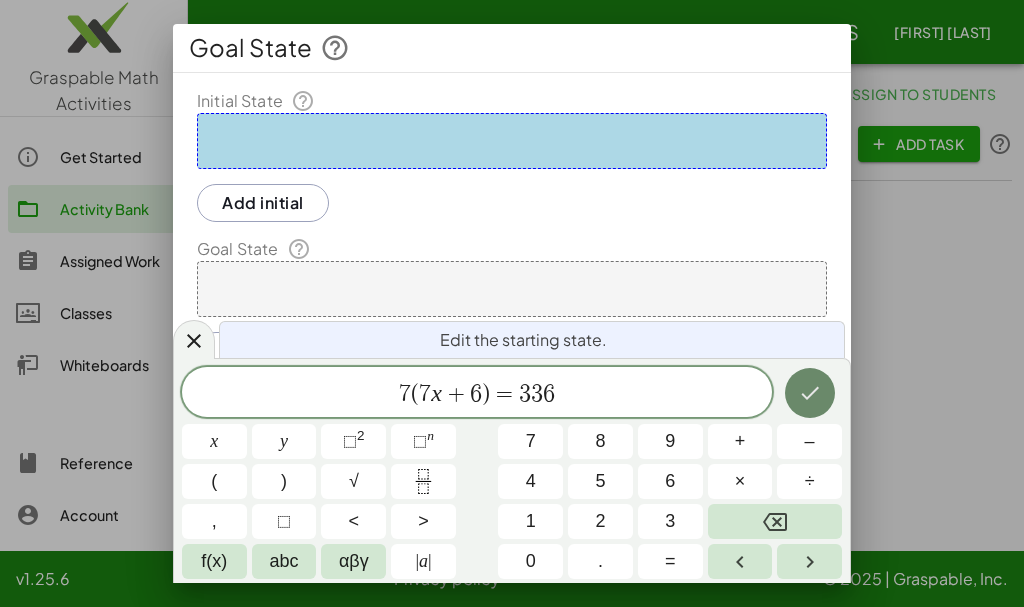 click 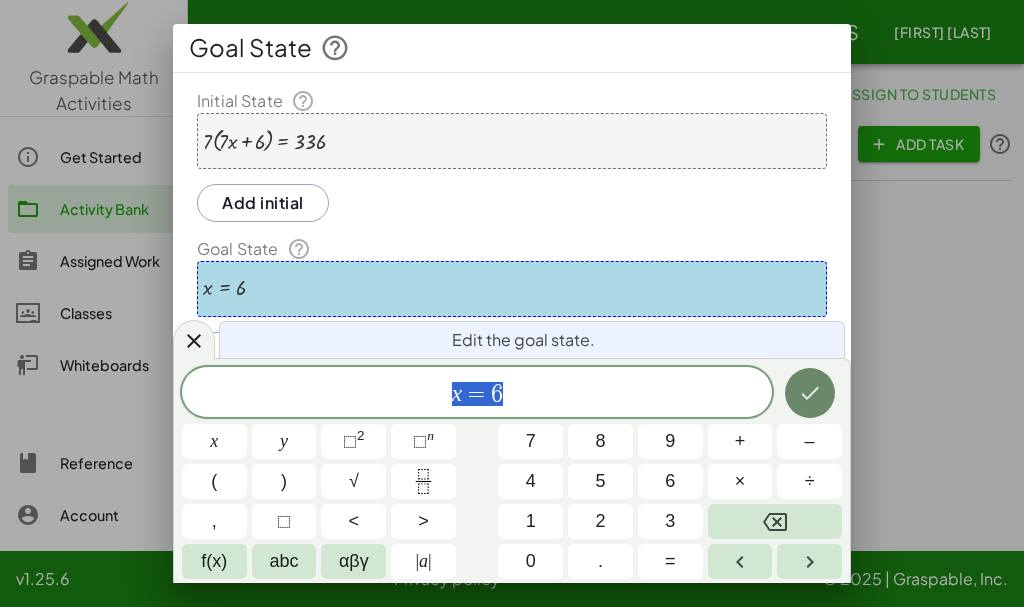 click 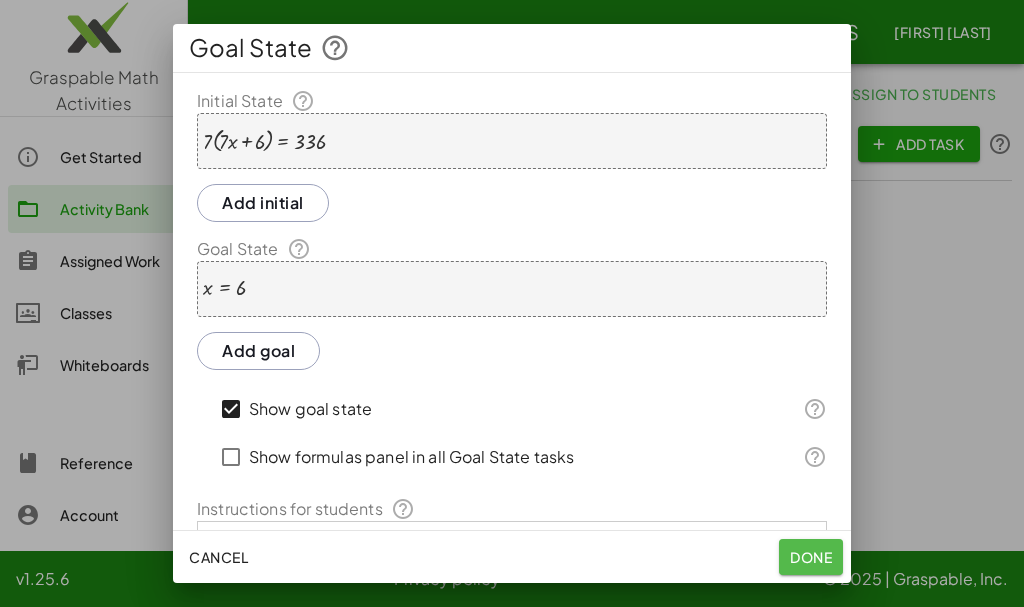 click on "Done" 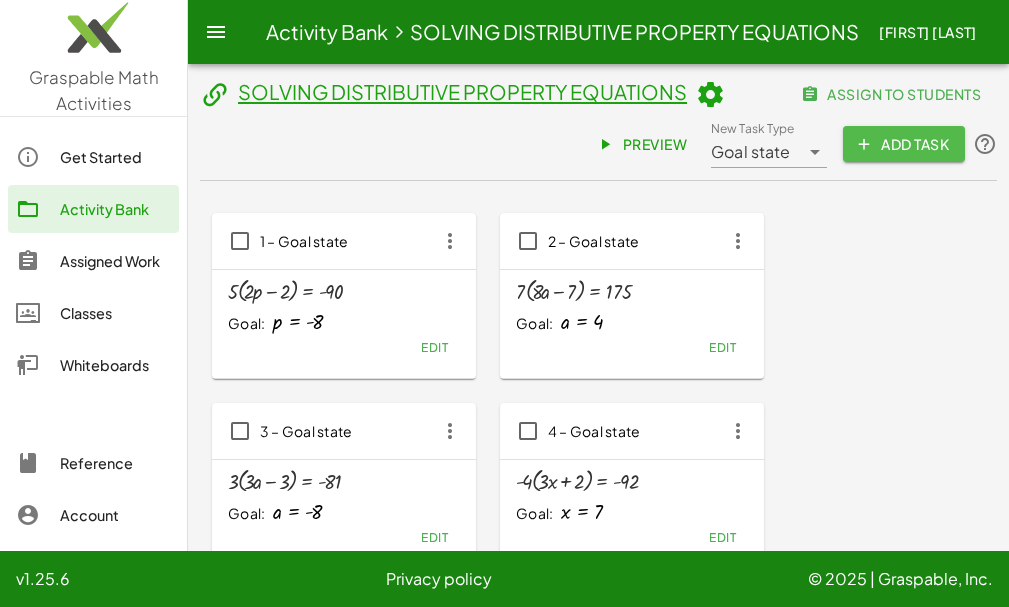 click on "Add Task" at bounding box center [904, 144] 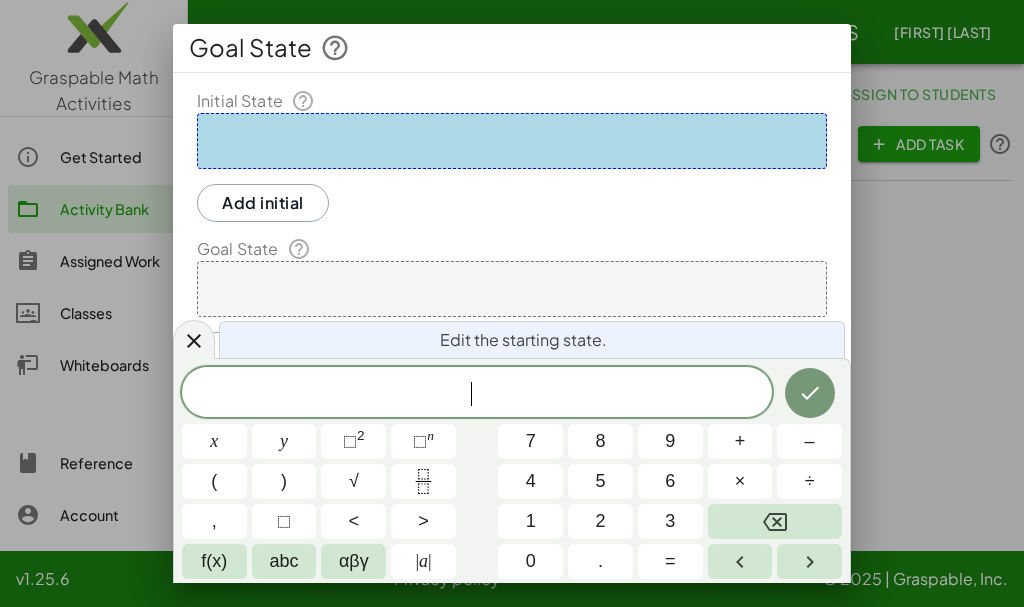 click on "​" at bounding box center (477, 394) 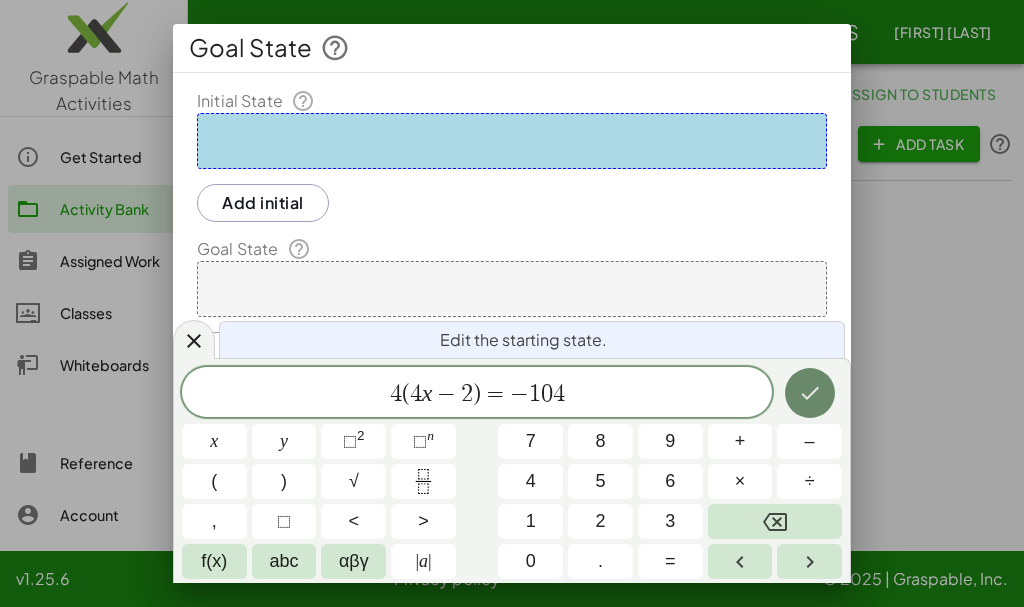 click at bounding box center (810, 393) 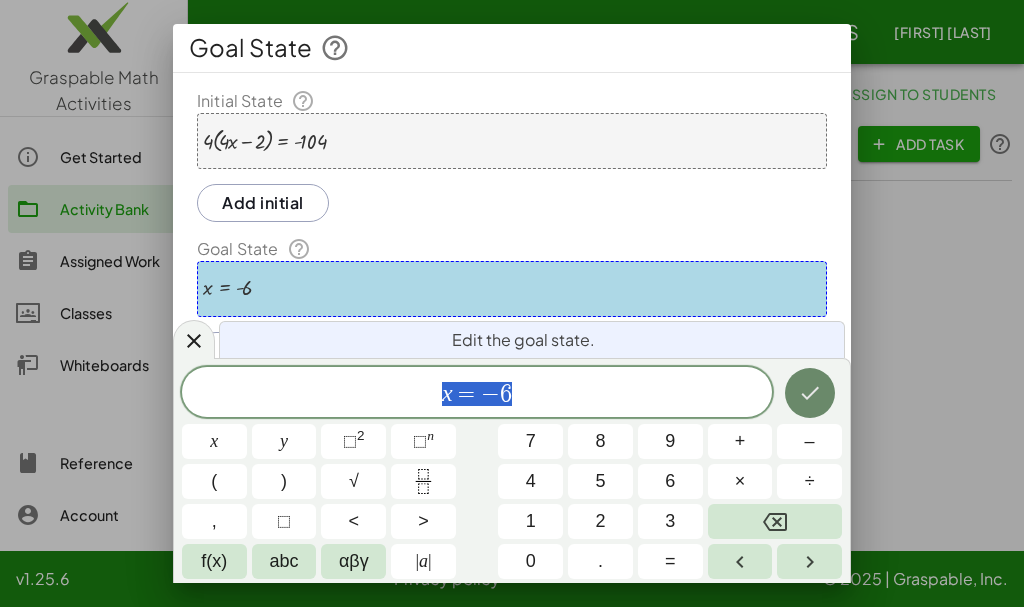 click 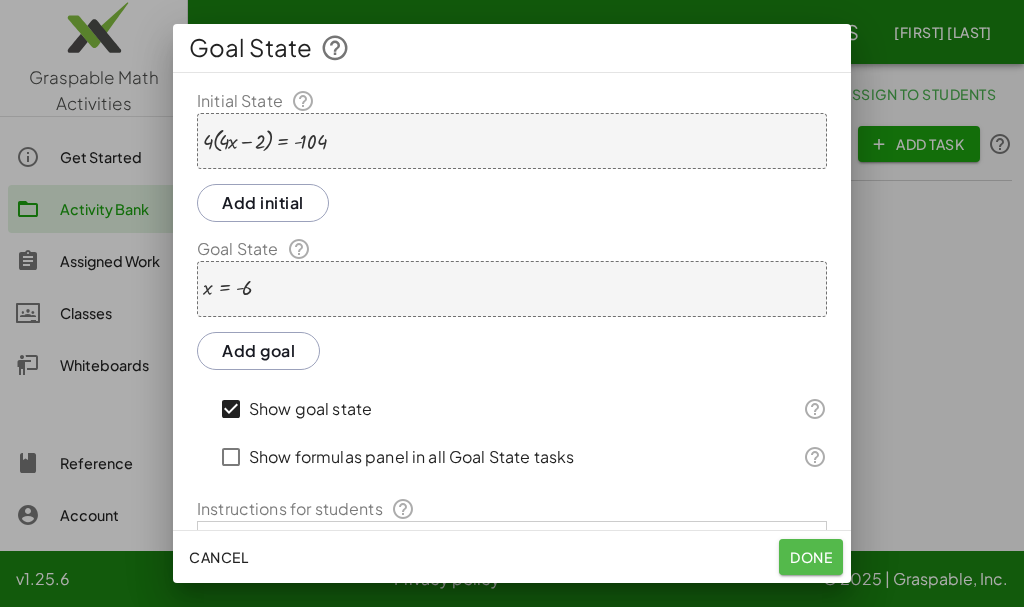 click on "Done" 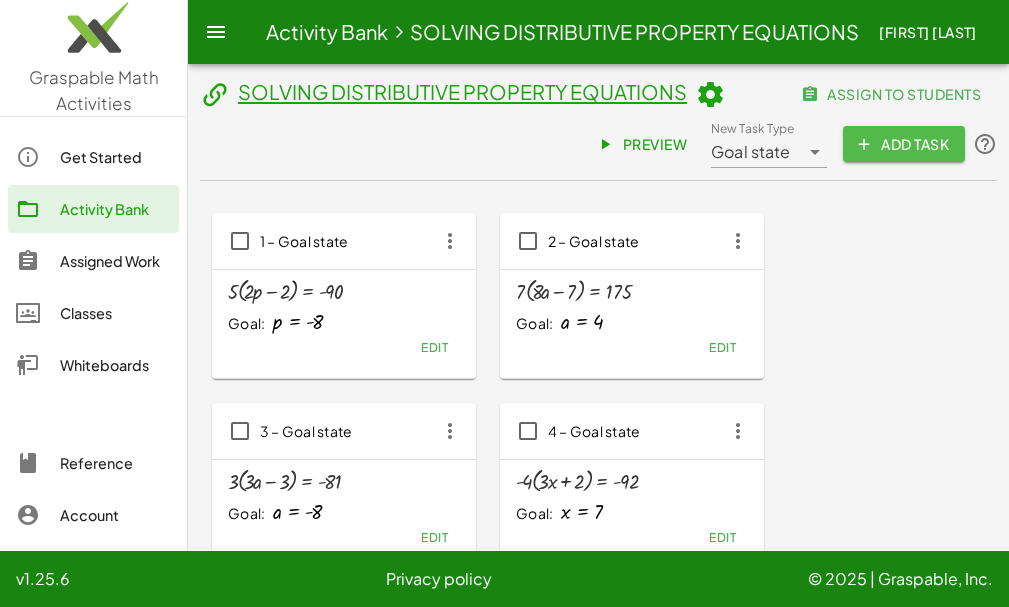 click on "Add Task" 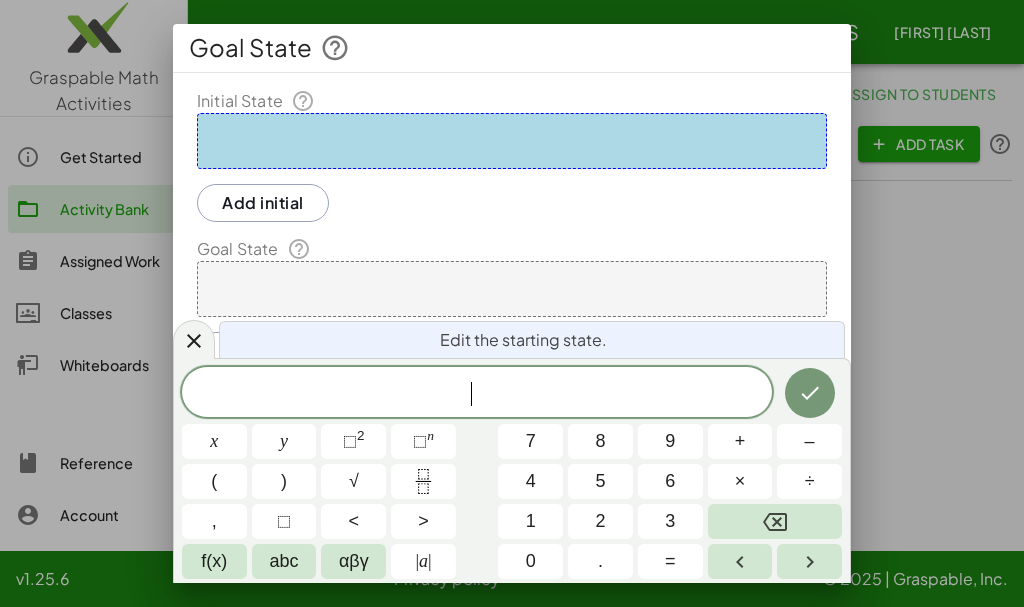 click on "​" at bounding box center [477, 394] 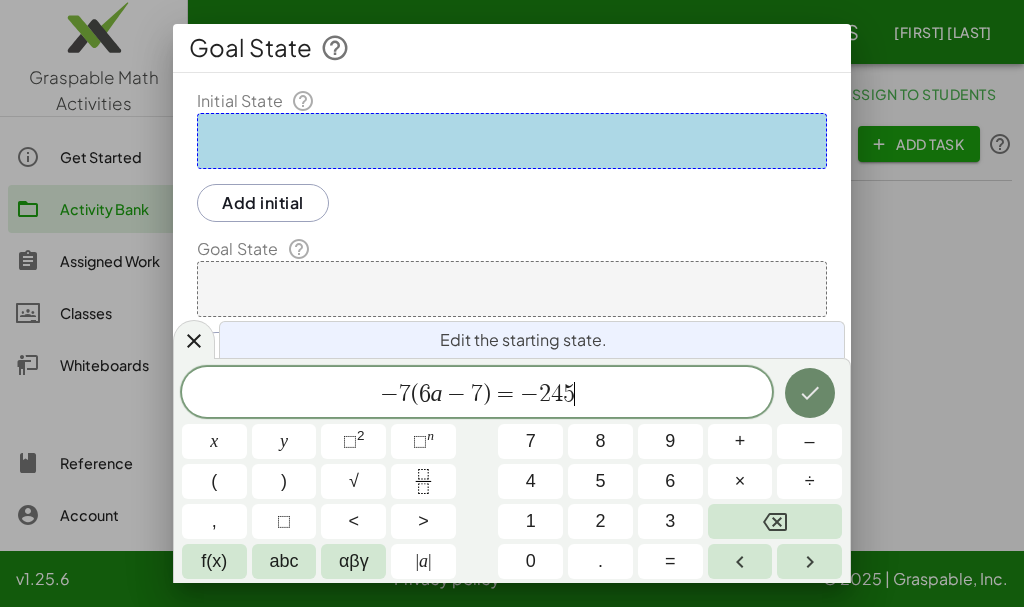 click 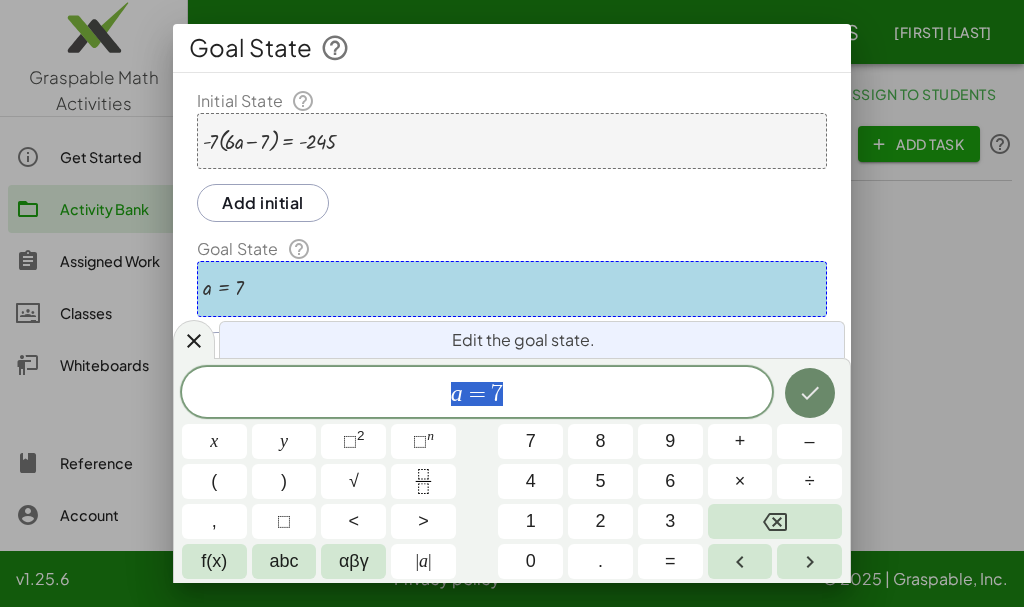 click 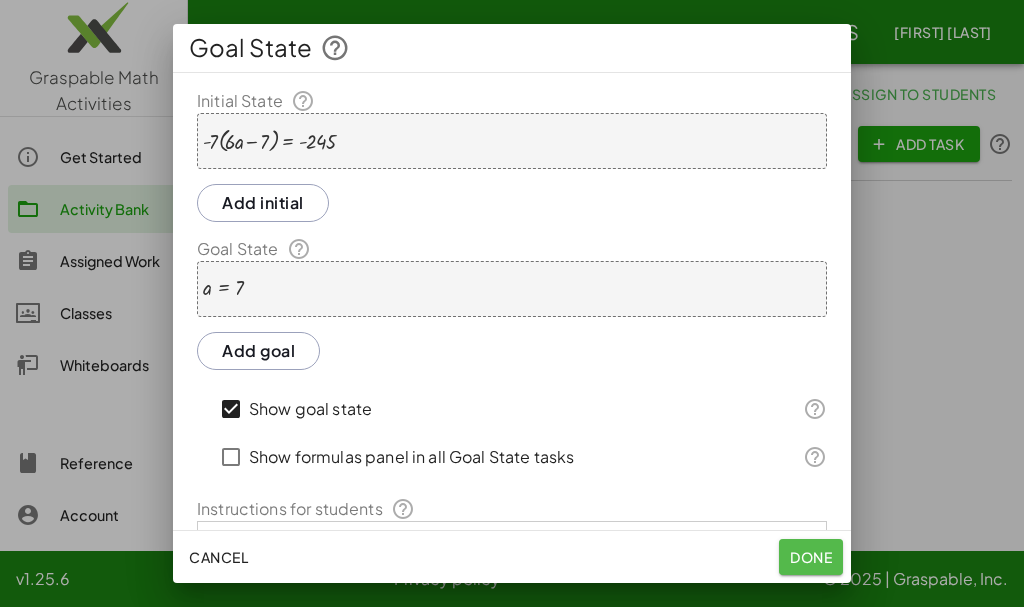 click on "Done" 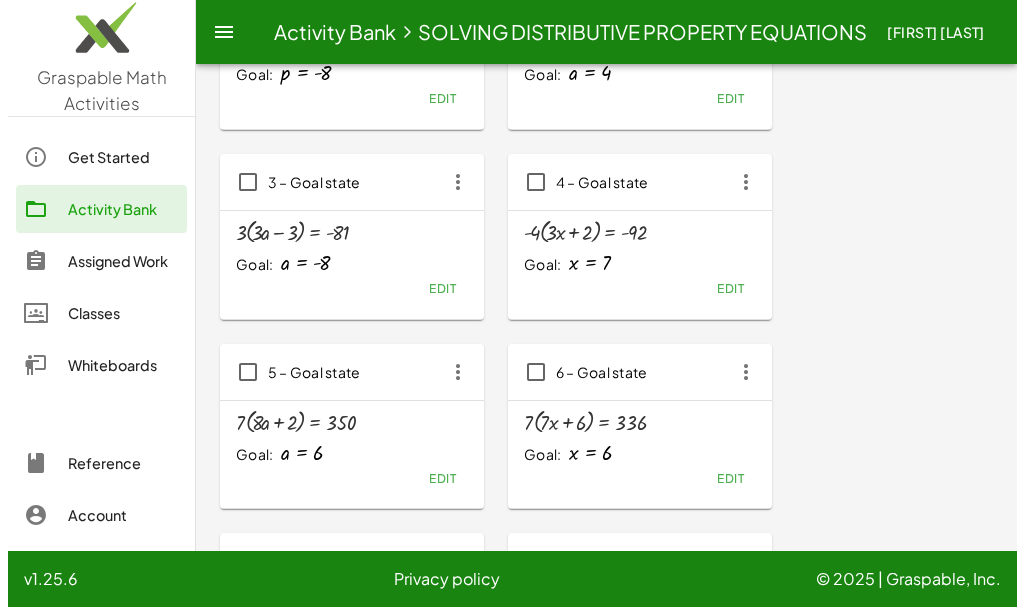 scroll, scrollTop: 0, scrollLeft: 0, axis: both 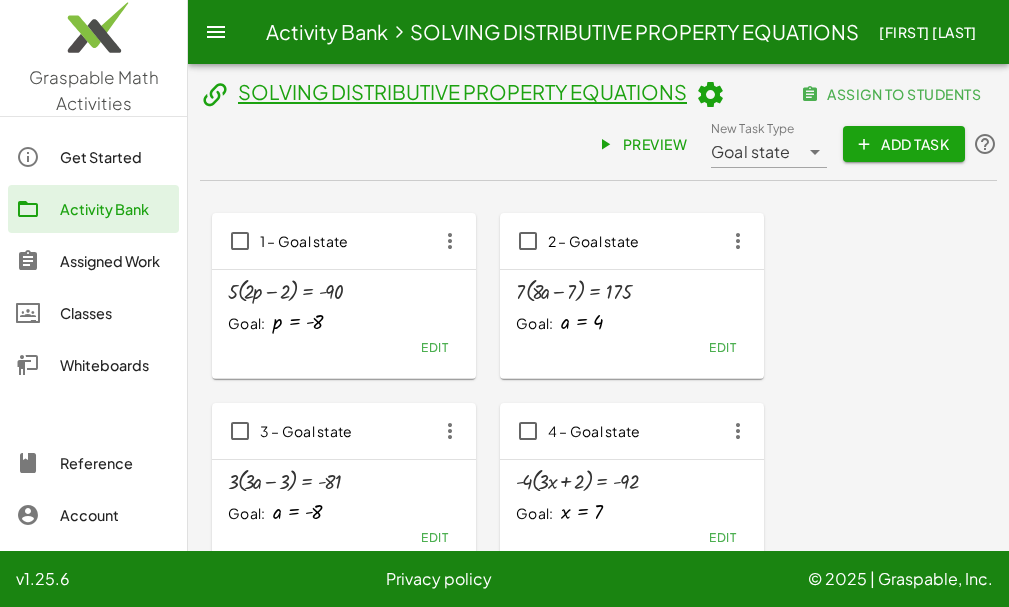 click on "Add Task" at bounding box center [904, 144] 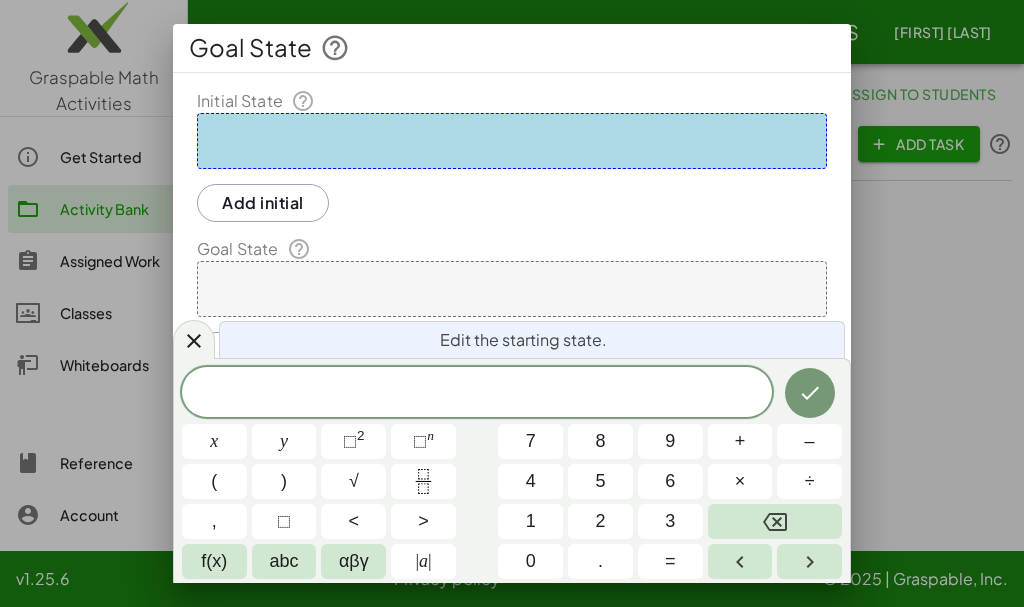click on "​" at bounding box center (477, 394) 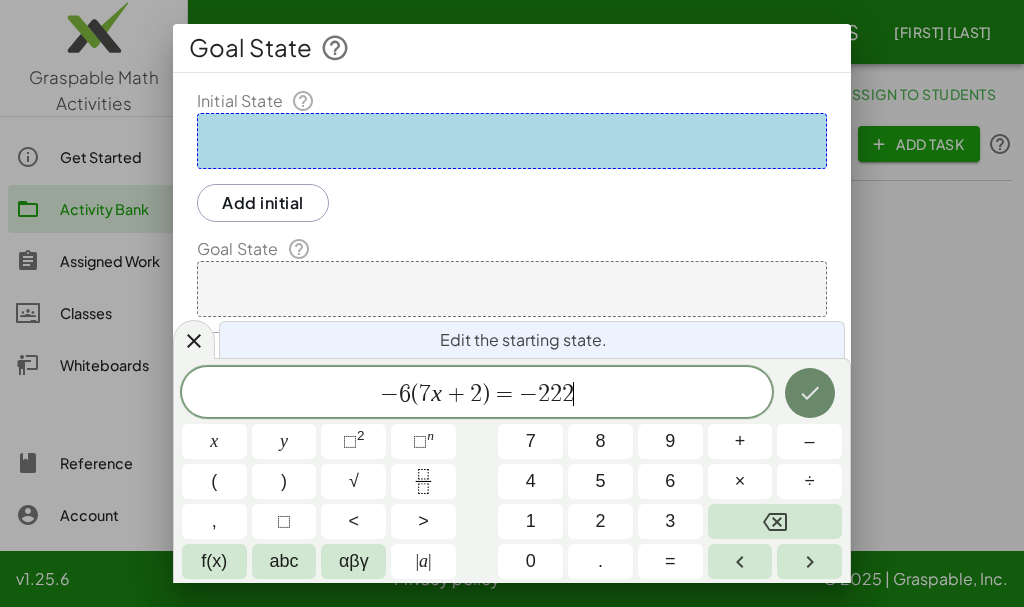 click at bounding box center [810, 393] 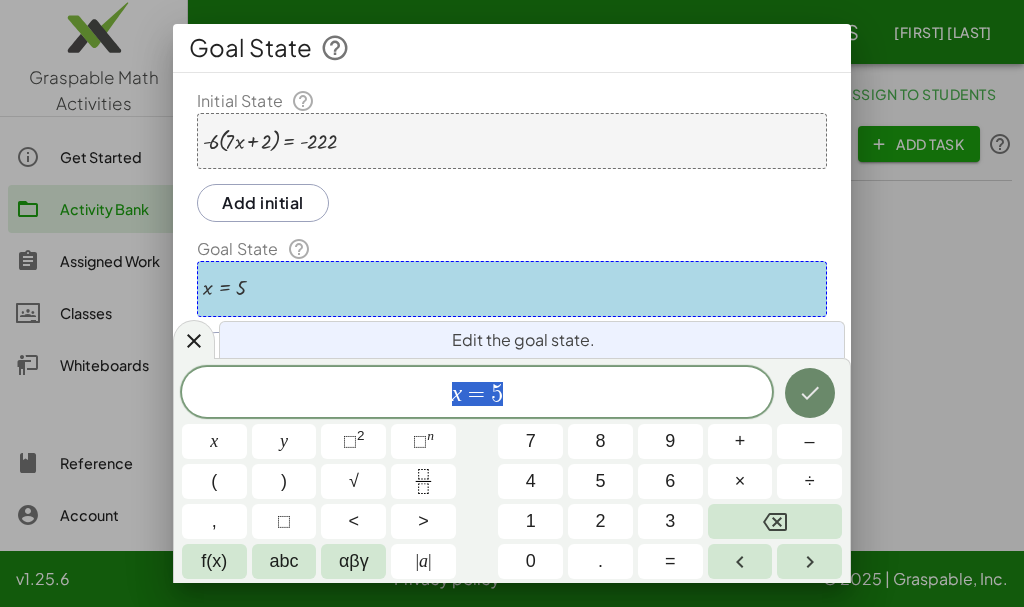 click at bounding box center [810, 393] 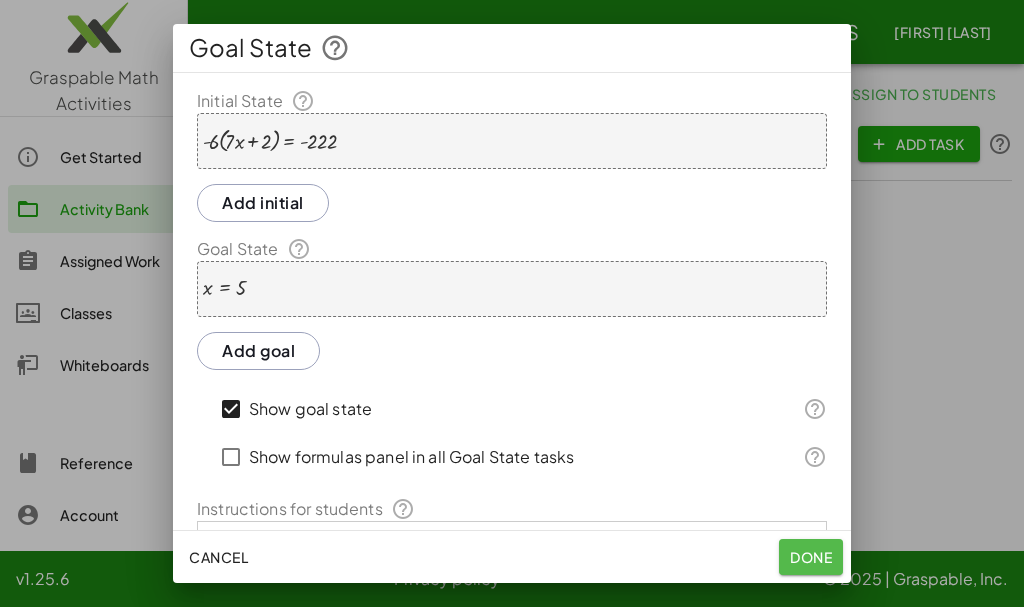 click on "Done" 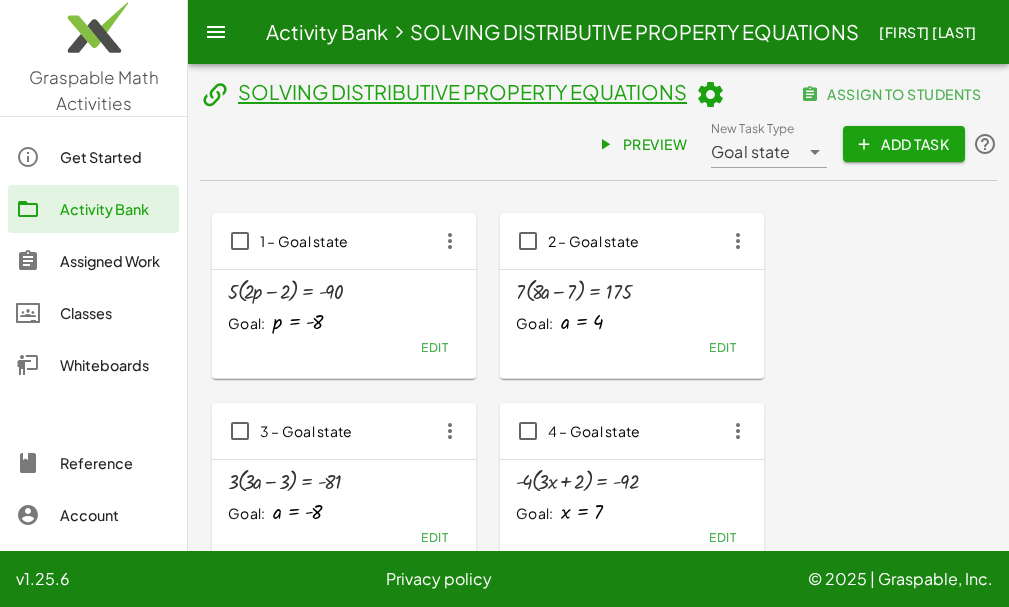 click on "Add Task" 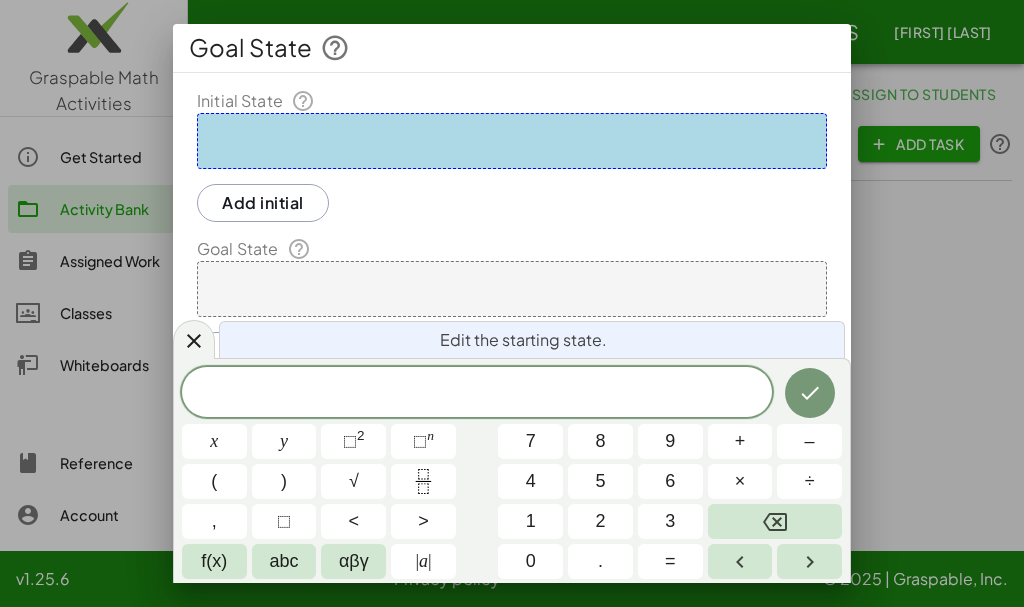 click on "​" at bounding box center [477, 394] 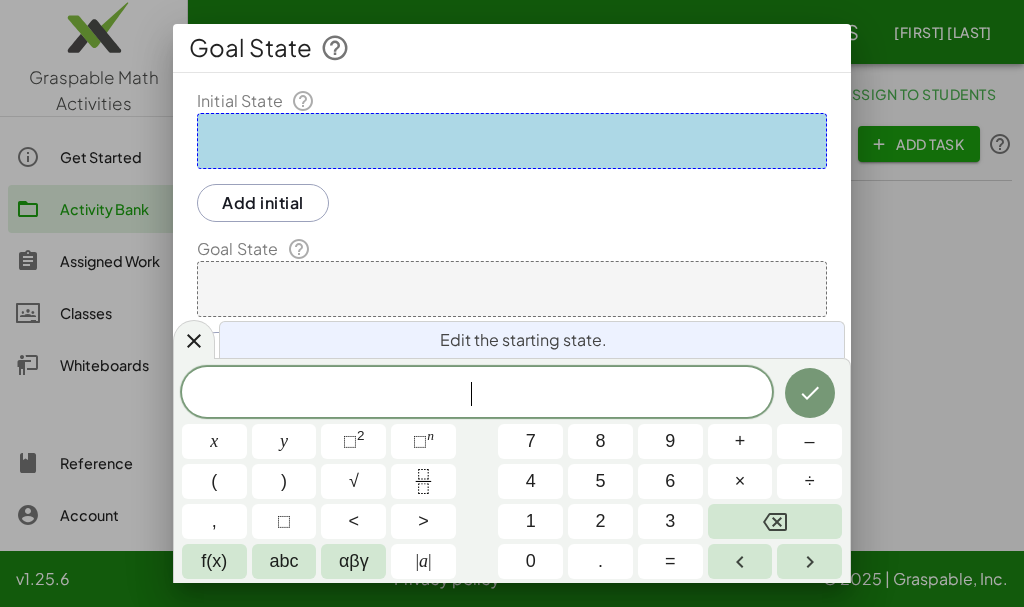 click on "​" at bounding box center [477, 394] 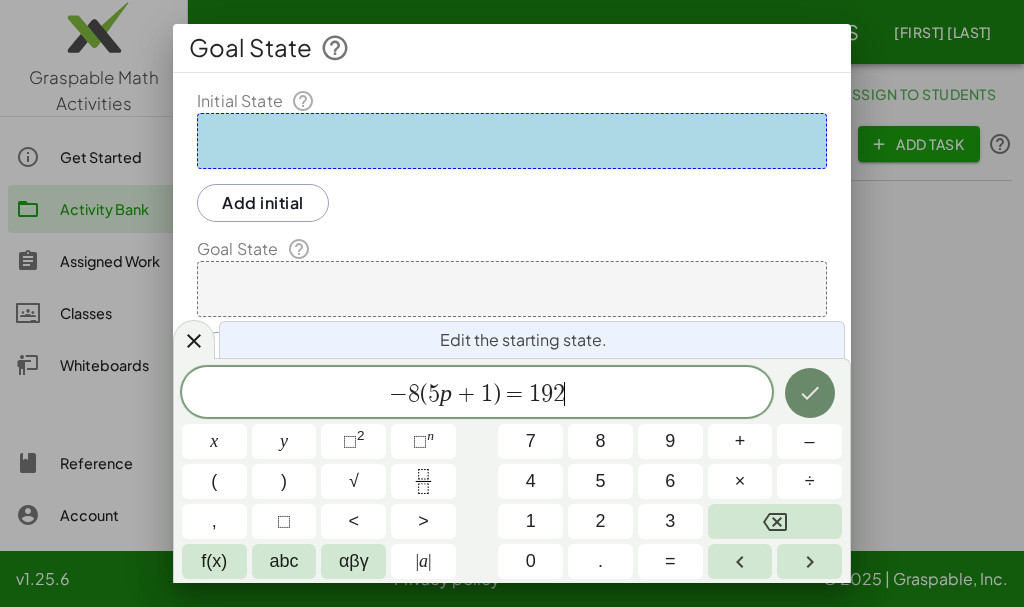 click 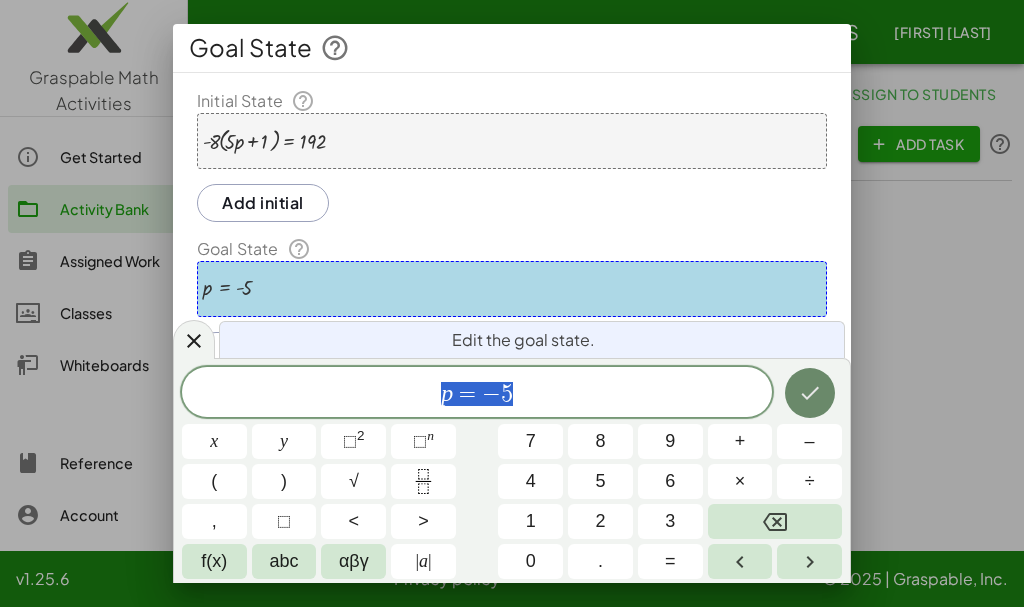 click 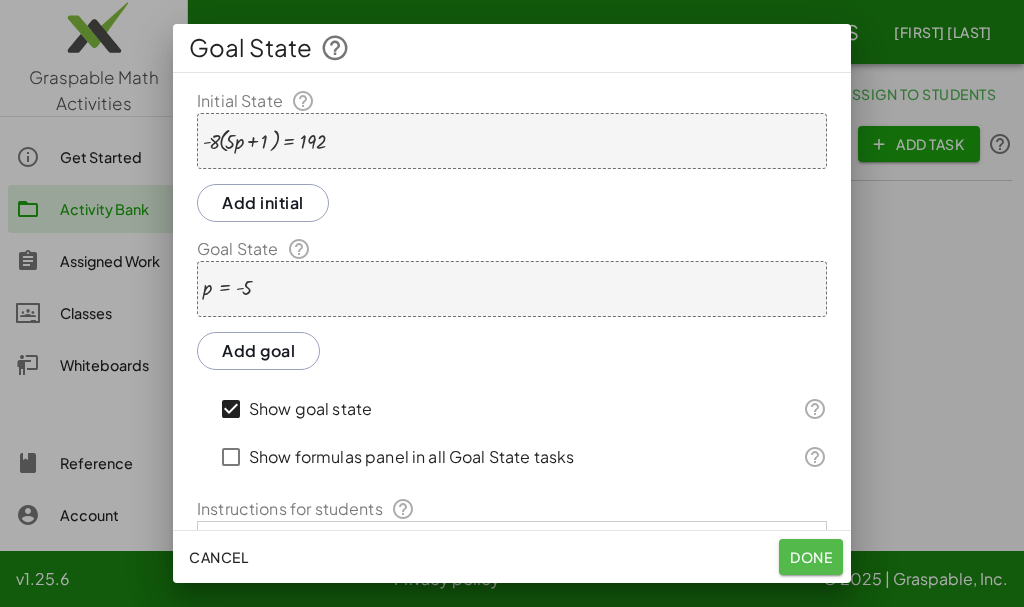 click on "Done" 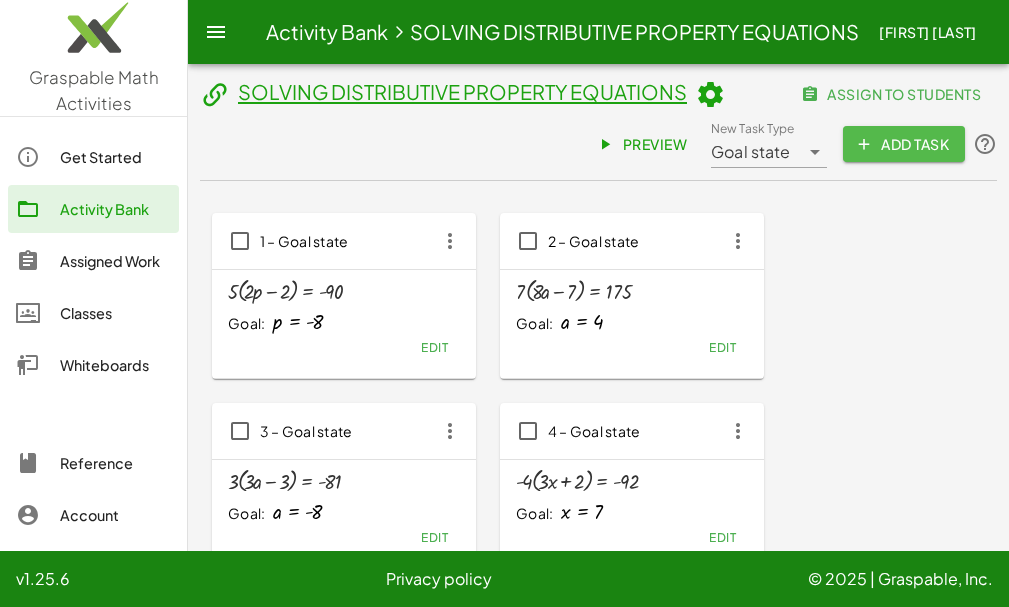 click on "Add Task" 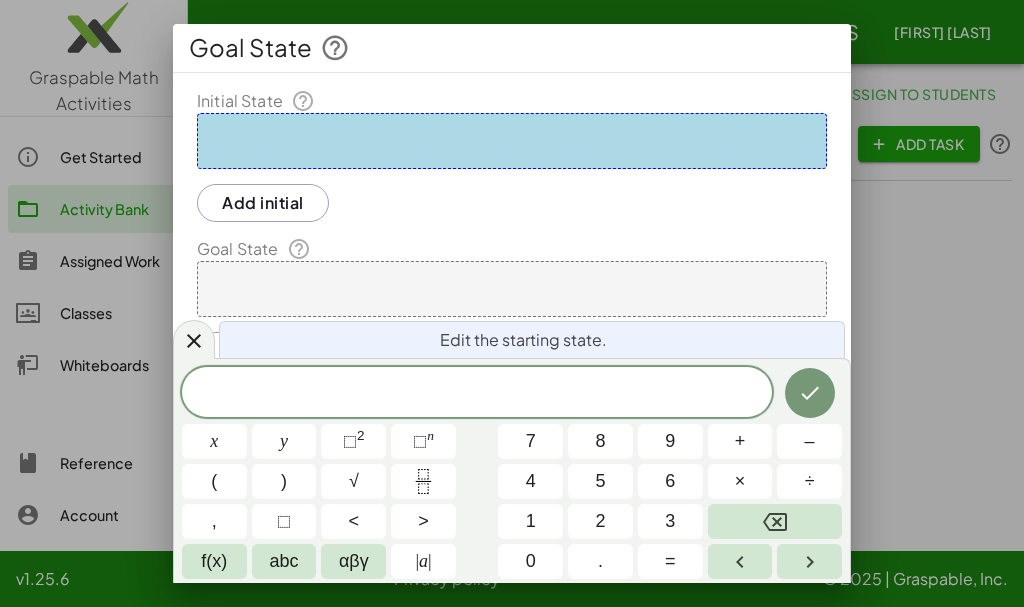 click on "​" at bounding box center (477, 394) 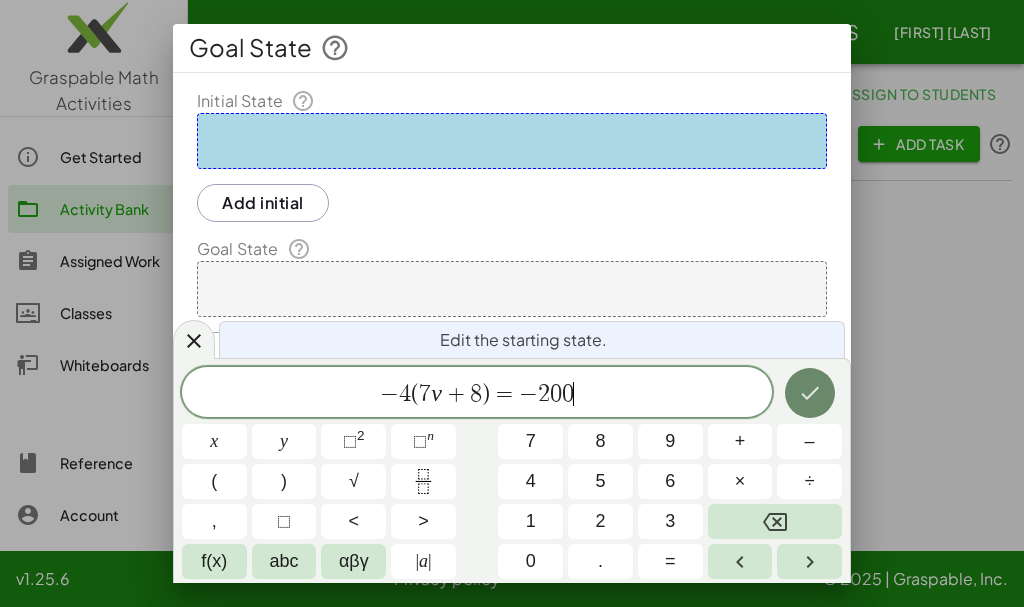 click at bounding box center (810, 393) 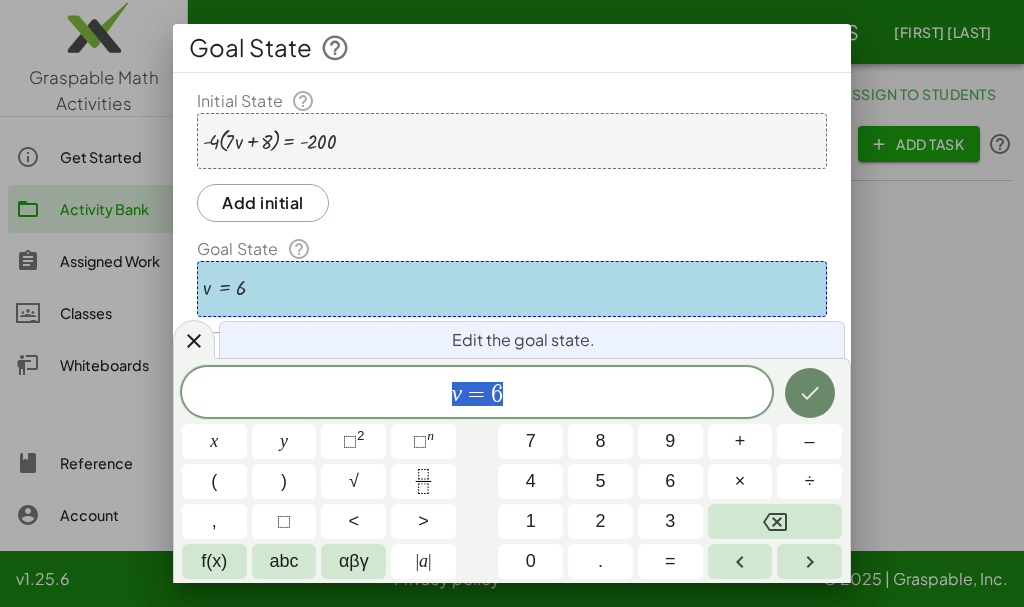 click at bounding box center [810, 393] 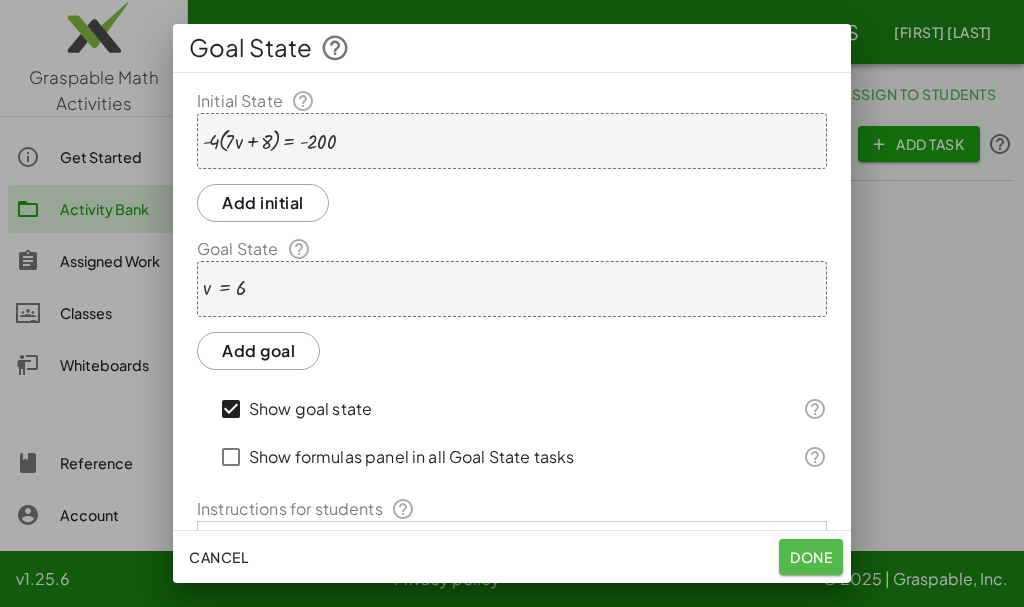 drag, startPoint x: 795, startPoint y: 551, endPoint x: 703, endPoint y: 387, distance: 188.04254 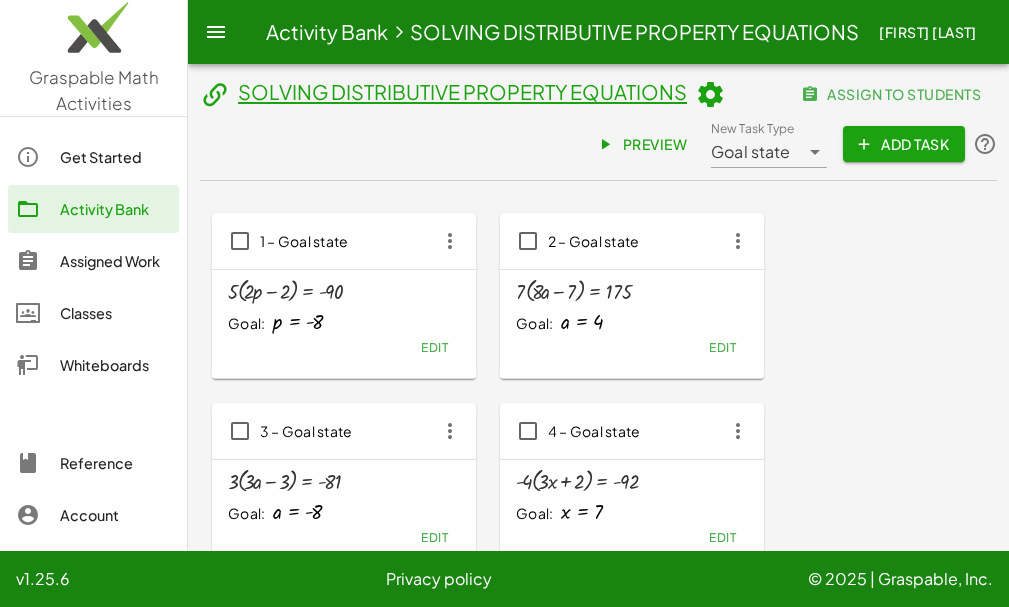 click on "Add Task" at bounding box center [904, 144] 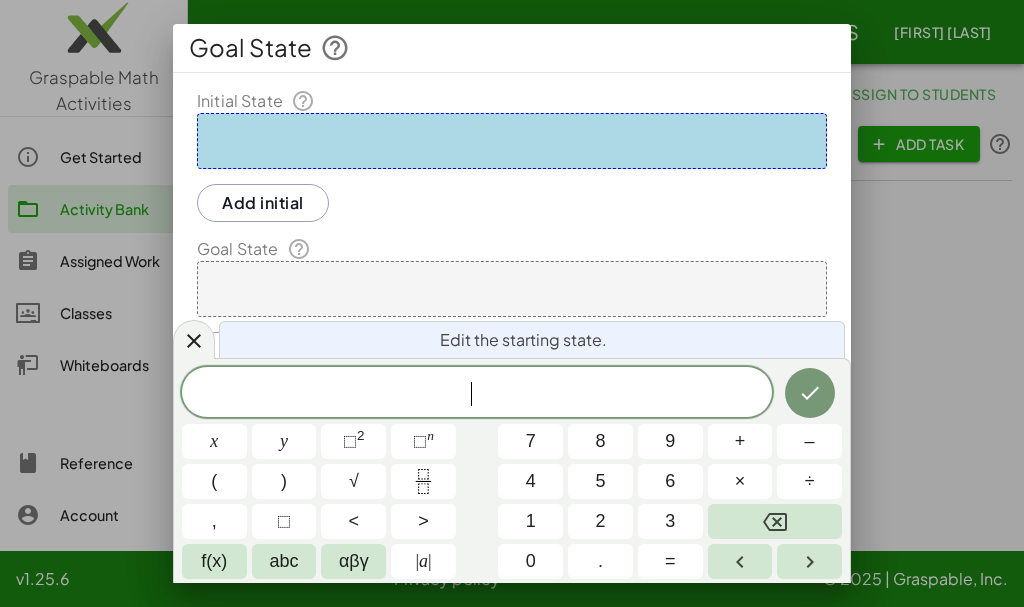 click on "​" 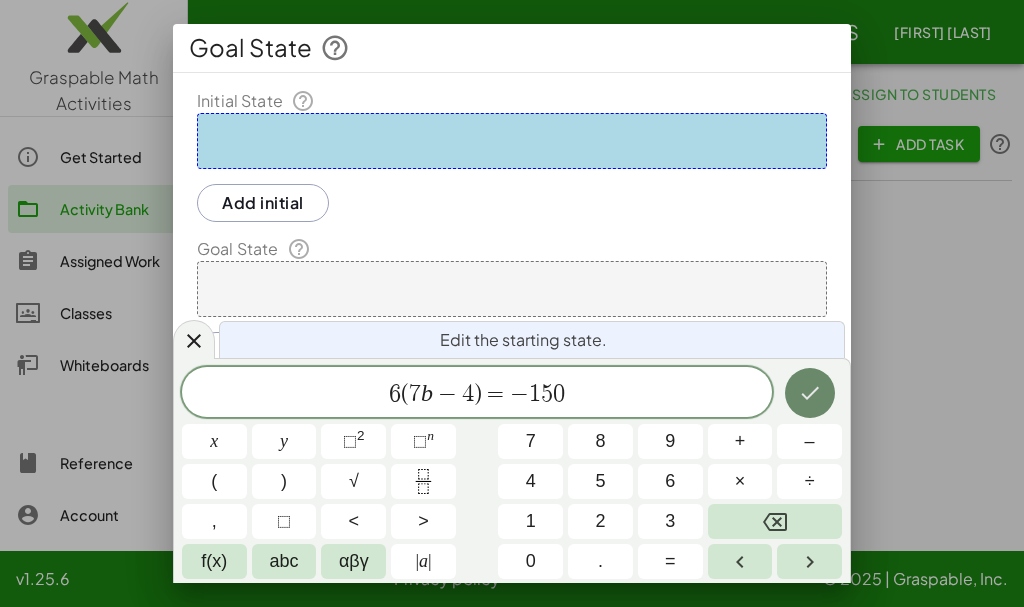 click 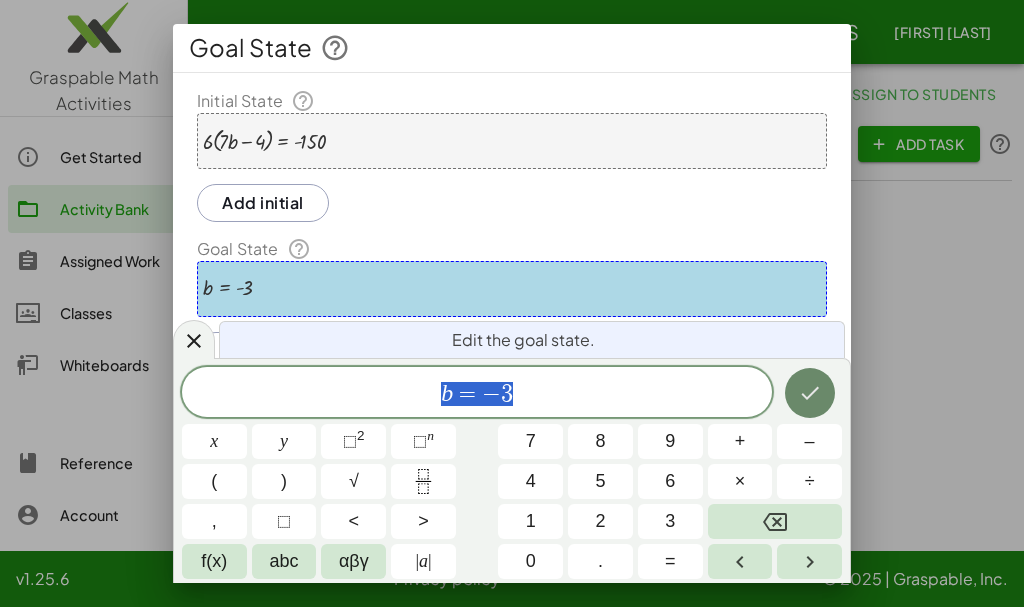 click 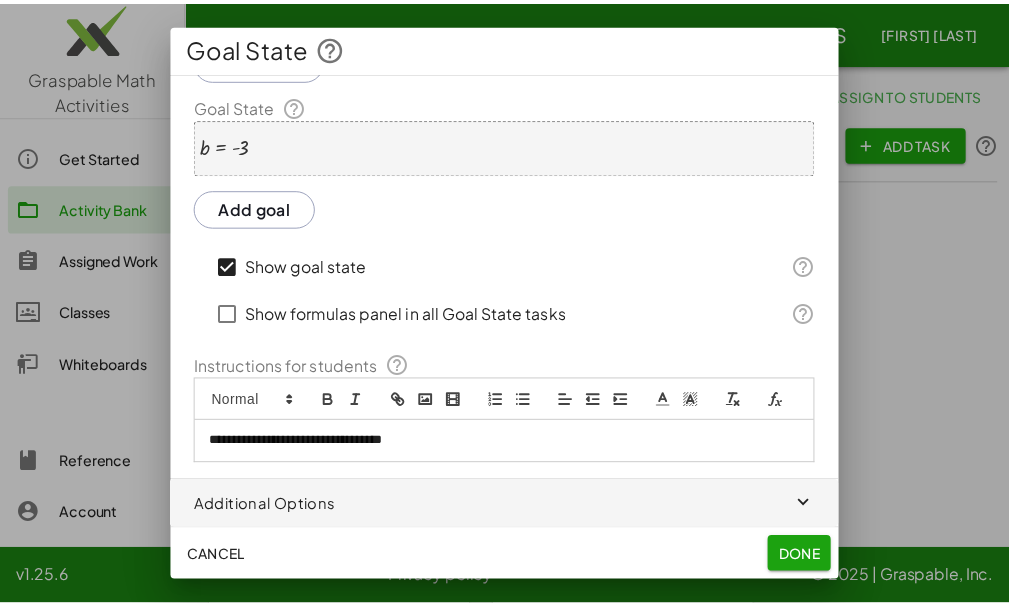 scroll, scrollTop: 167, scrollLeft: 0, axis: vertical 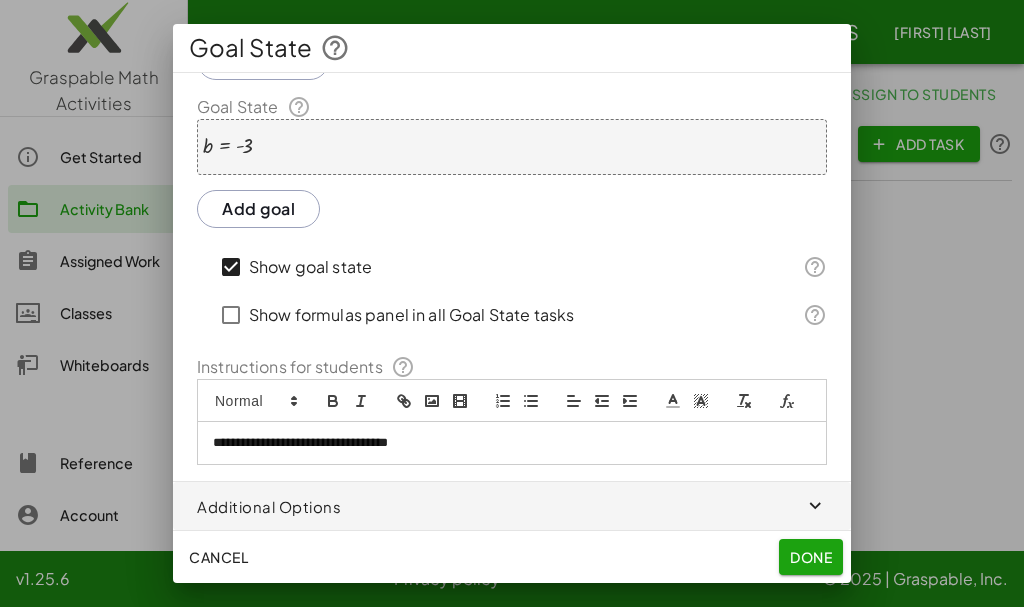 click on "Done" 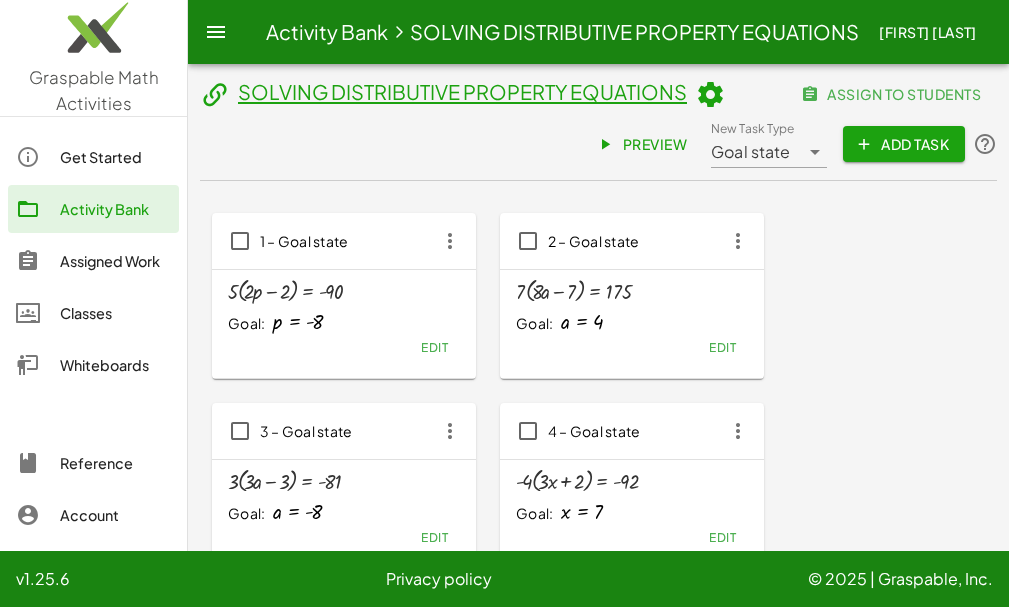 click on "Add Task" at bounding box center [904, 144] 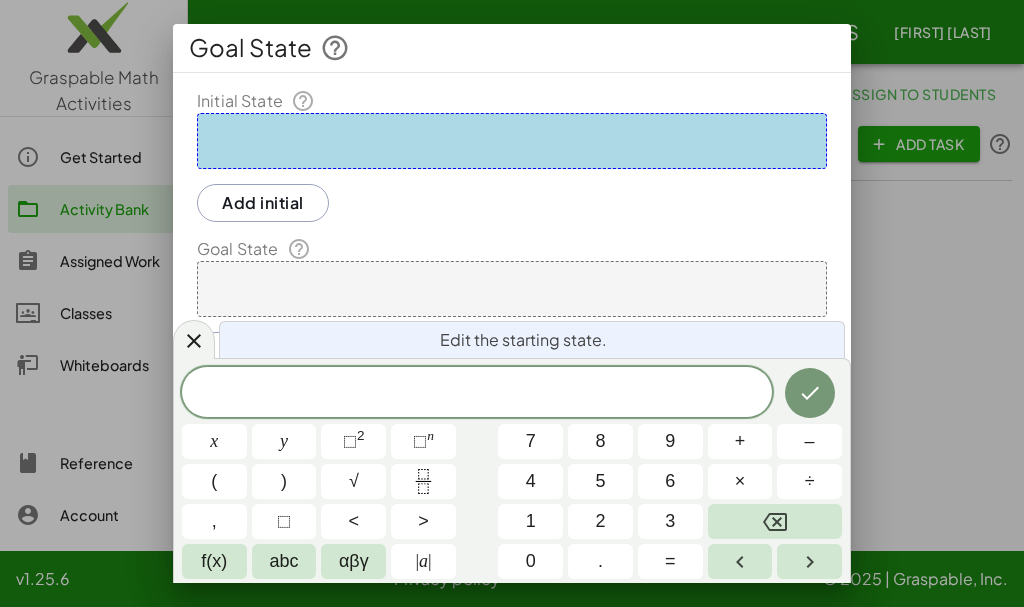 click on "​" at bounding box center [477, 394] 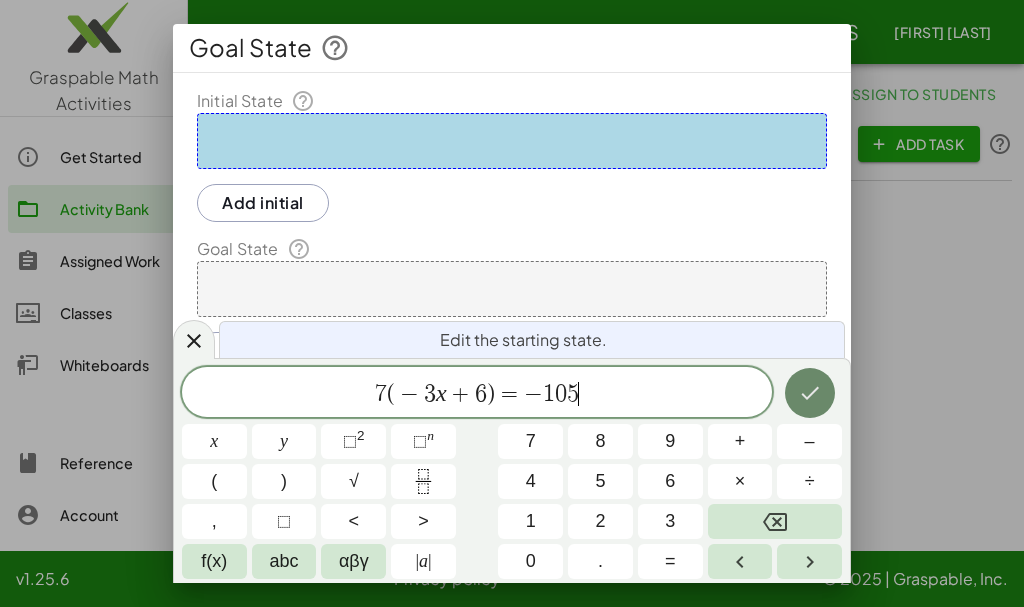 click at bounding box center [810, 393] 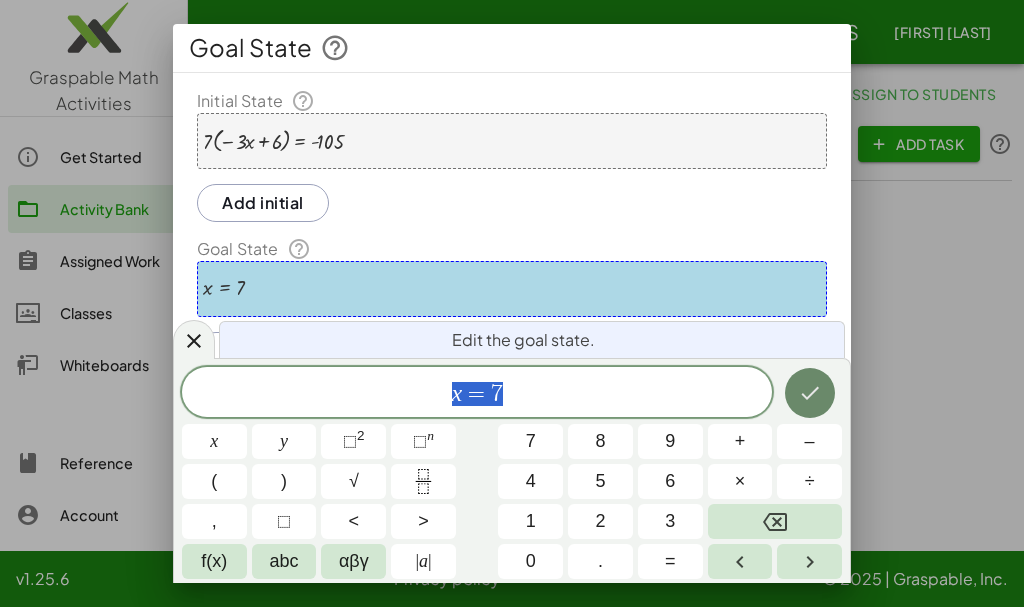 click at bounding box center [810, 393] 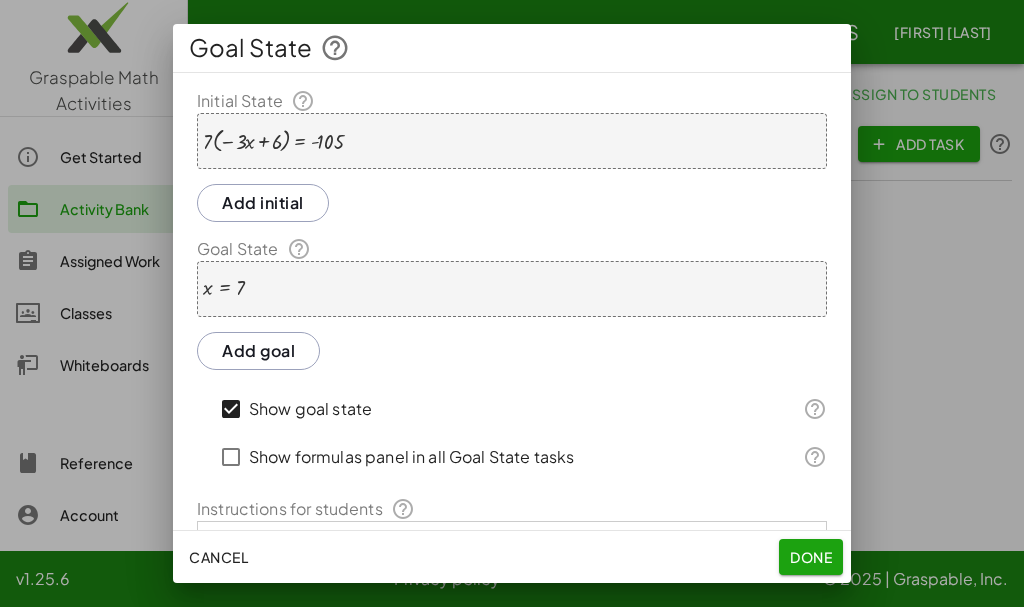 drag, startPoint x: 808, startPoint y: 547, endPoint x: 887, endPoint y: 177, distance: 378.33978 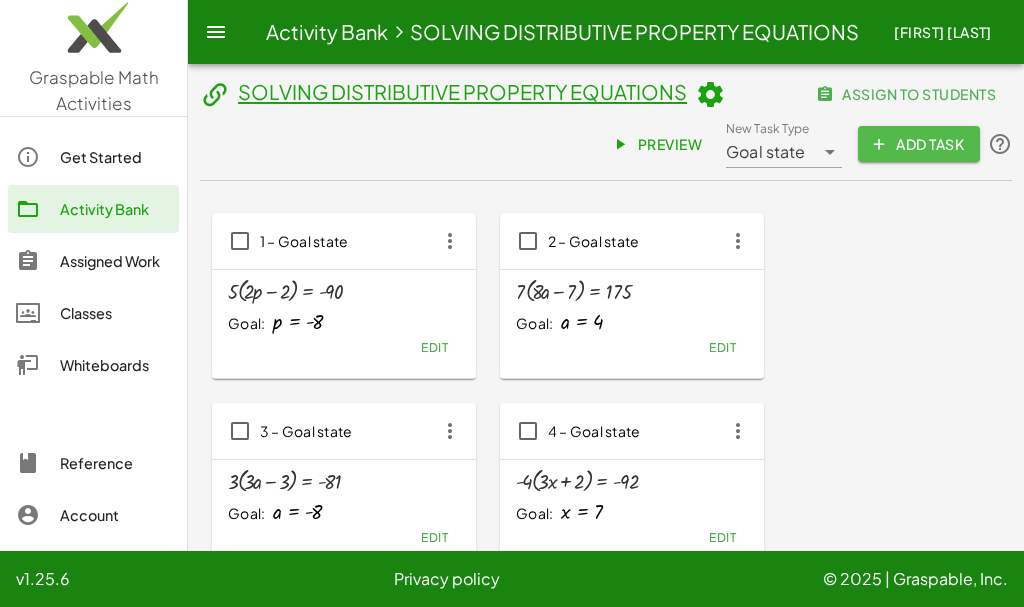 click on "Add Task" 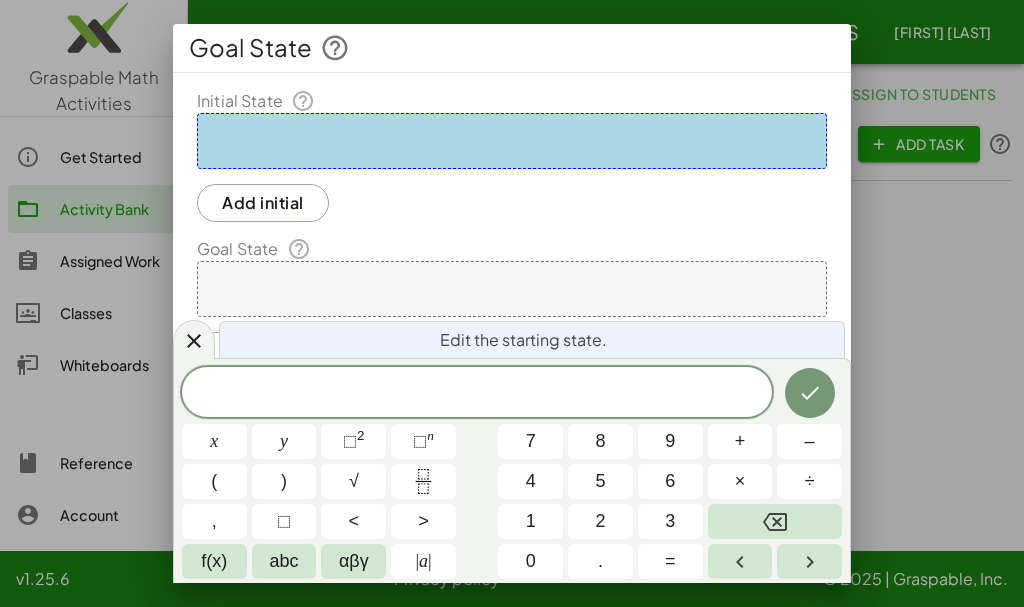 click on "​" at bounding box center (477, 394) 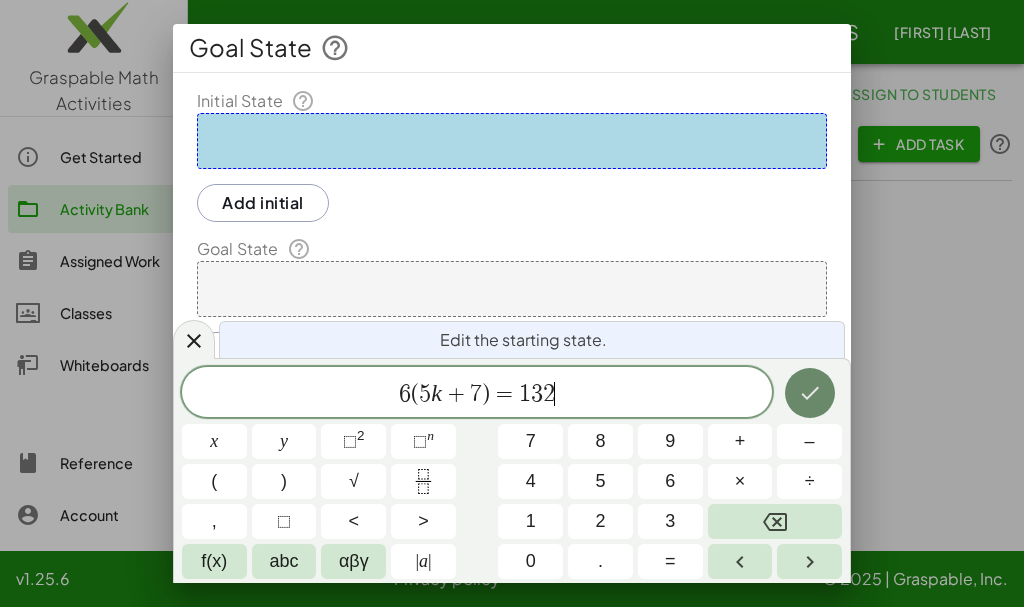 click at bounding box center [810, 393] 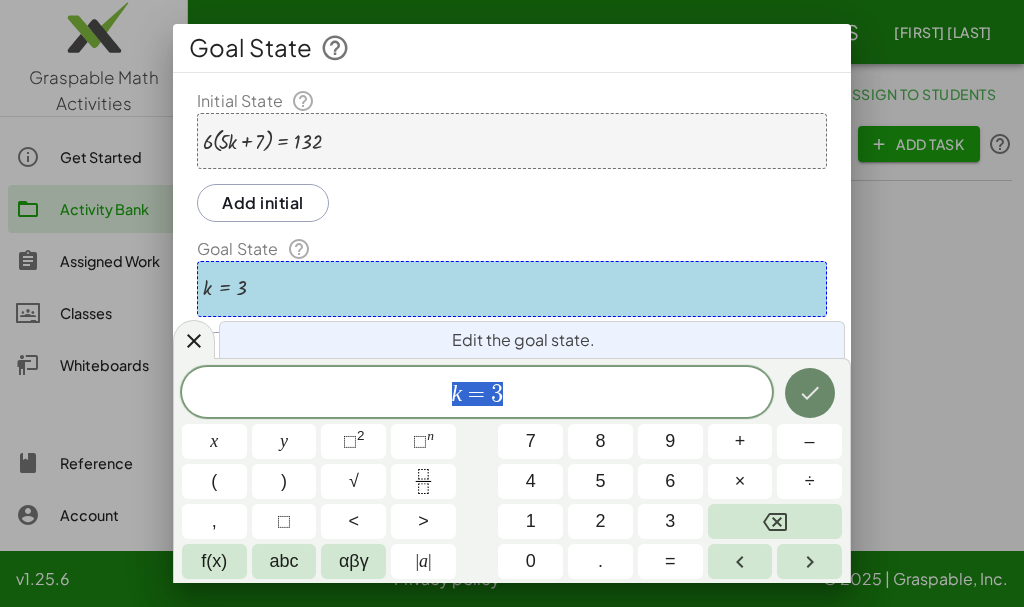 click 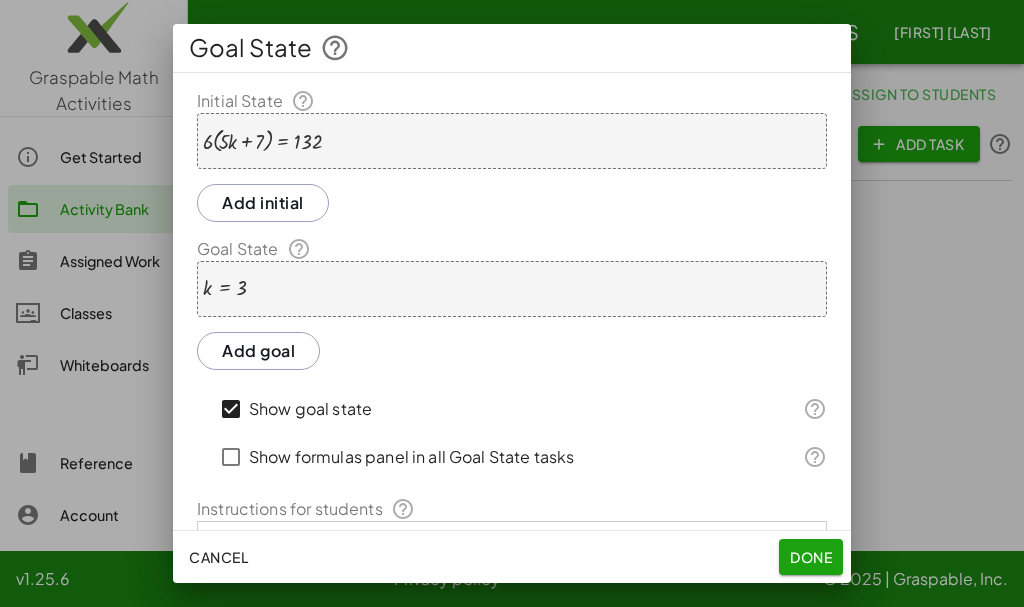 click on "Done" 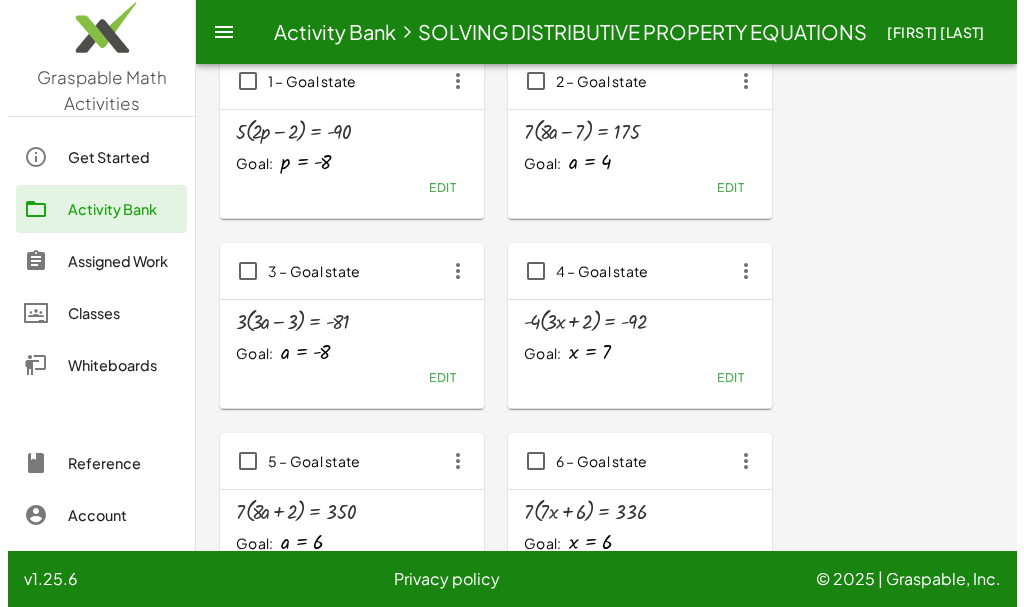scroll, scrollTop: 0, scrollLeft: 0, axis: both 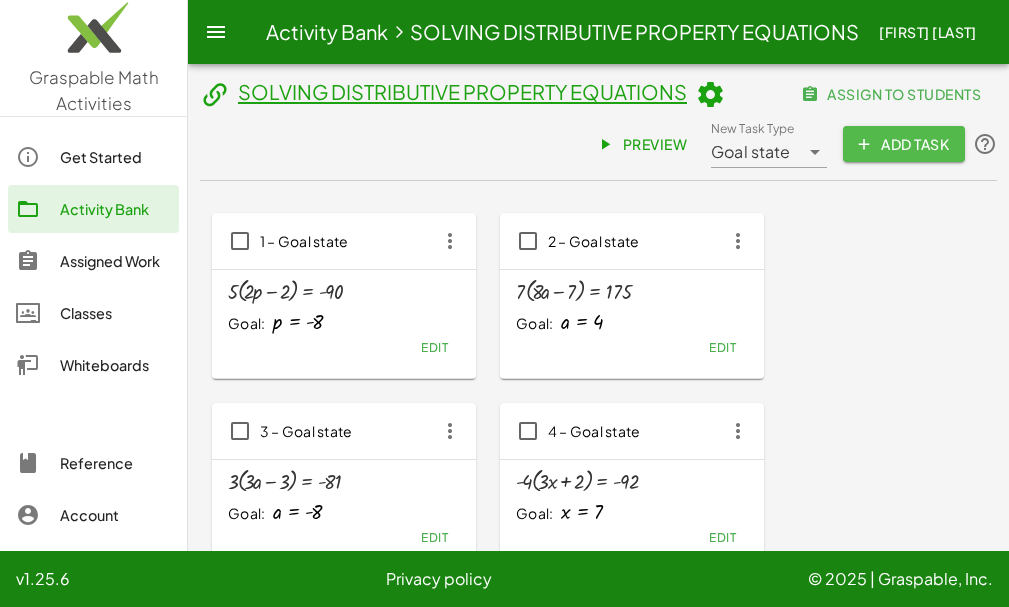 click on "Add Task" 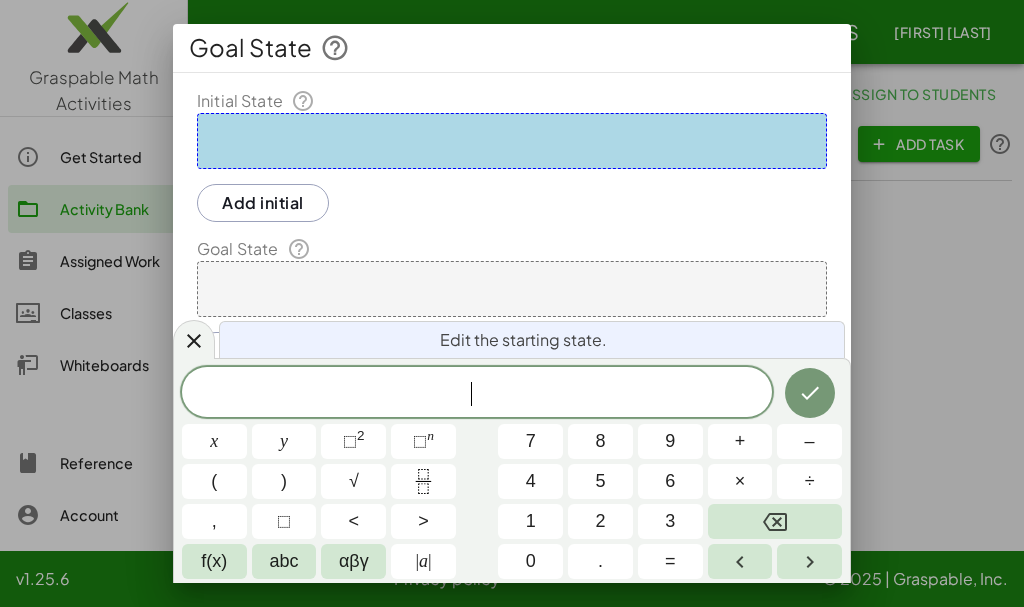 click on "​" at bounding box center [477, 394] 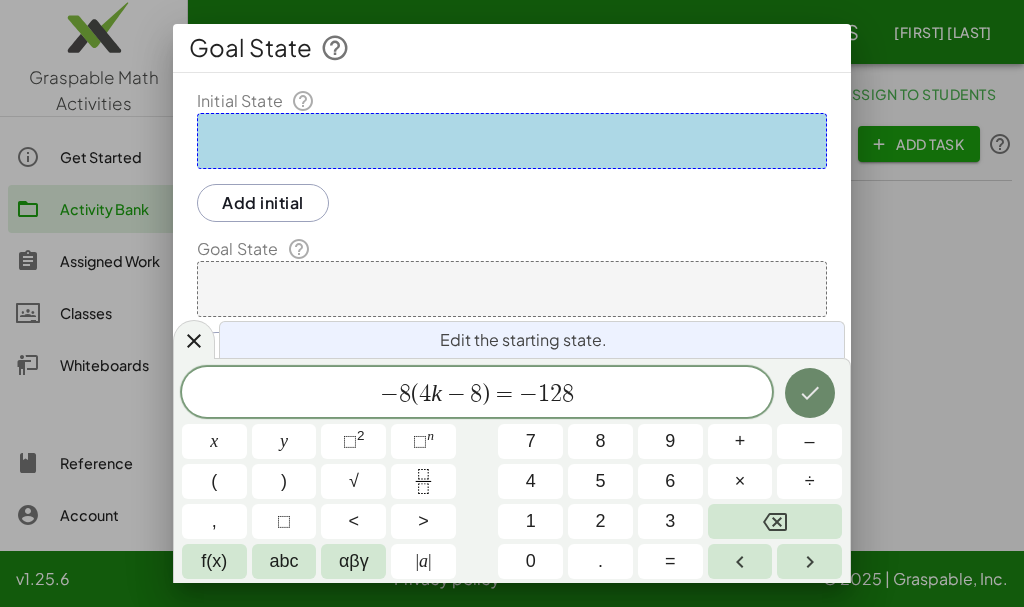 click at bounding box center [810, 393] 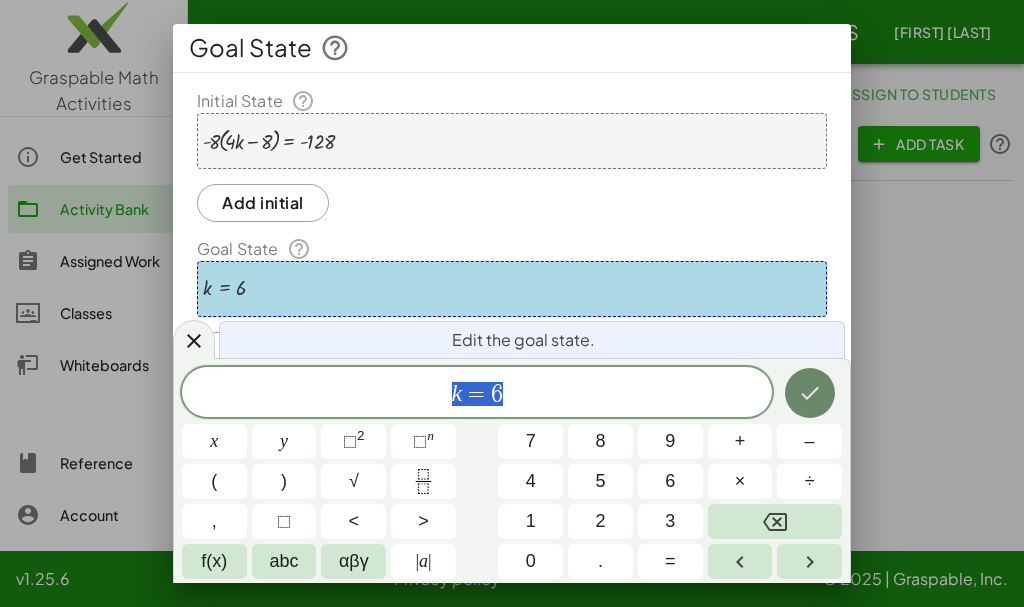 click at bounding box center (810, 393) 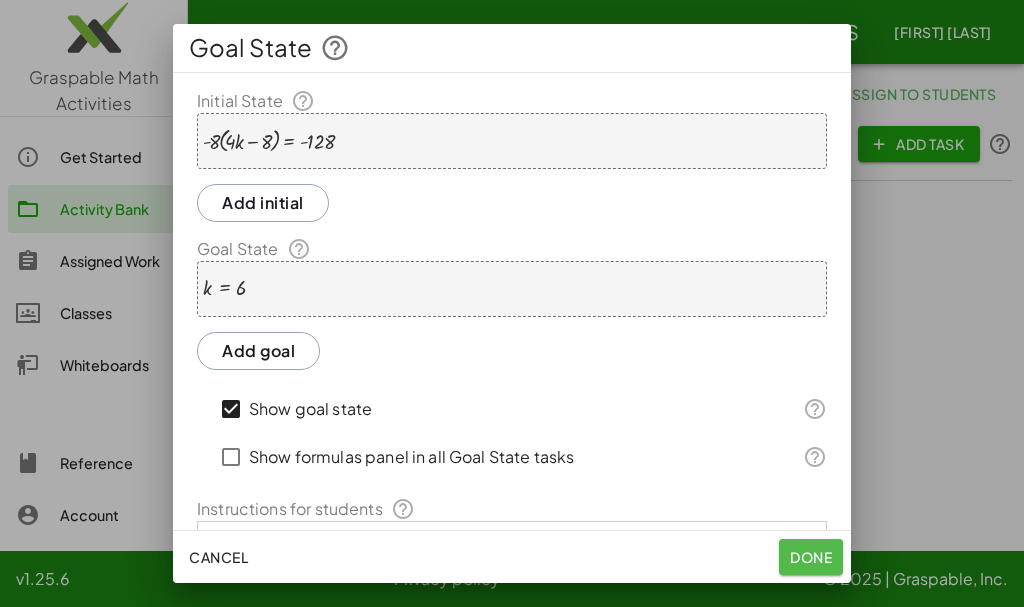 click on "Done" 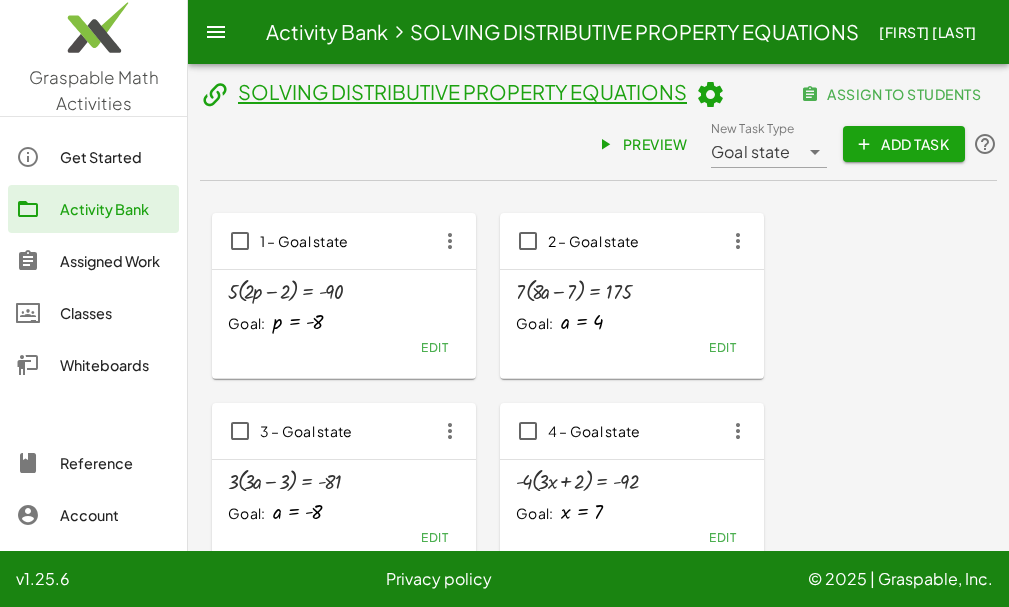 click on "Add Task" at bounding box center [904, 144] 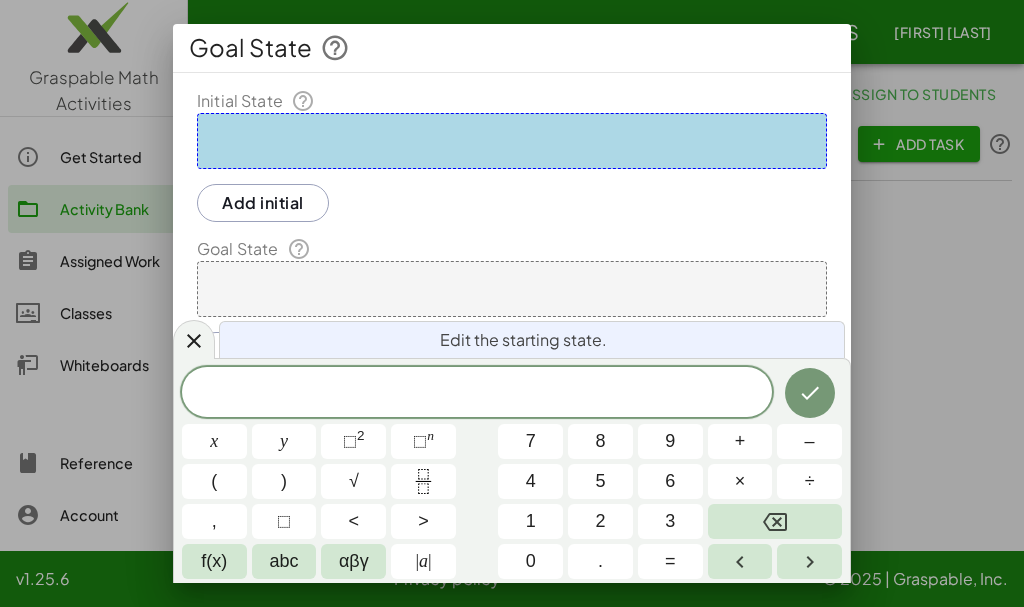 click on "​" at bounding box center (477, 394) 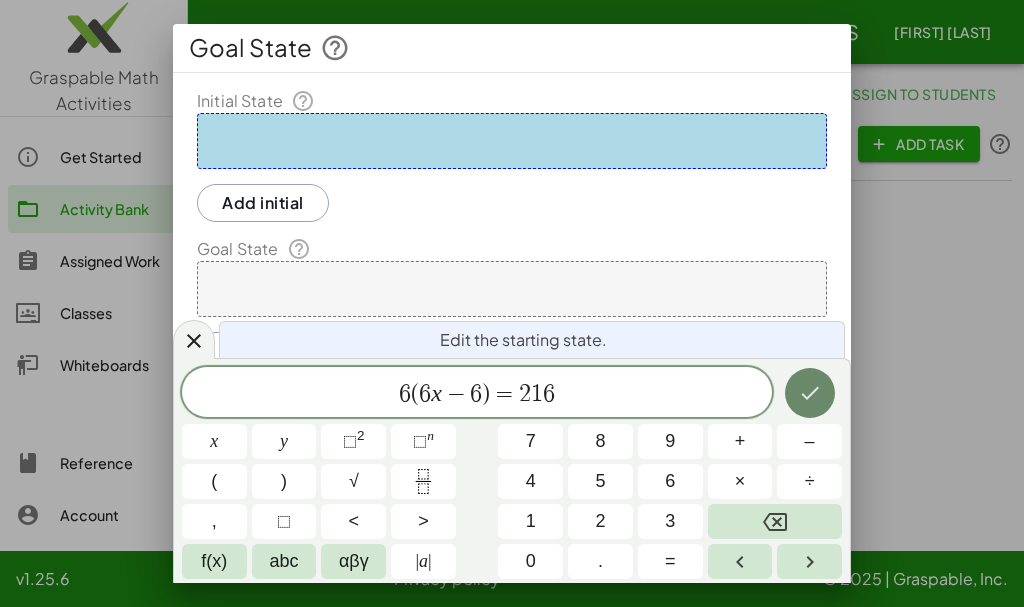 click 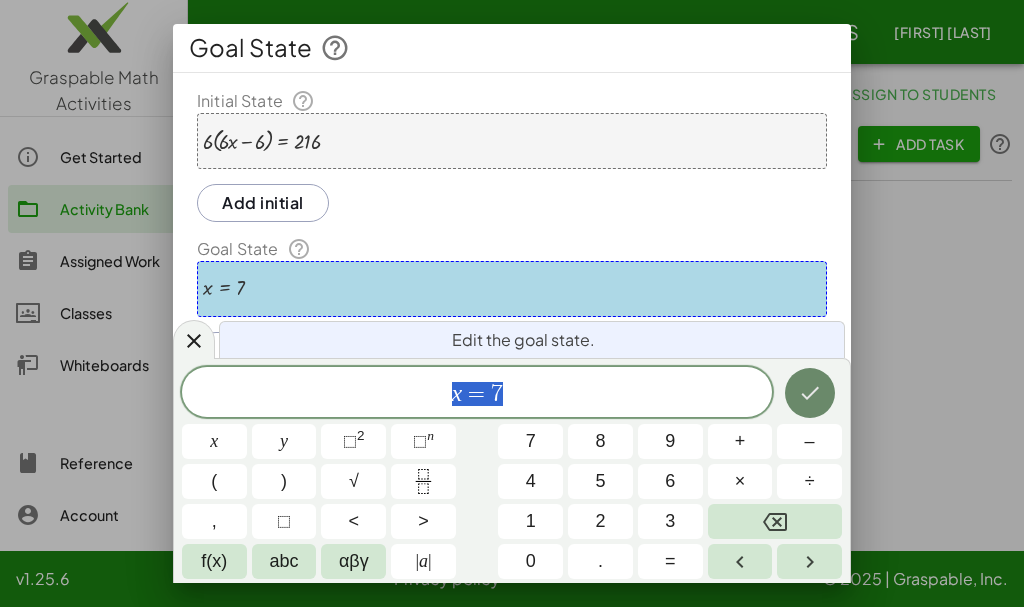 click at bounding box center (810, 393) 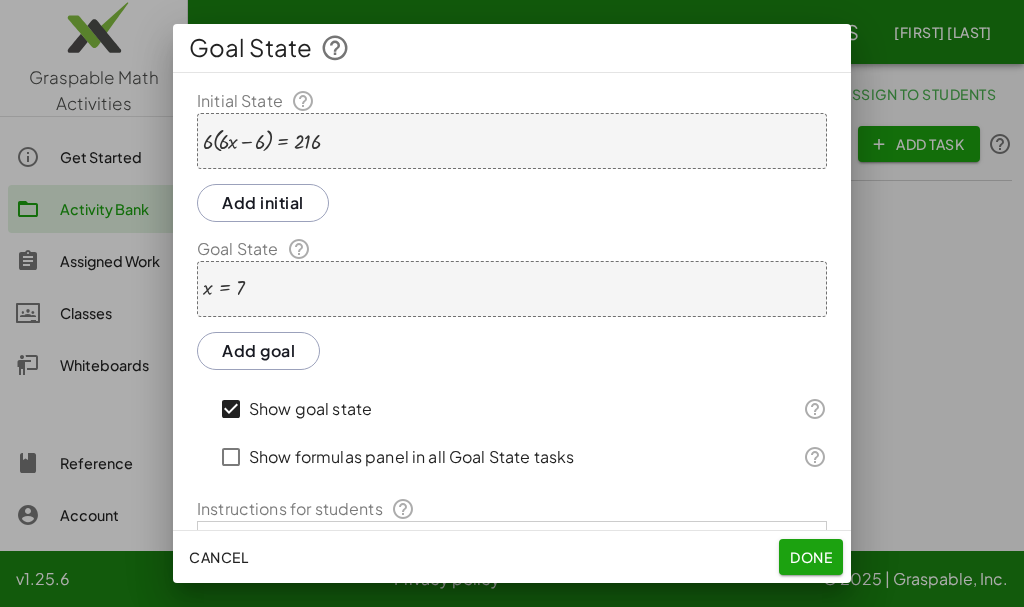 click on "Done" 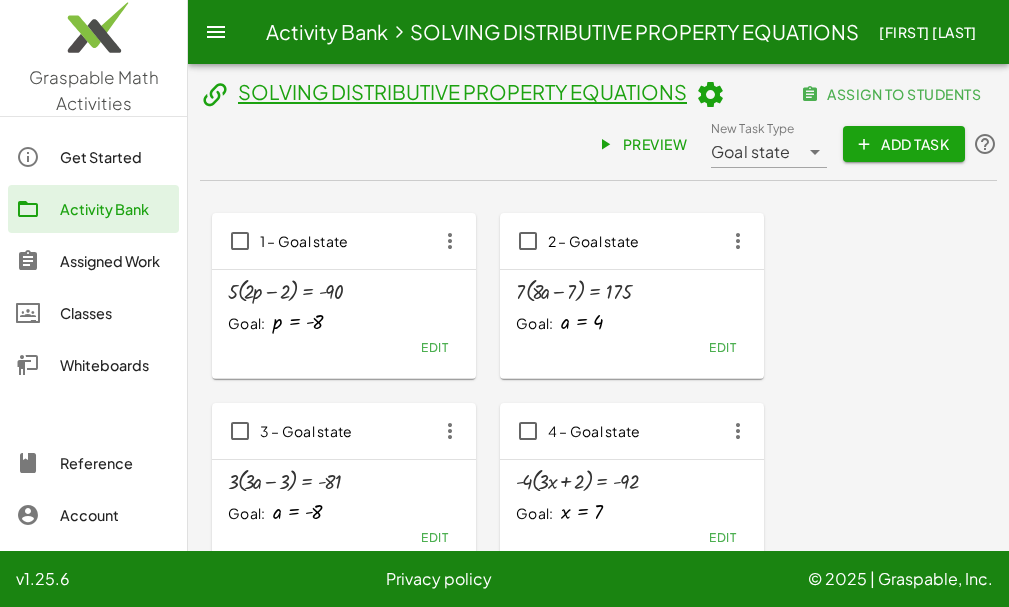 click on "Add Task" at bounding box center [904, 144] 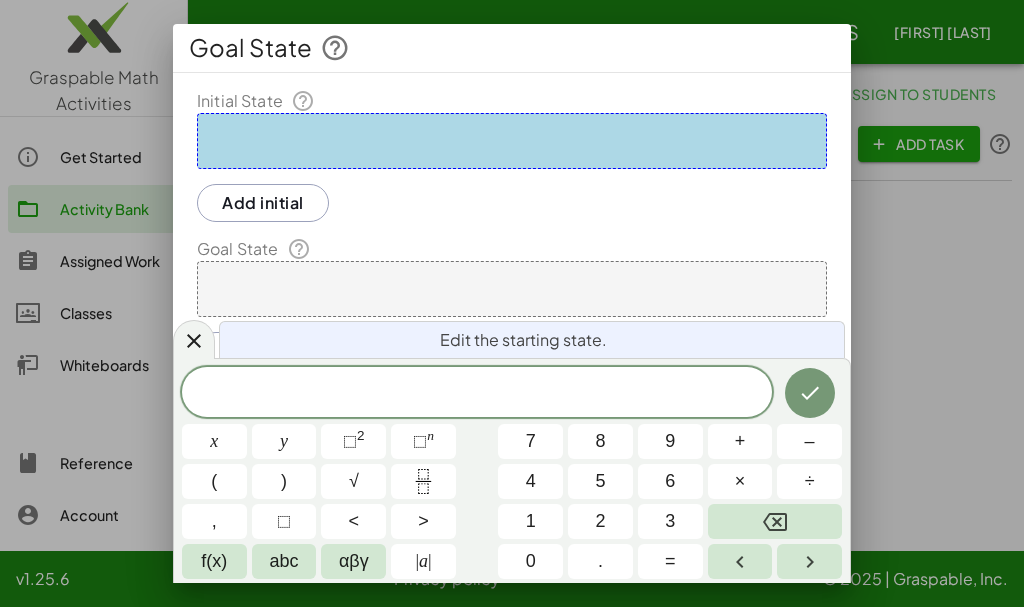 click on "​" 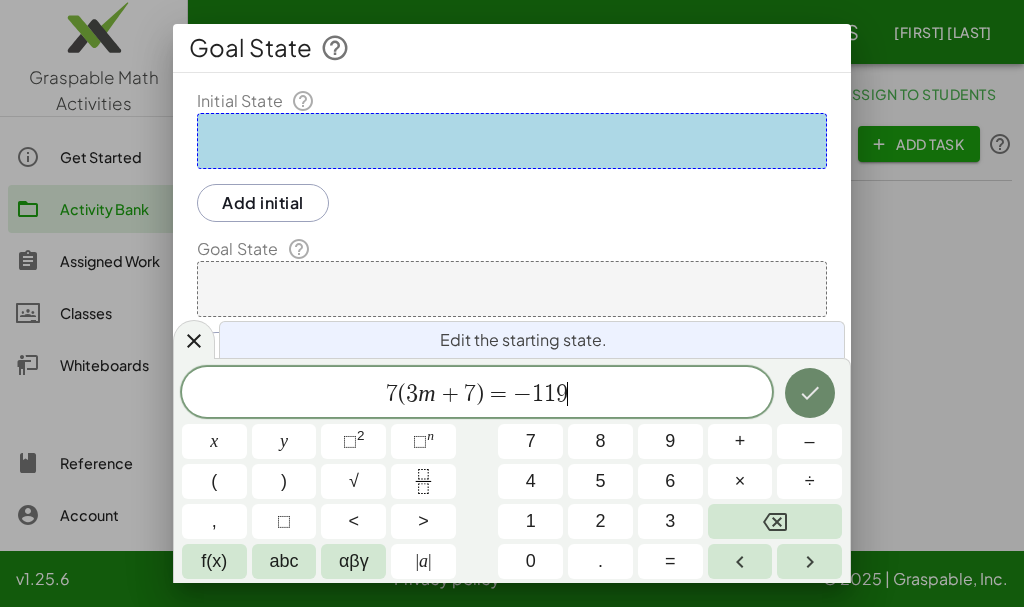 click at bounding box center [810, 393] 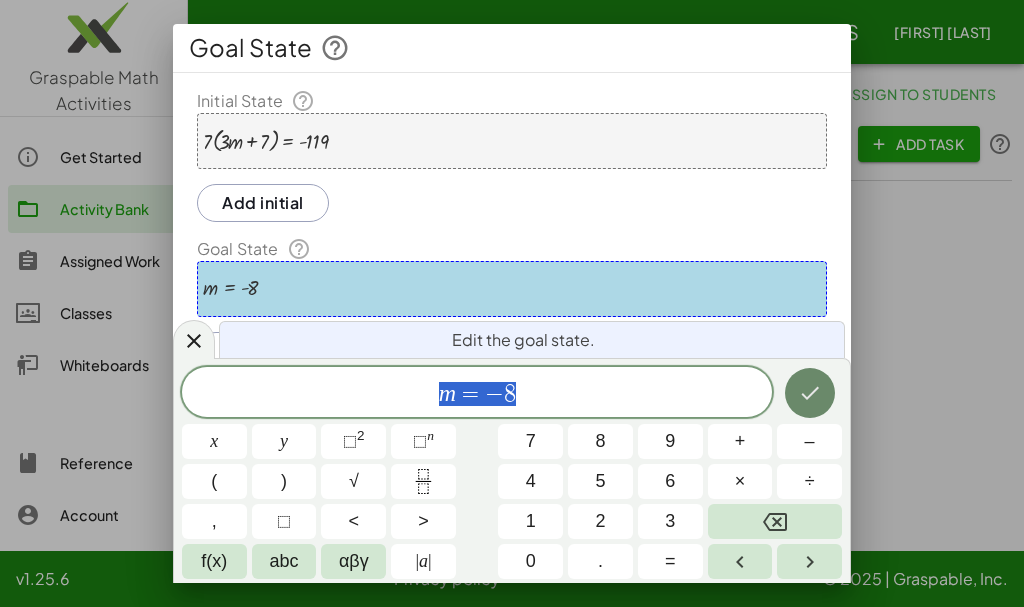 click at bounding box center [810, 393] 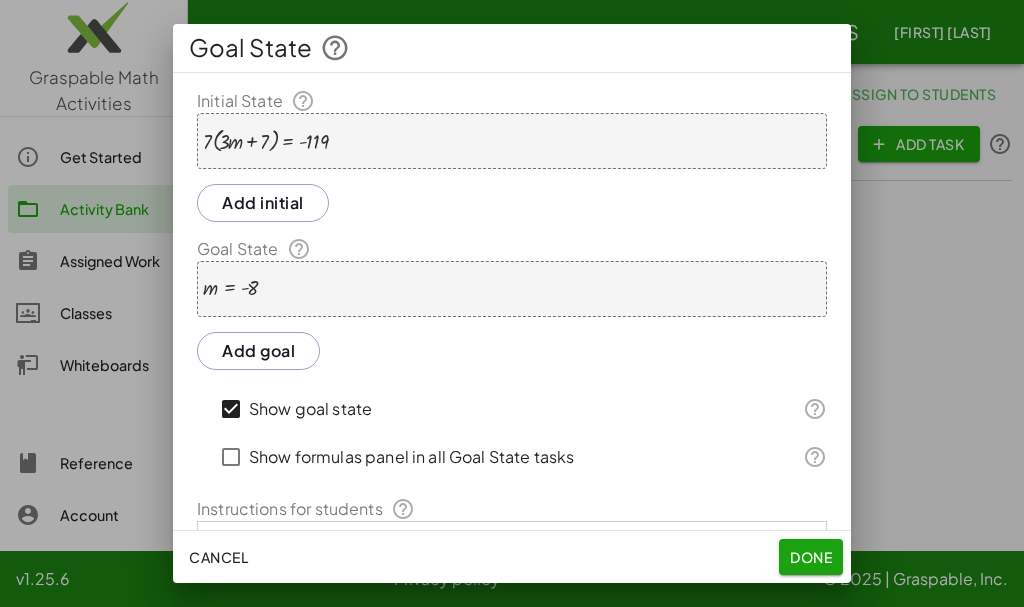 drag, startPoint x: 787, startPoint y: 553, endPoint x: 782, endPoint y: 539, distance: 14.866069 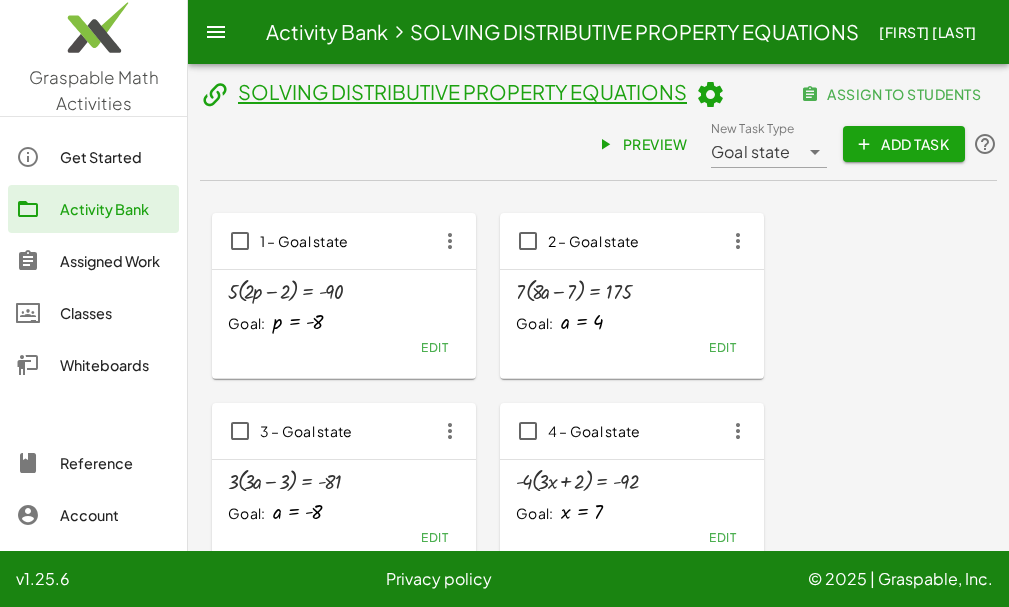 click on "Add Task" at bounding box center (904, 144) 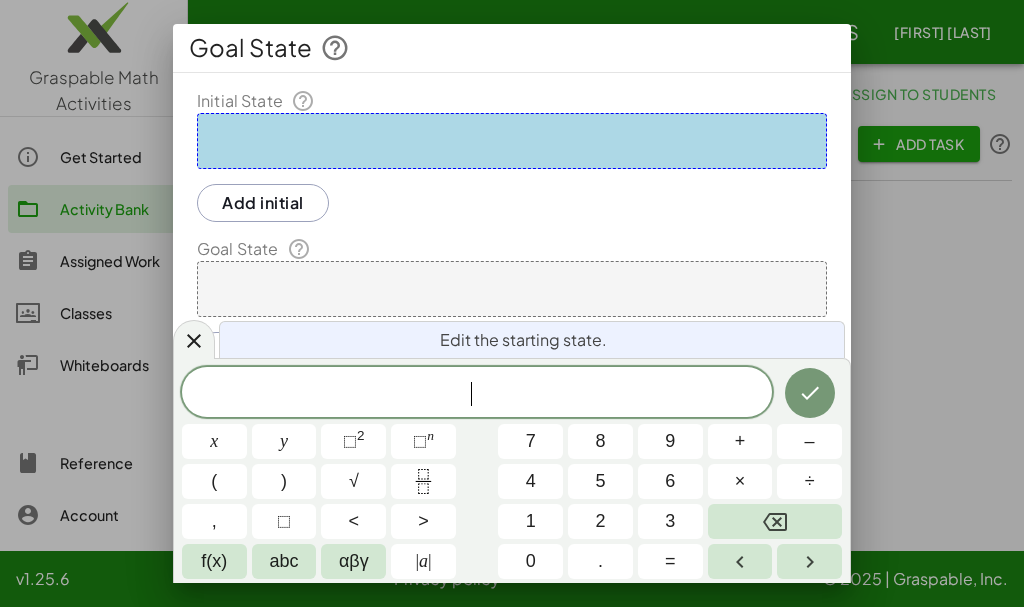 click on "​" at bounding box center (477, 394) 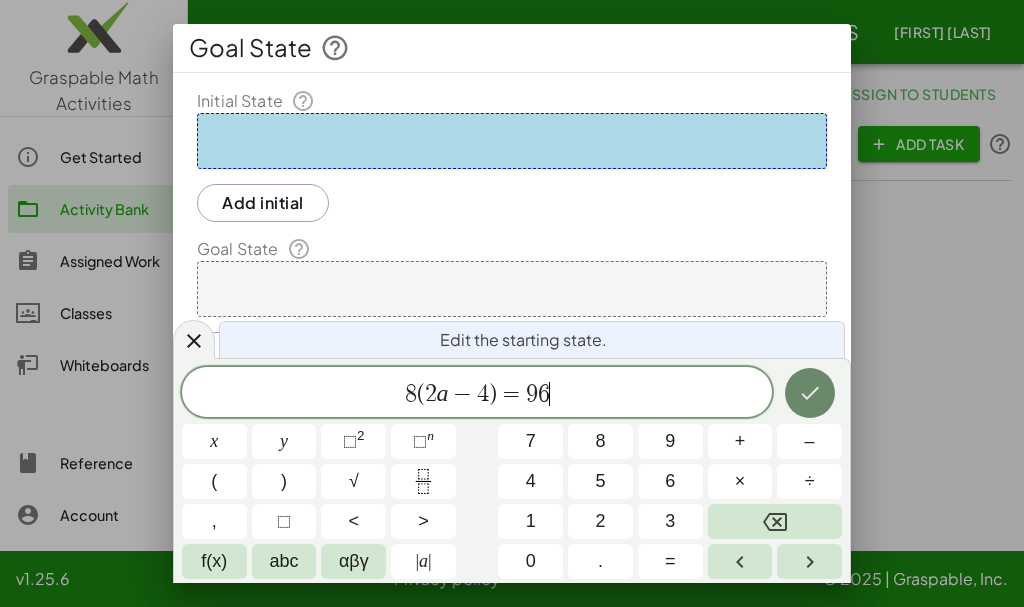 click 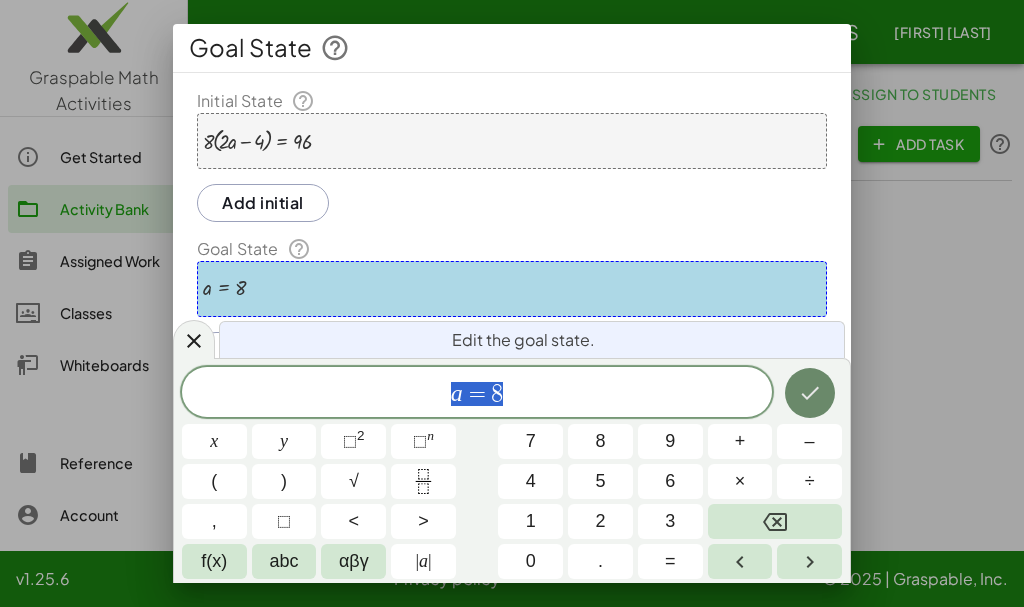 click 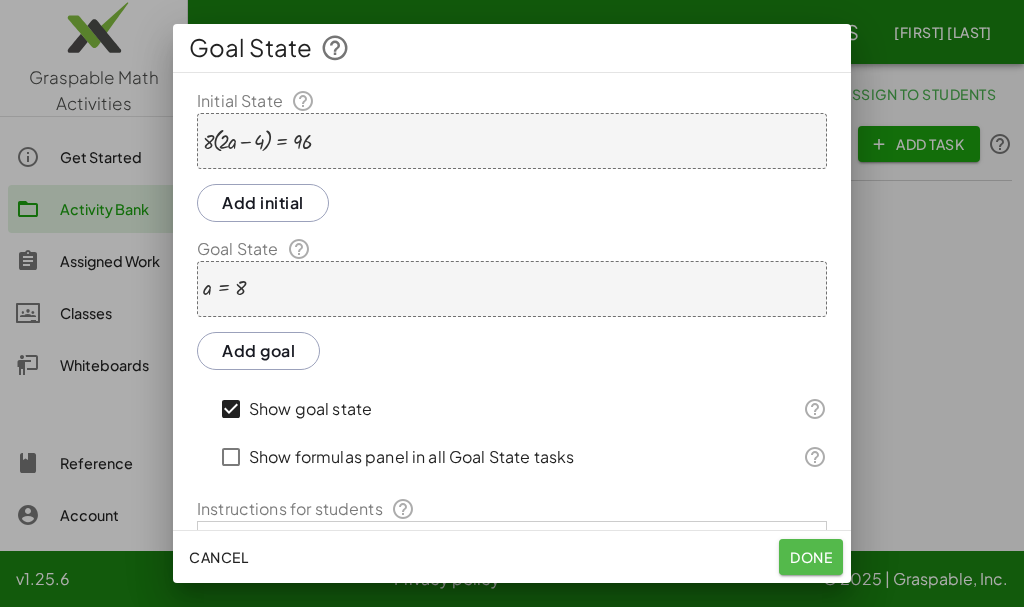 drag, startPoint x: 817, startPoint y: 559, endPoint x: 812, endPoint y: 544, distance: 15.811388 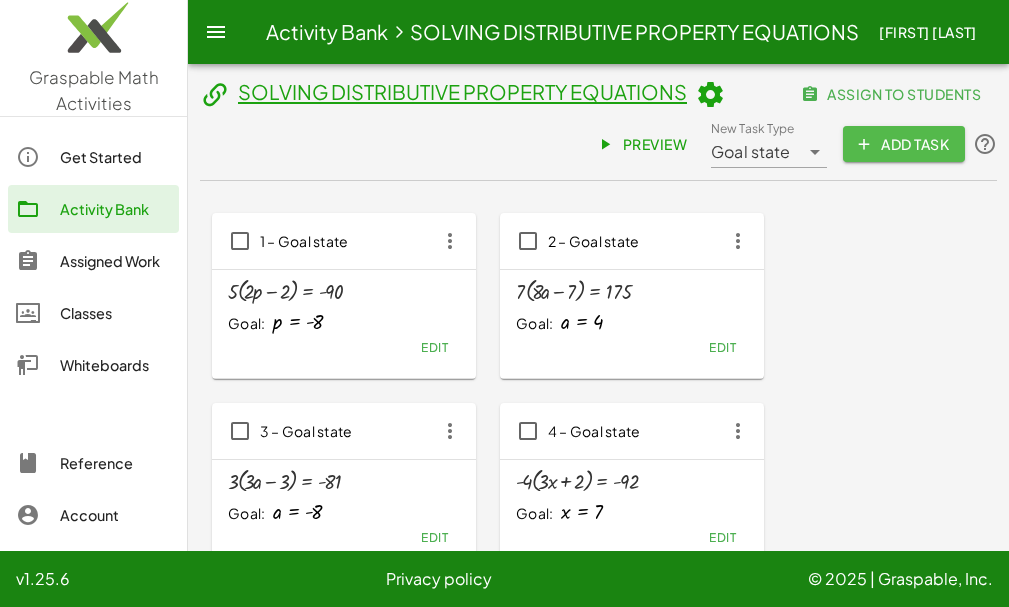 click on "Add Task" 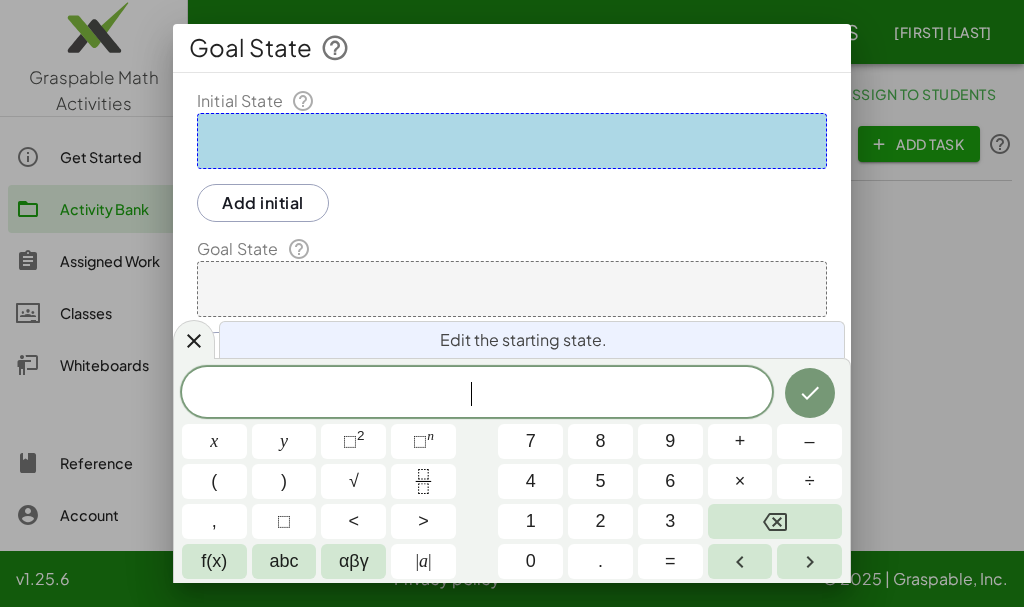 click on "​" at bounding box center [477, 394] 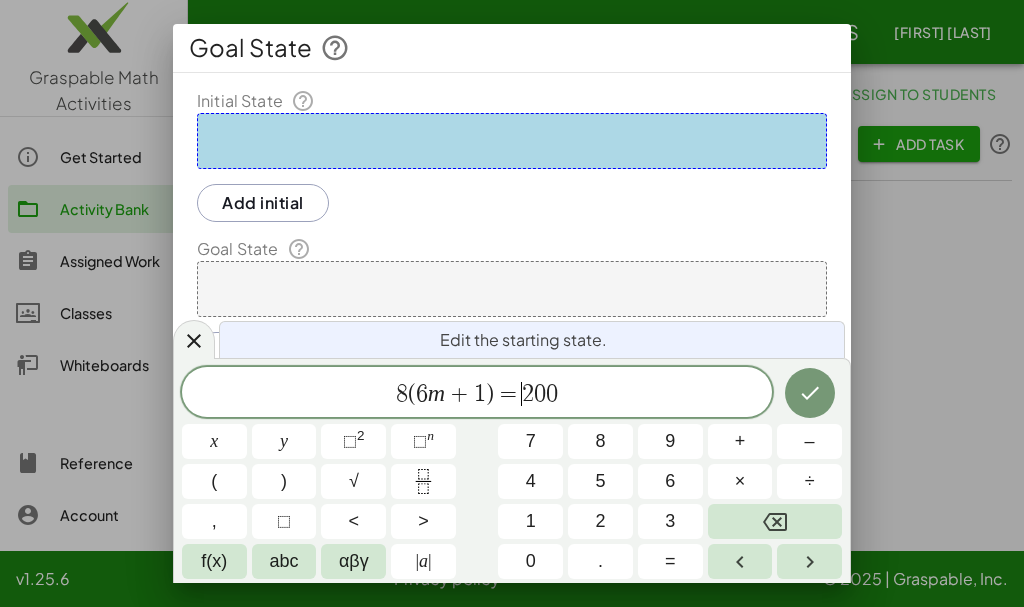 click on "2" at bounding box center [528, 394] 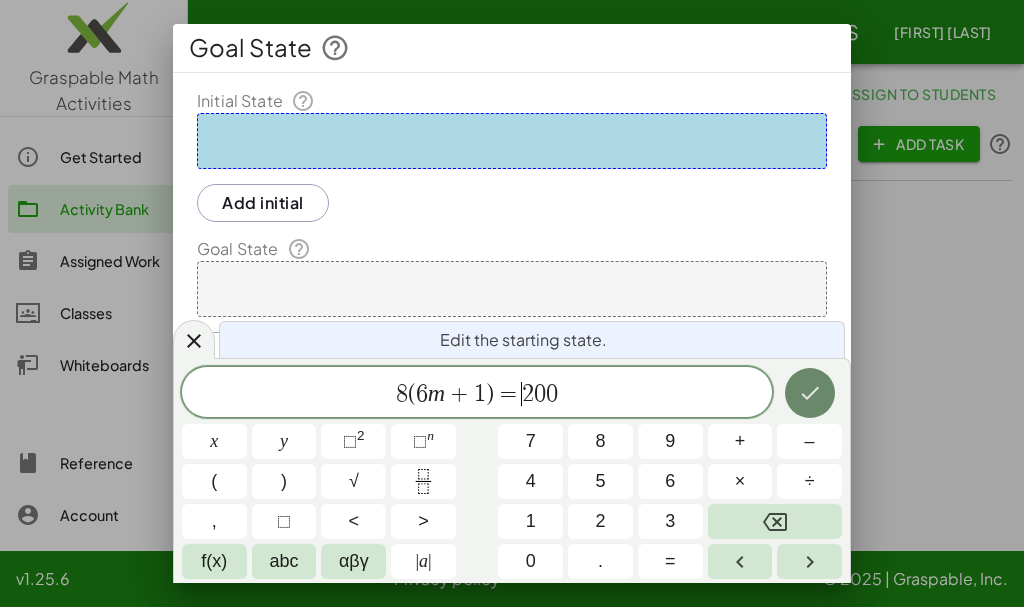click at bounding box center (810, 393) 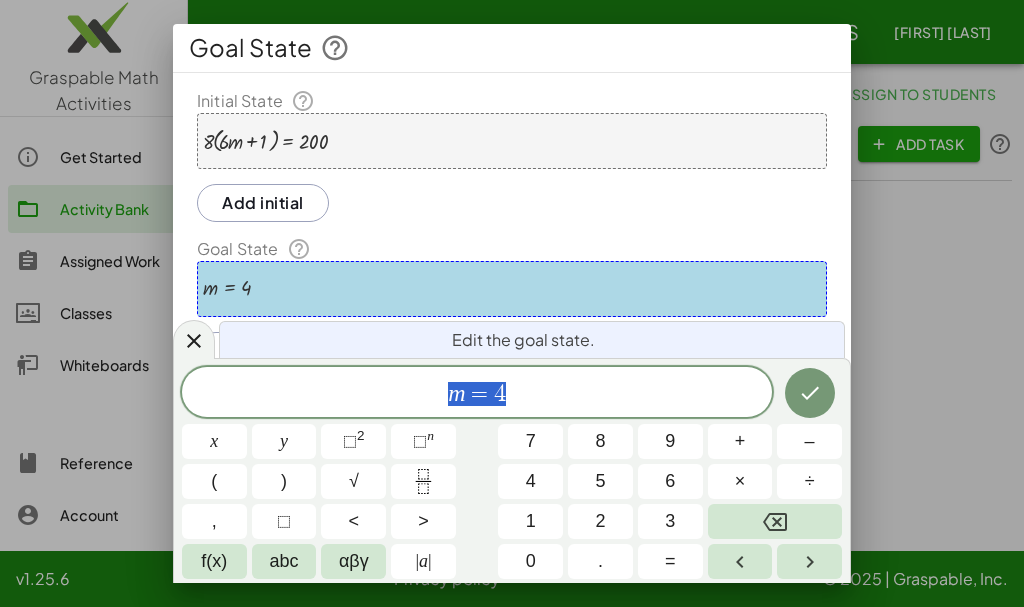 click 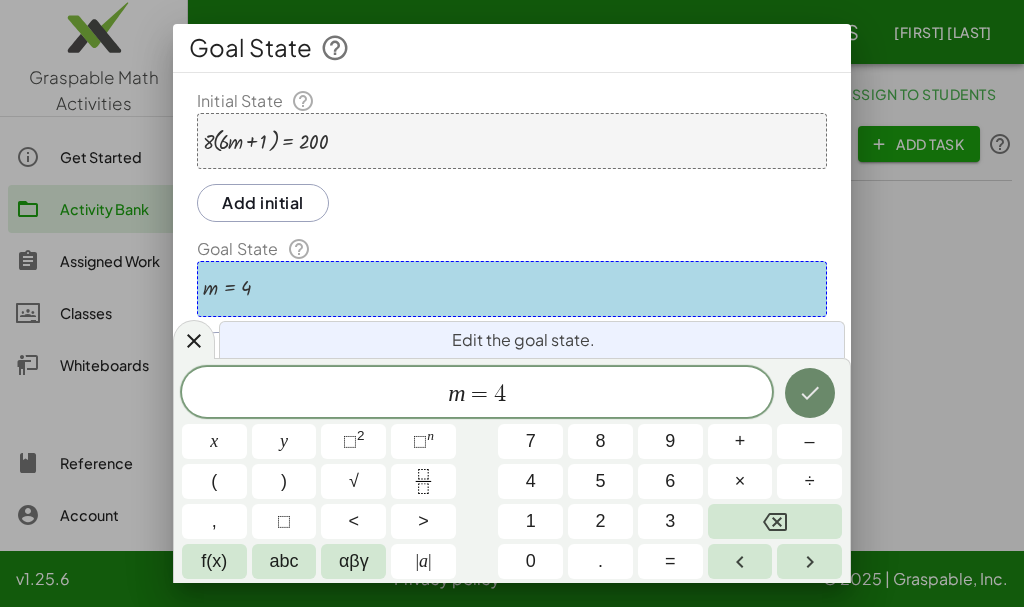 click 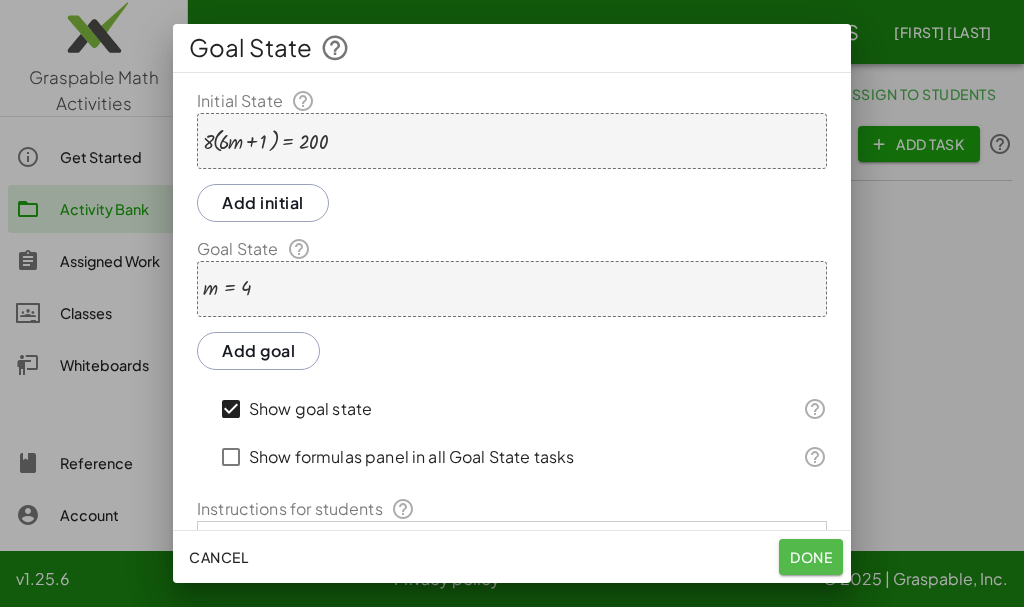 drag, startPoint x: 812, startPoint y: 547, endPoint x: 809, endPoint y: 537, distance: 10.440307 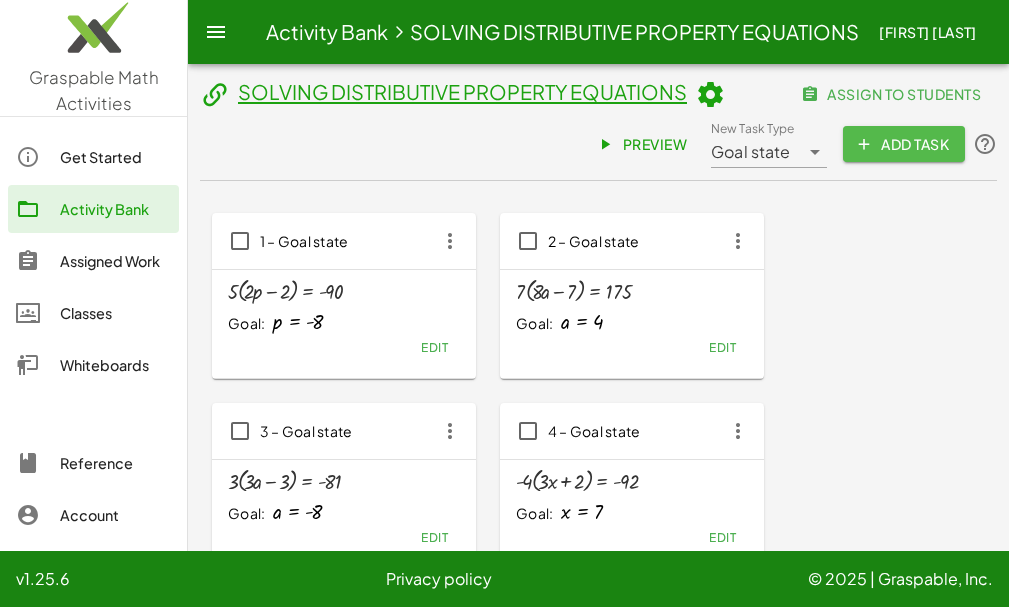 click on "Add Task" at bounding box center [904, 144] 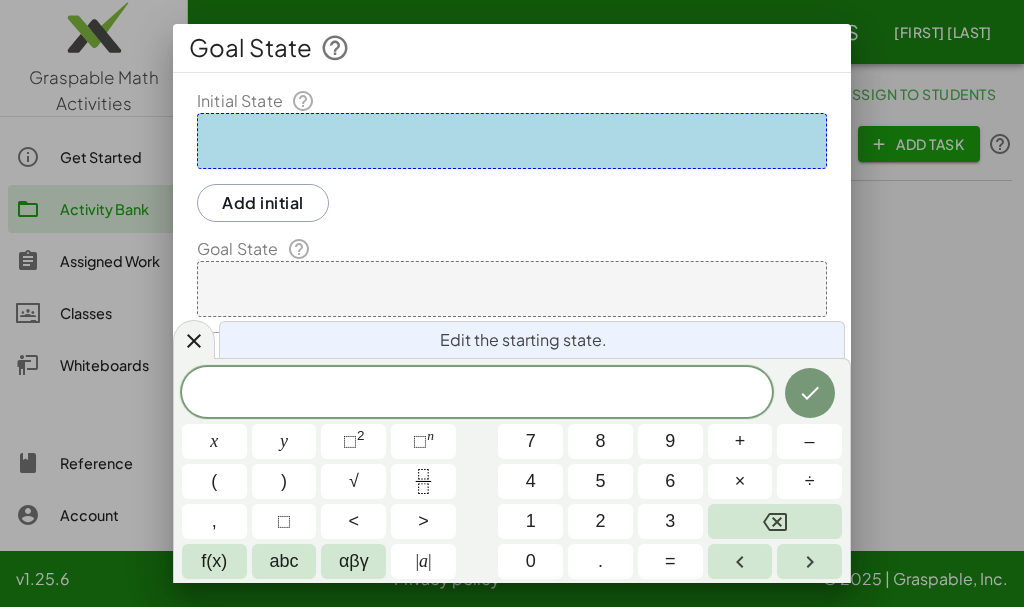 click on "​" at bounding box center (477, 394) 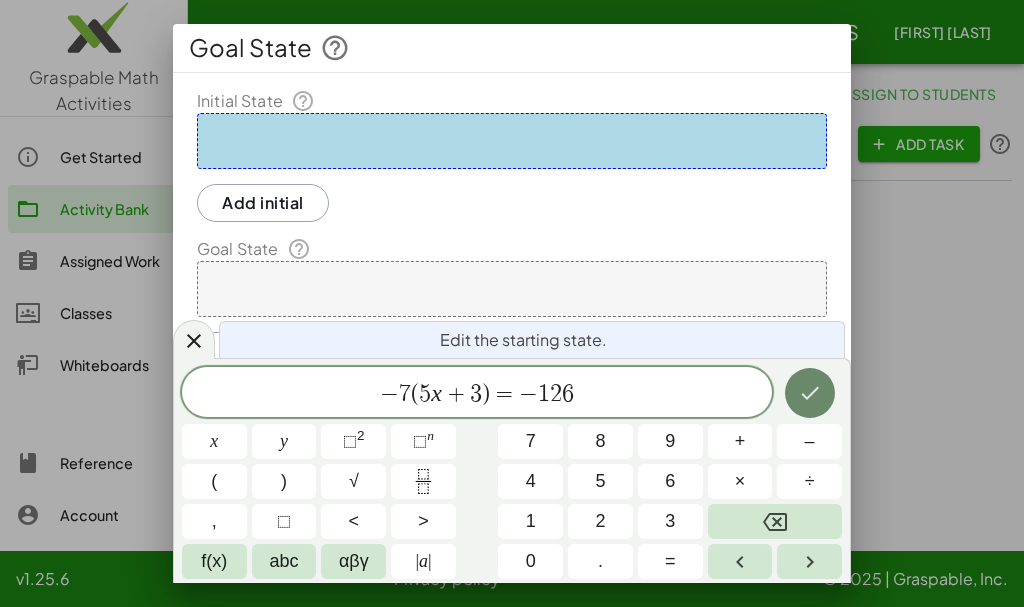click 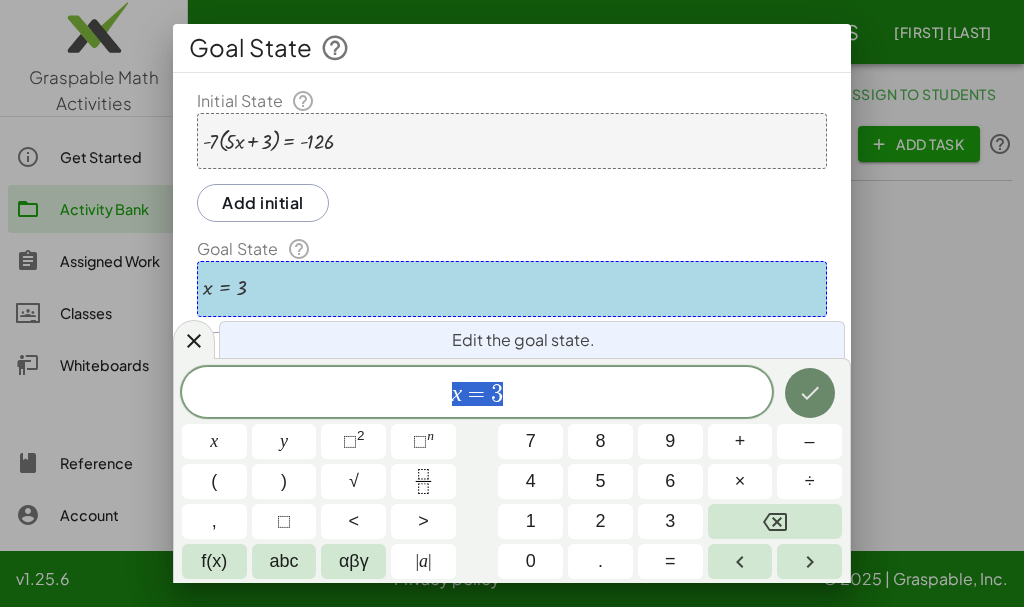 click 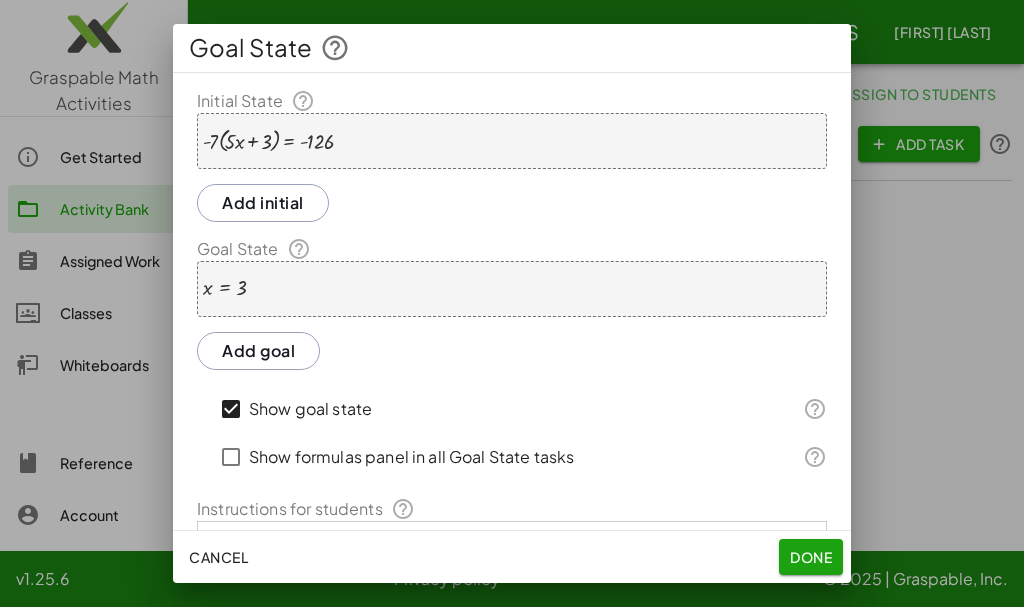 click on "Done" 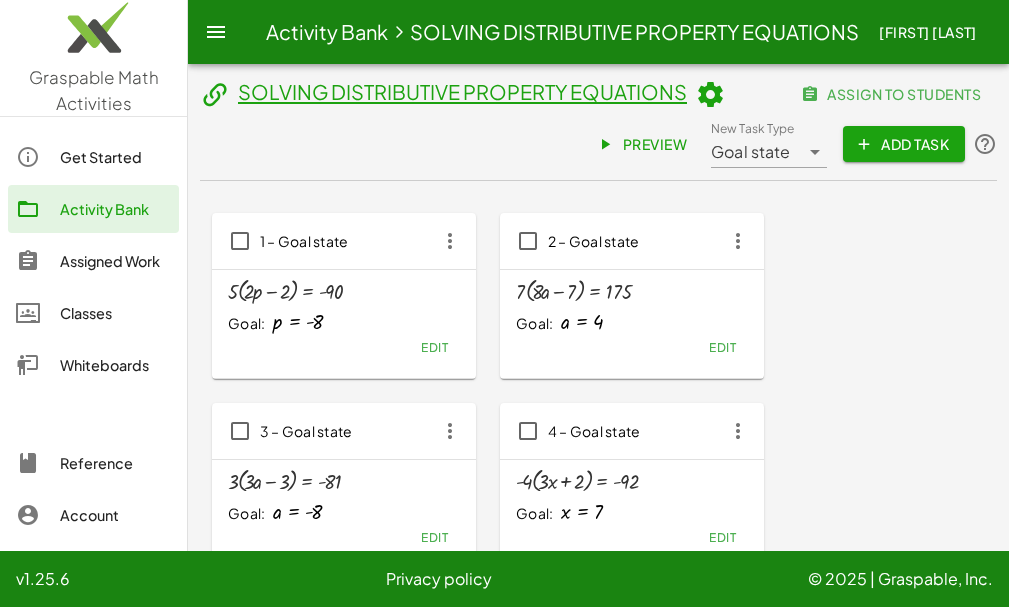 click on "assign to students" 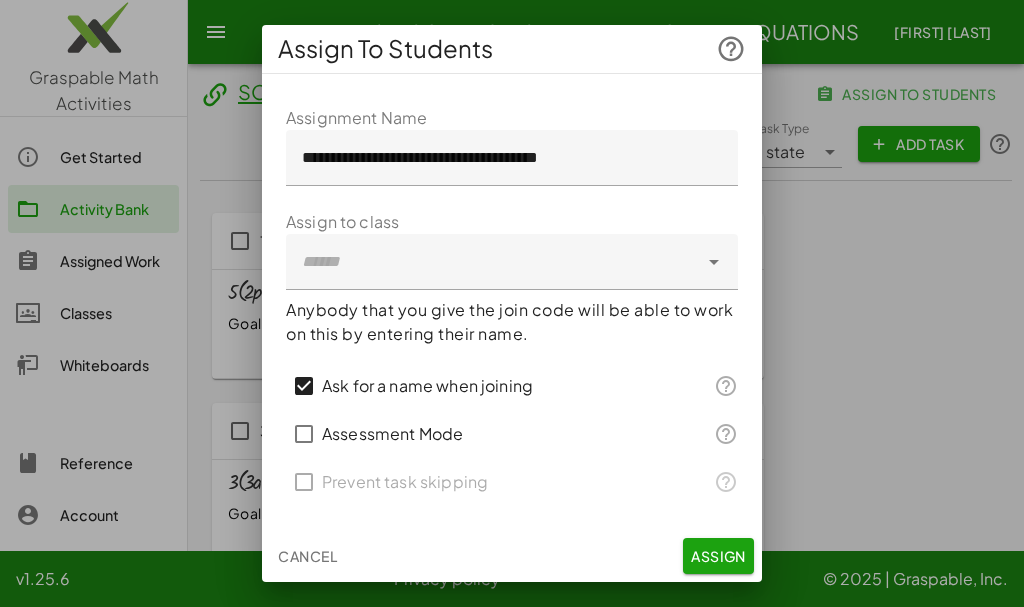 click 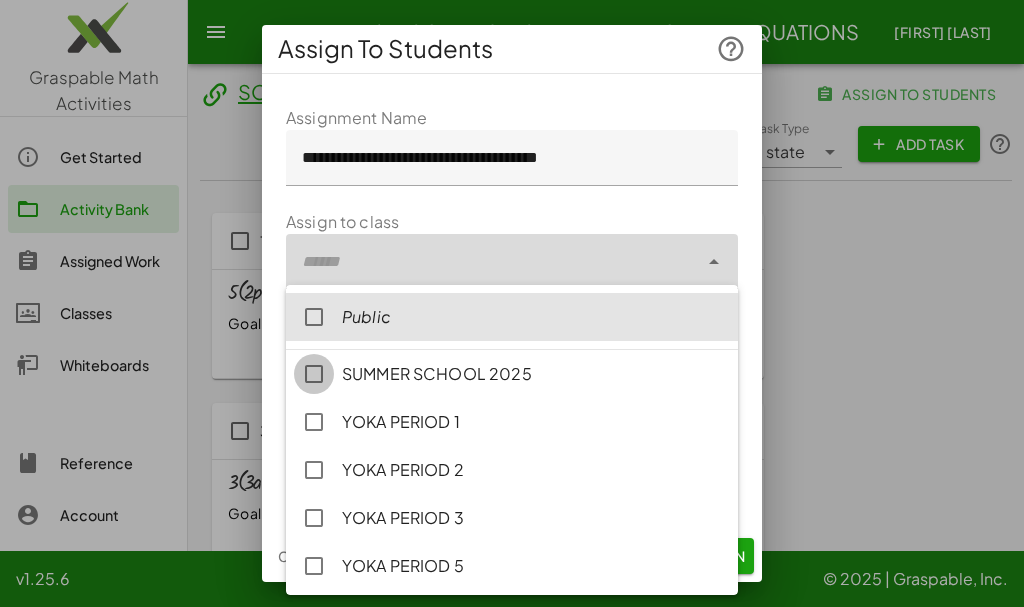 type on "**********" 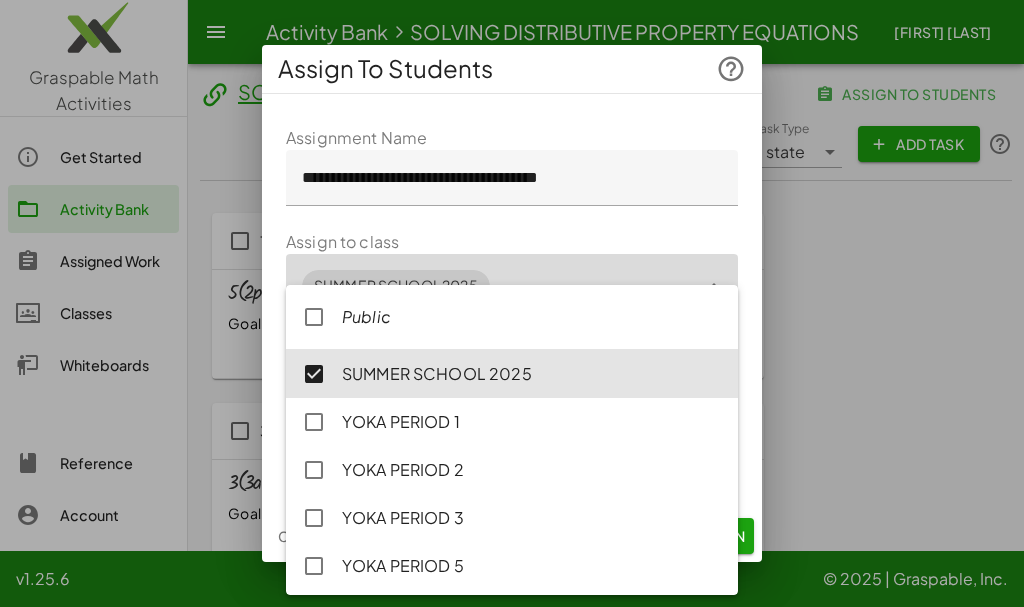 click on "**********" 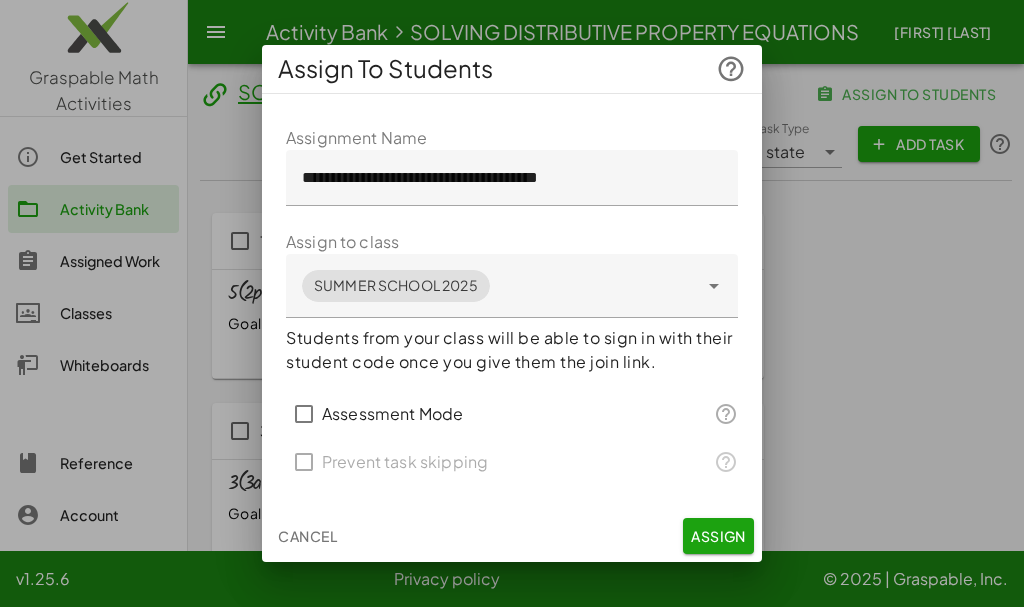click on "Assign" 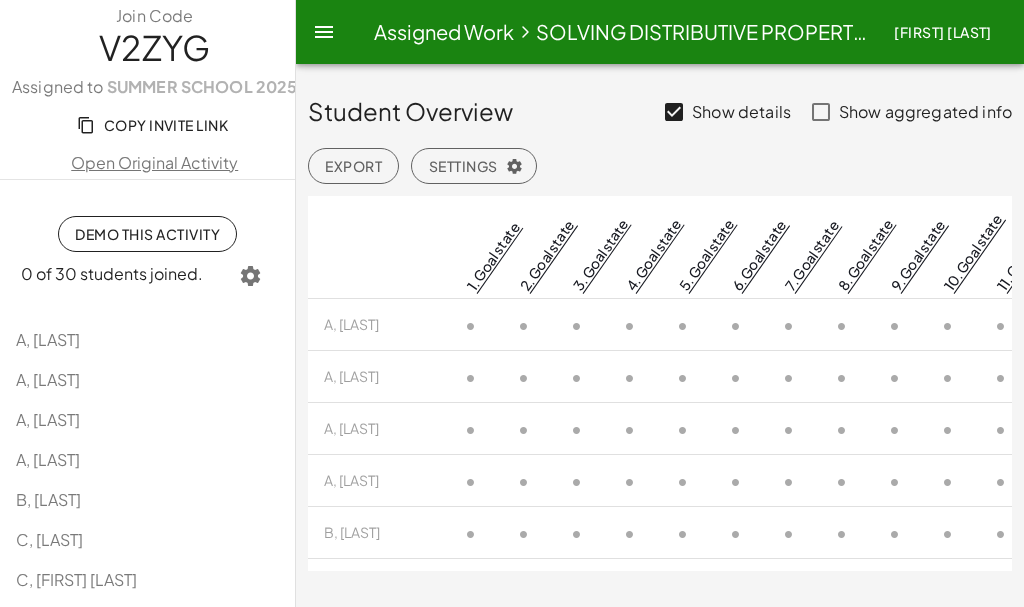 click on "Assigned Work" at bounding box center [444, 31] 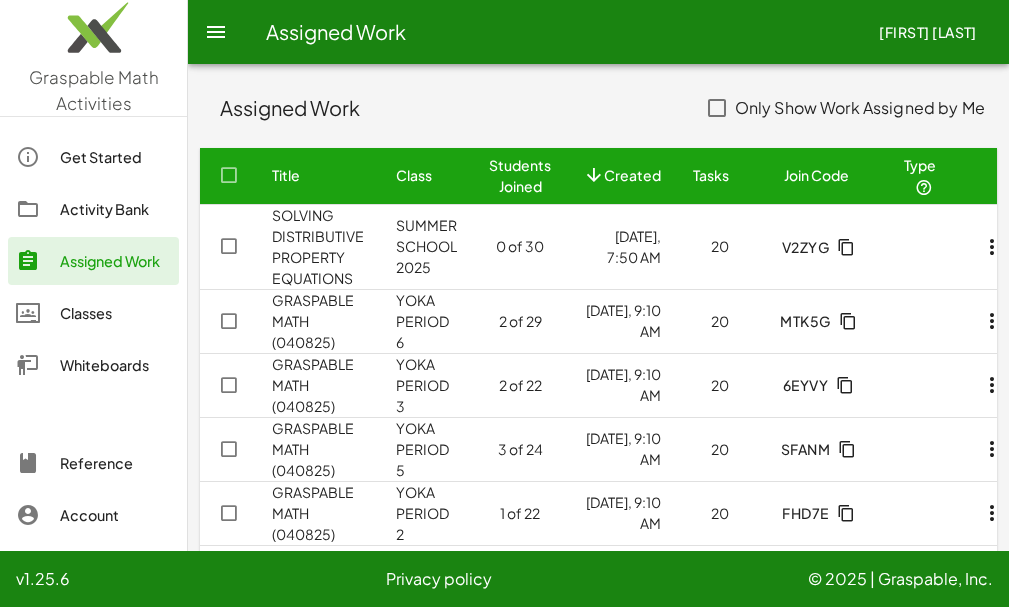 click 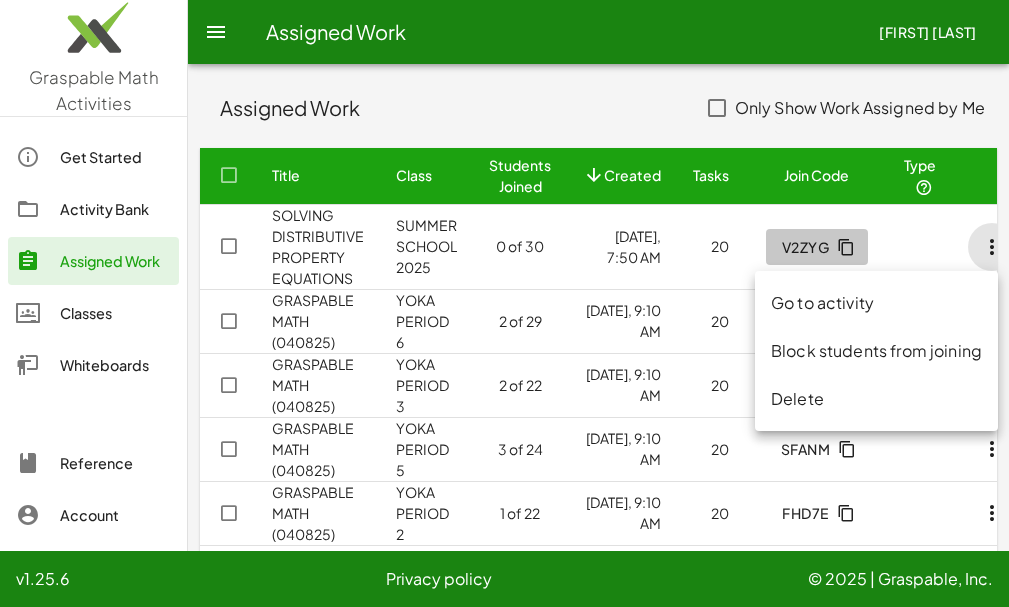 click 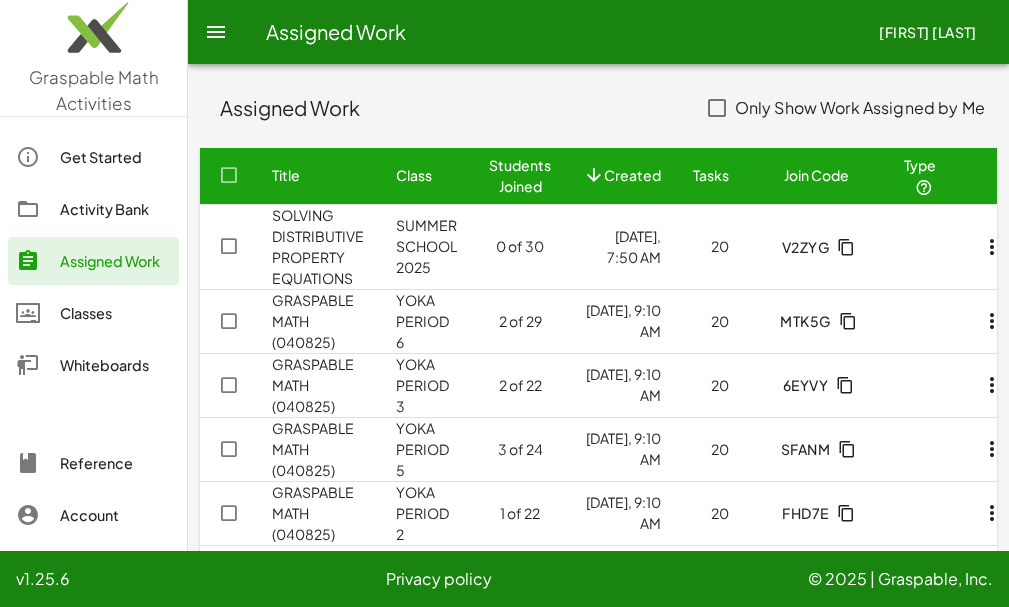 click on "SOLVING DISTRIBUTIVE PROPERTY EQUATIONS" at bounding box center [318, 246] 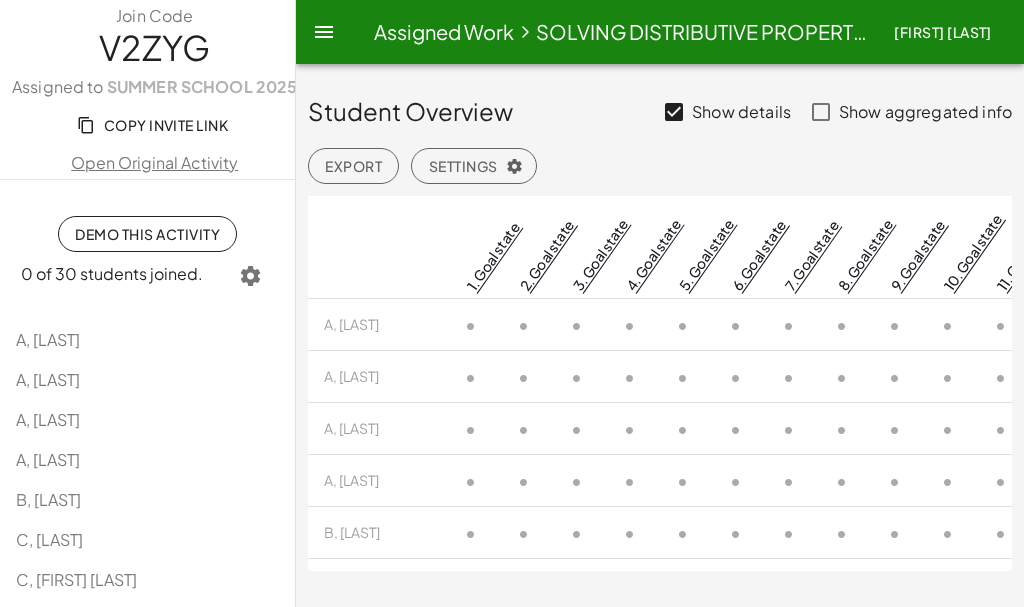 click on "Open Original Activity" at bounding box center (155, 163) 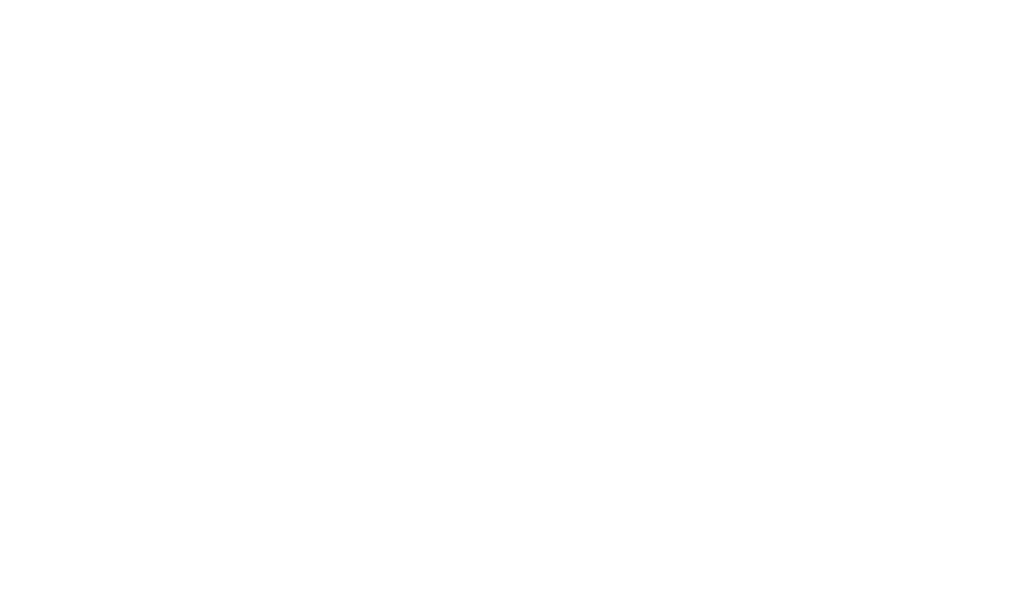 scroll, scrollTop: 0, scrollLeft: 0, axis: both 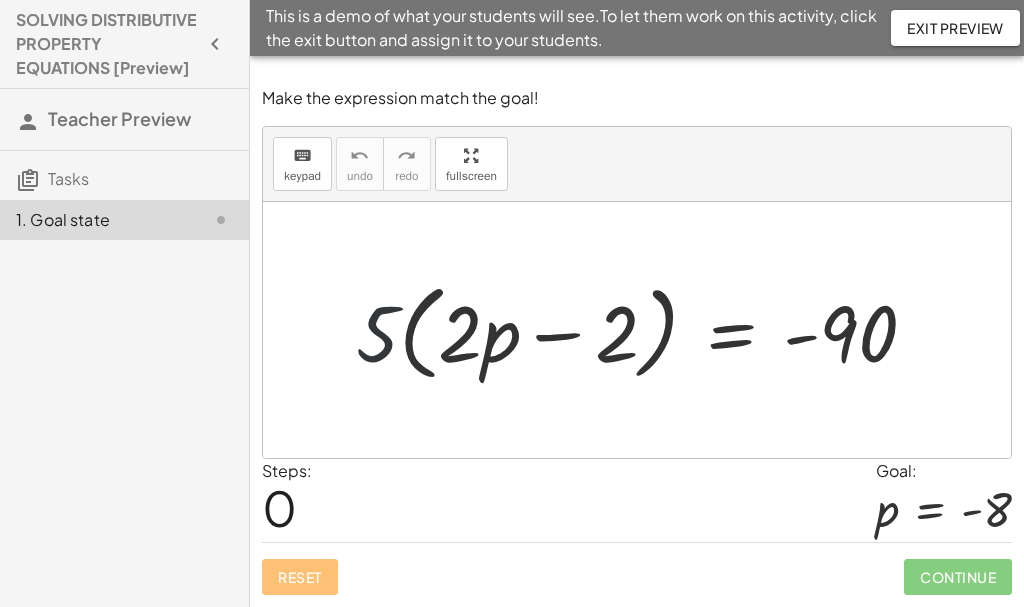 click at bounding box center [644, 330] 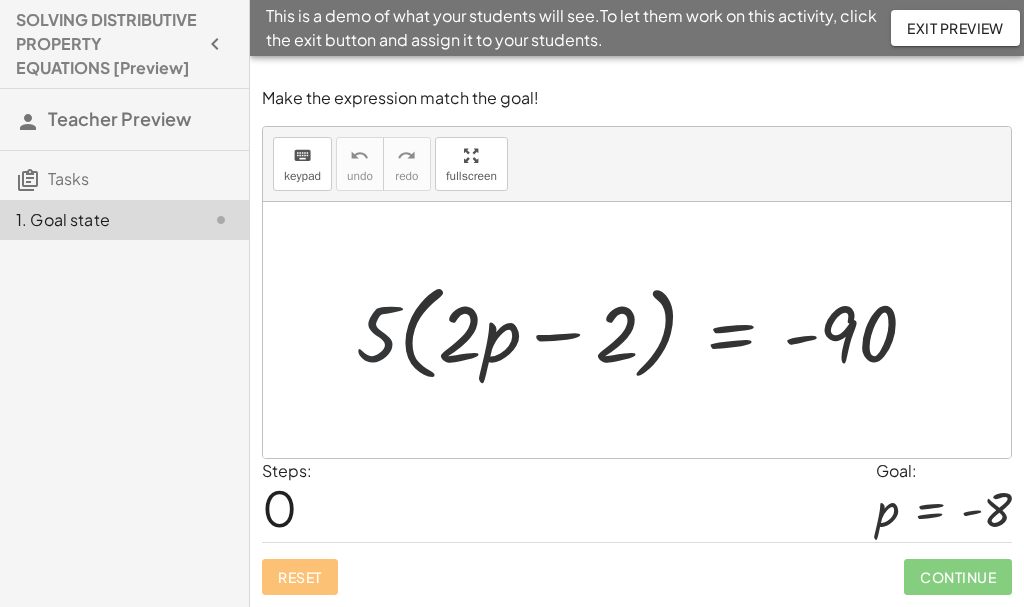 click at bounding box center (644, 330) 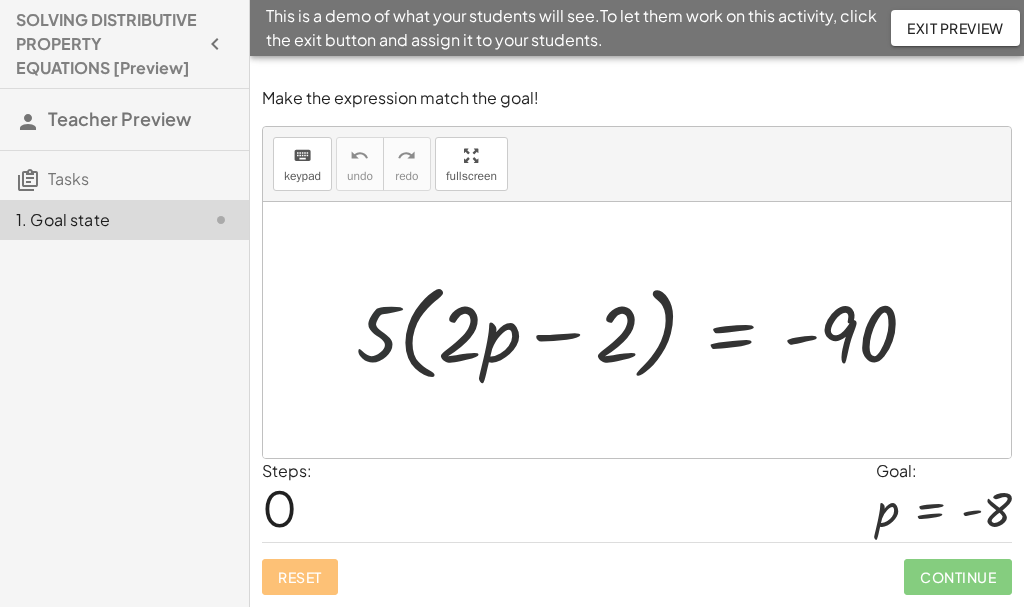 click at bounding box center (644, 330) 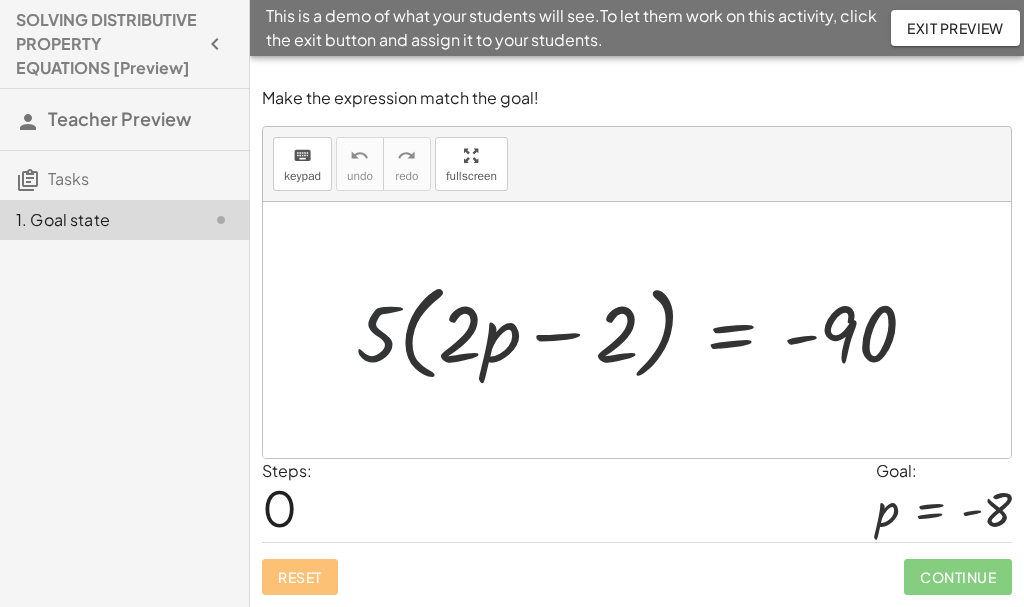 click at bounding box center (644, 330) 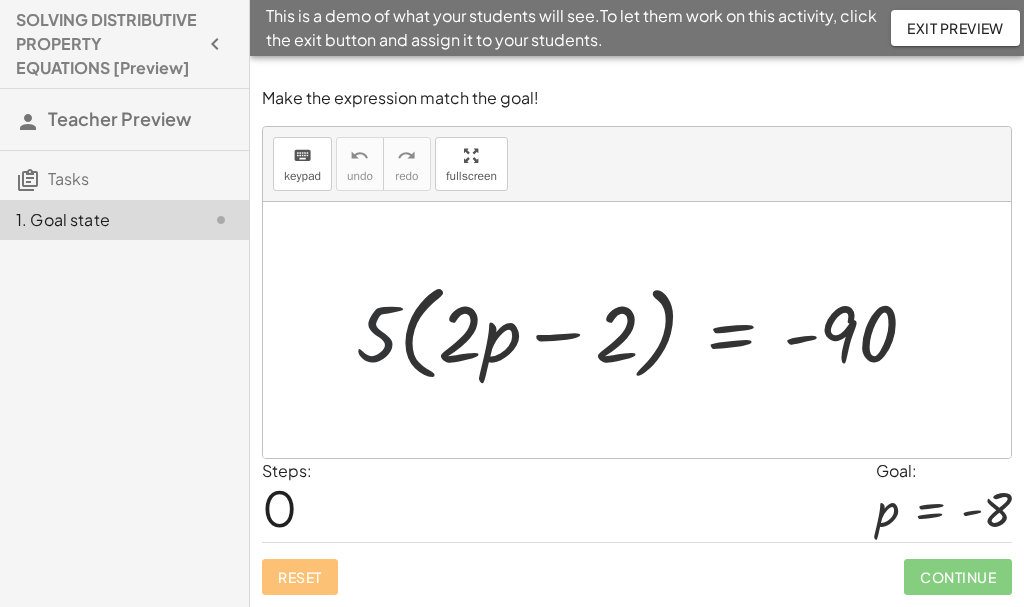 click at bounding box center (644, 330) 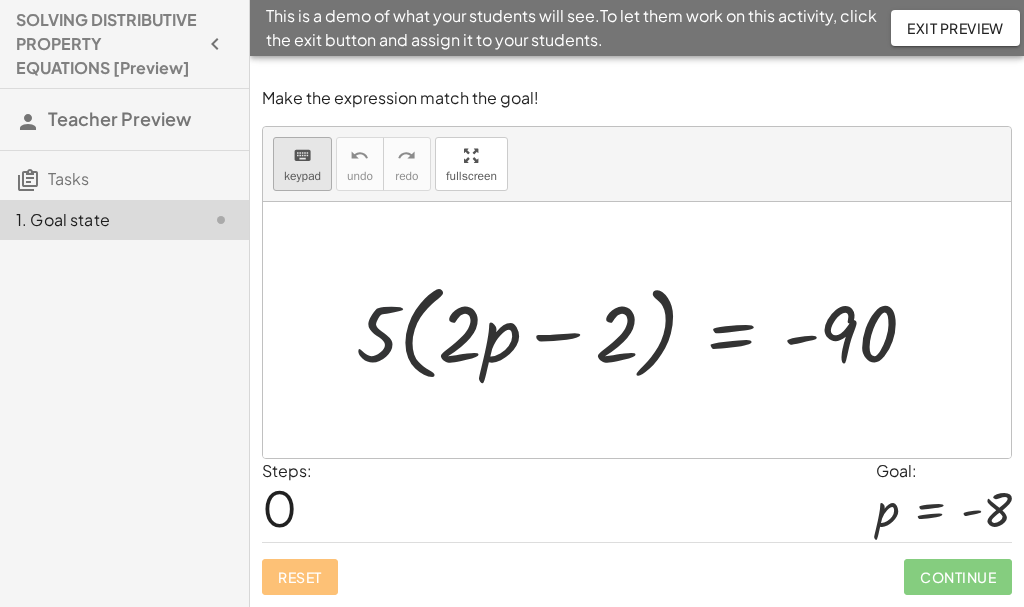click on "keyboard" at bounding box center (302, 156) 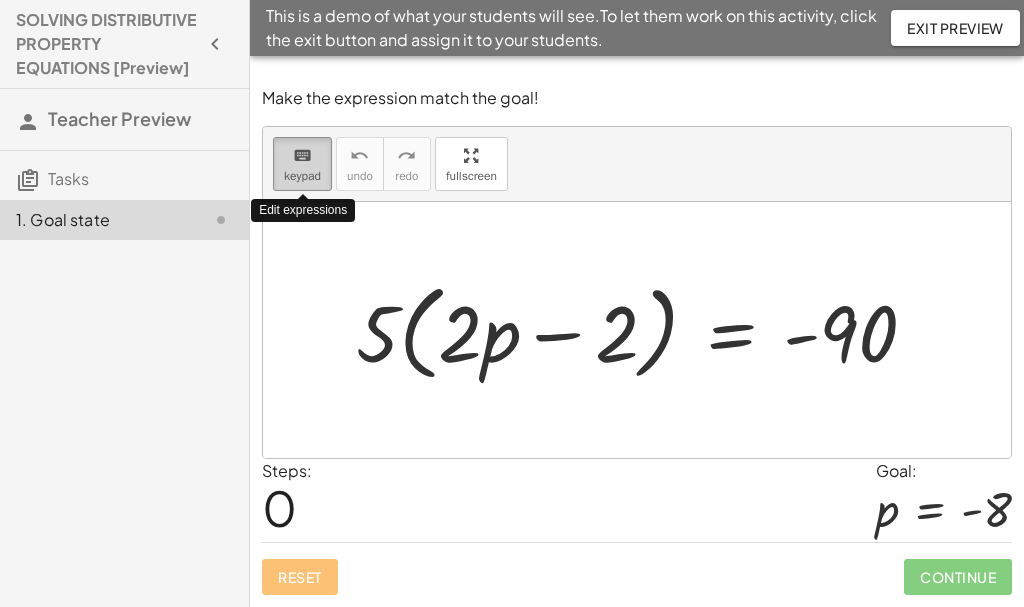 click on "keyboard" at bounding box center [302, 156] 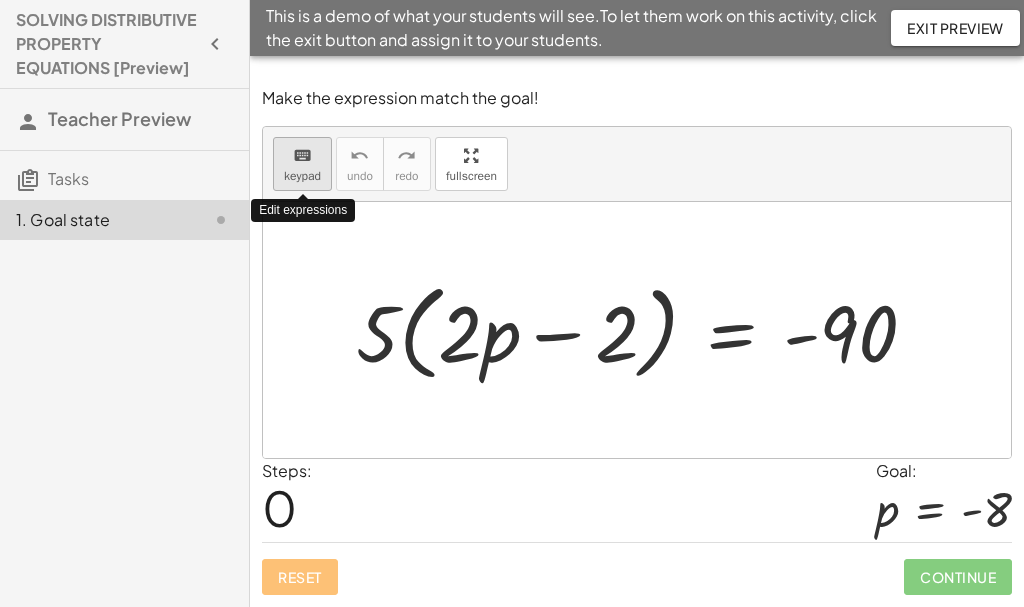 click on "keyboard" at bounding box center (302, 156) 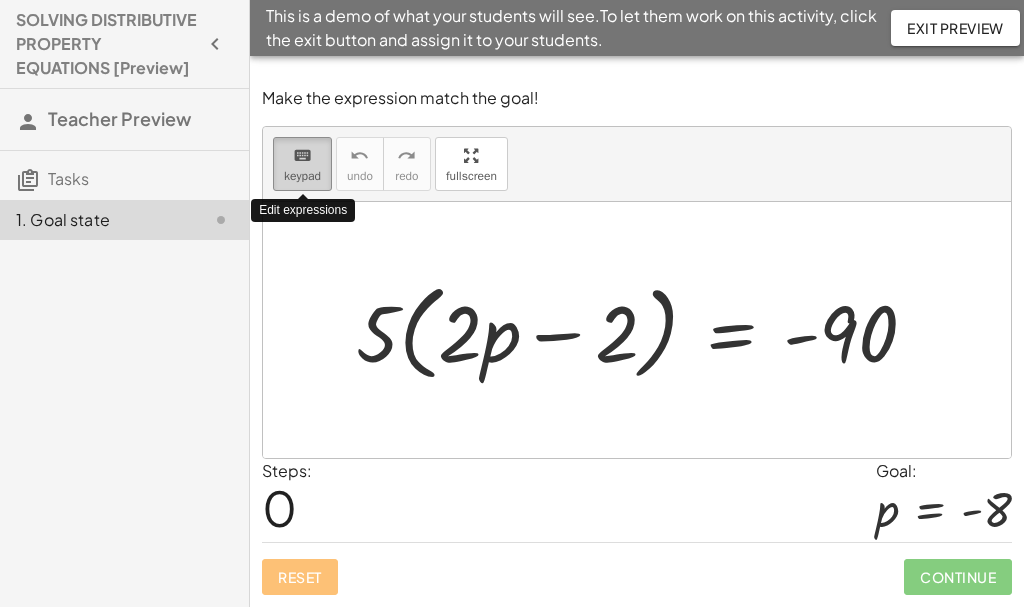 click on "keyboard" at bounding box center (302, 156) 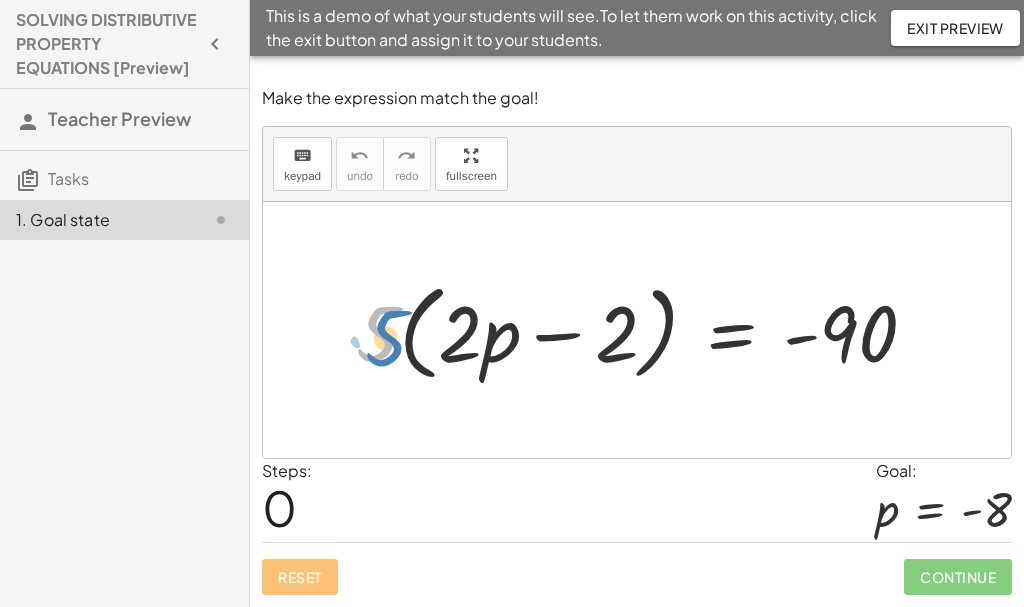 click at bounding box center (644, 330) 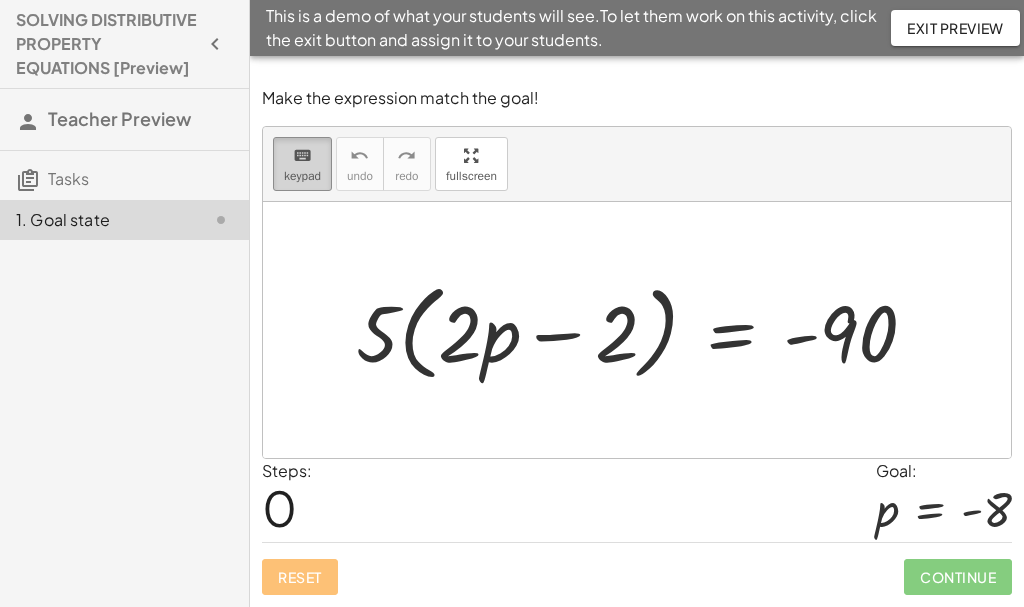 click on "keypad" at bounding box center (302, 176) 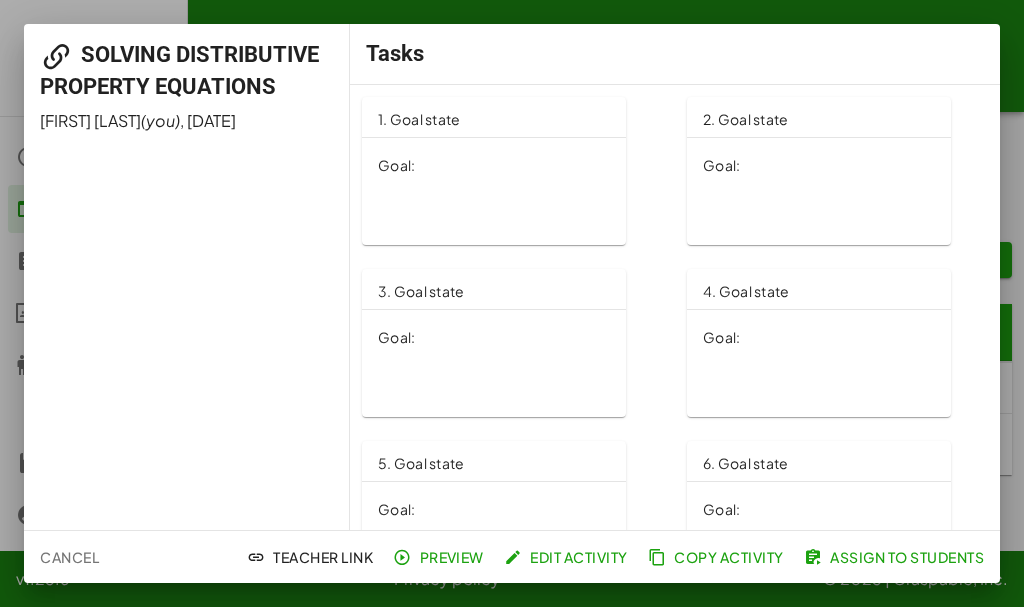 click on "Preview" 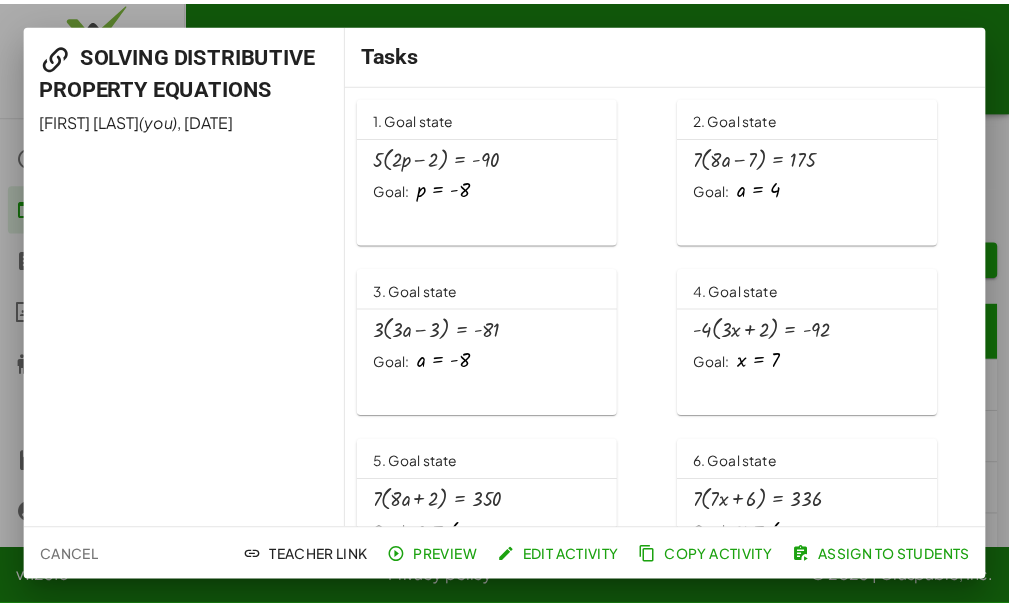 scroll, scrollTop: 0, scrollLeft: 0, axis: both 